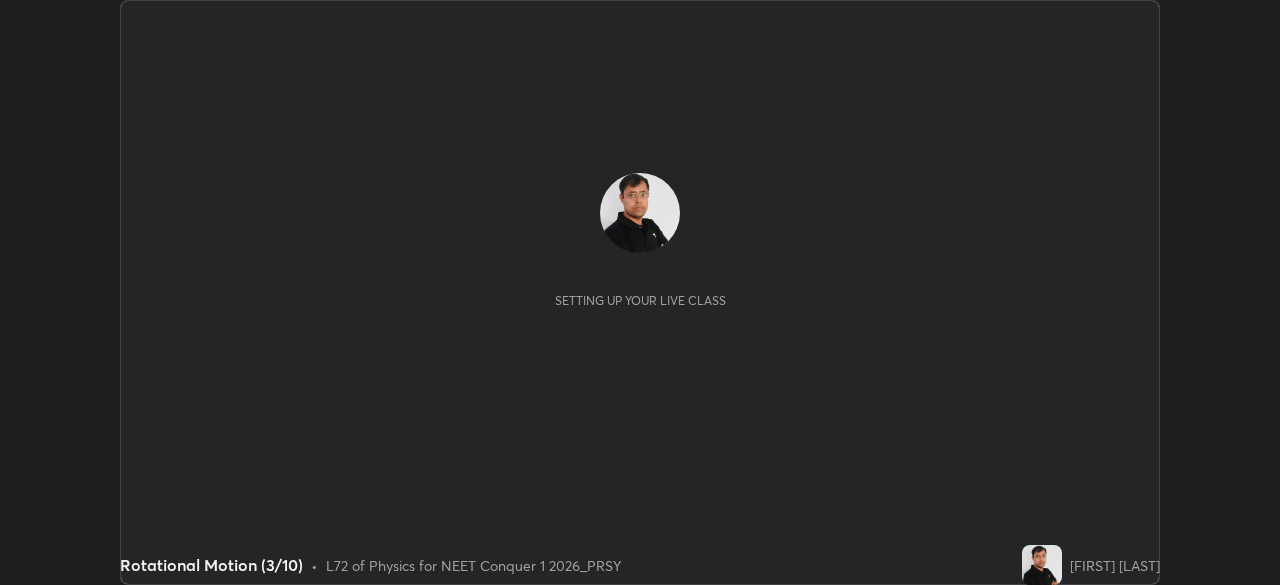 scroll, scrollTop: 0, scrollLeft: 0, axis: both 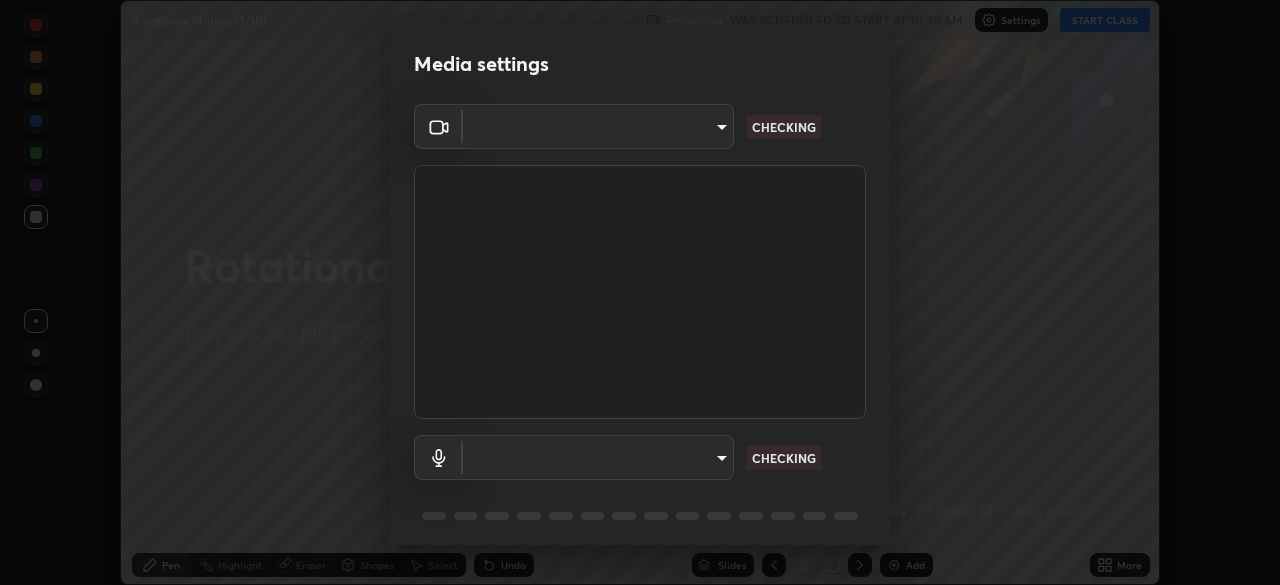 type on "f379f88c7eecd18b82443c427f5097107980474ccb0a7da4b49bb88eac045dbe" 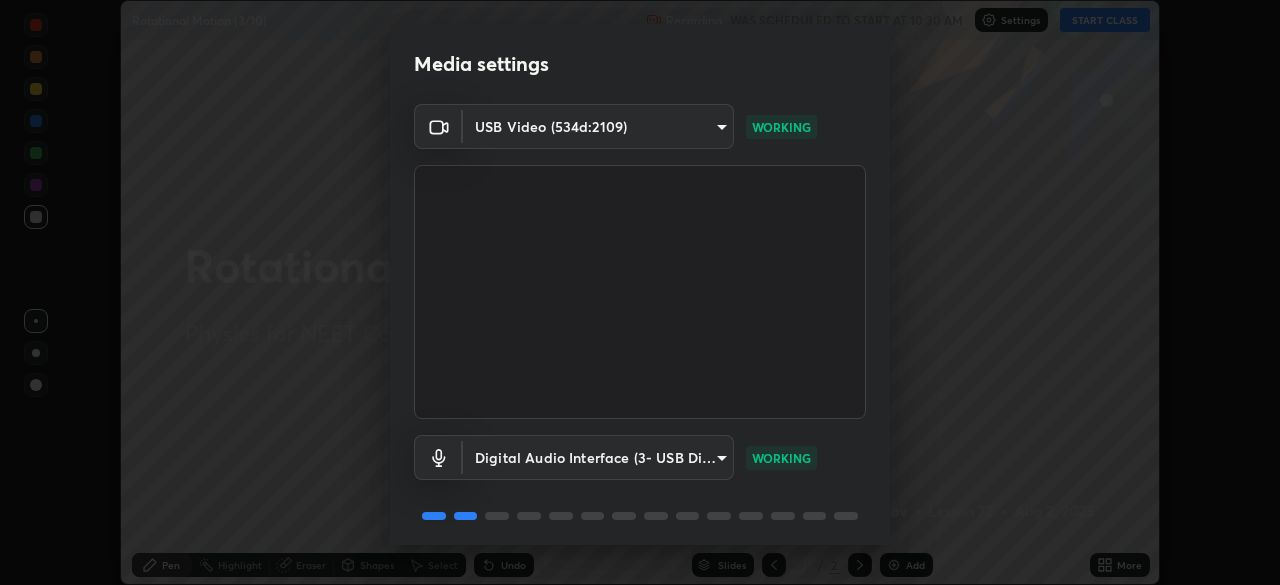 scroll, scrollTop: 71, scrollLeft: 0, axis: vertical 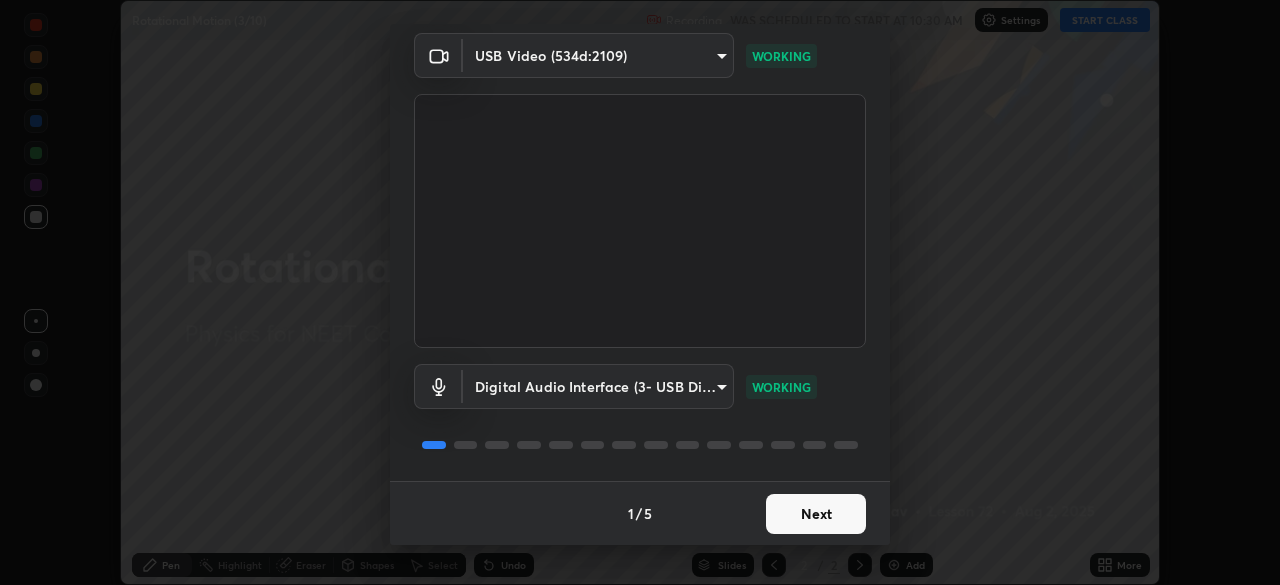 click on "Next" at bounding box center (816, 514) 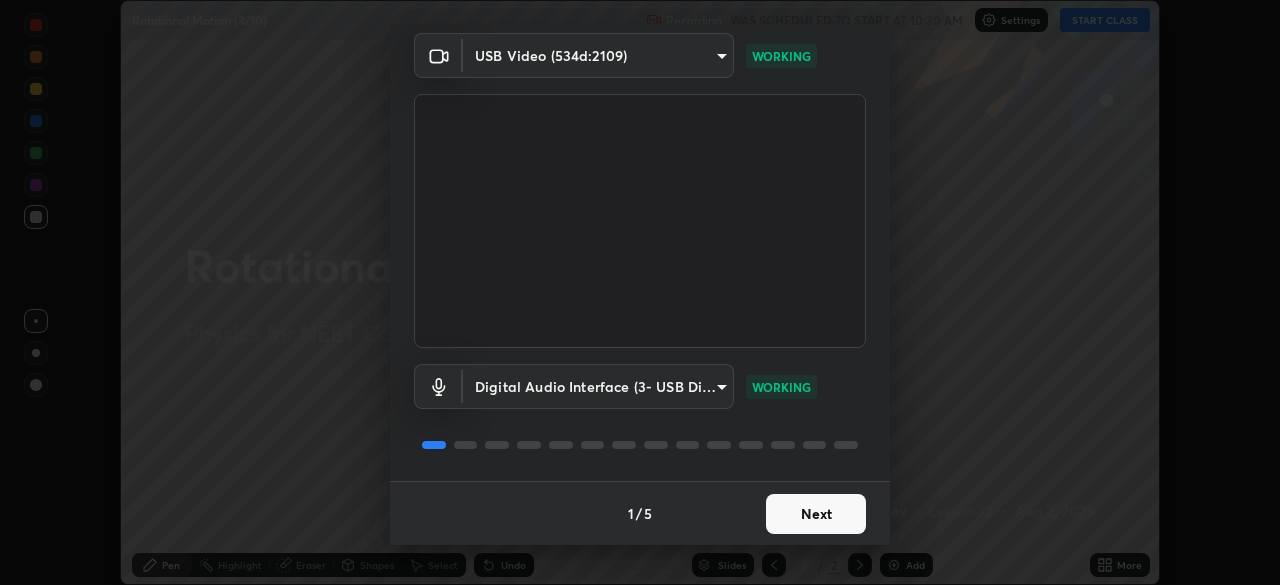 scroll, scrollTop: 0, scrollLeft: 0, axis: both 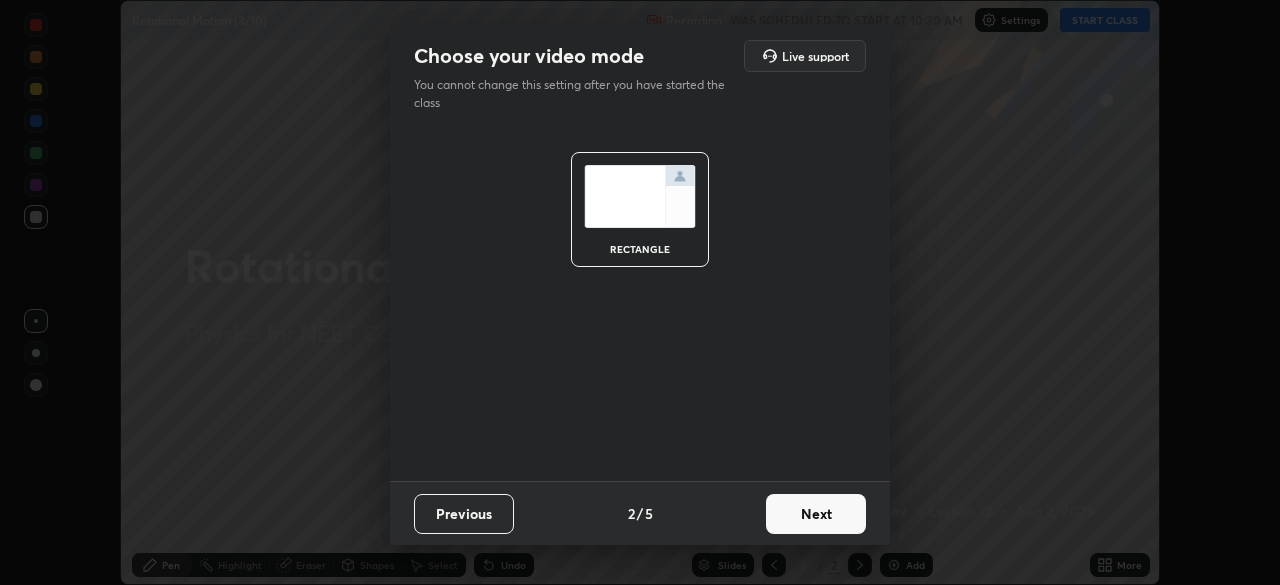 click on "Next" at bounding box center [816, 514] 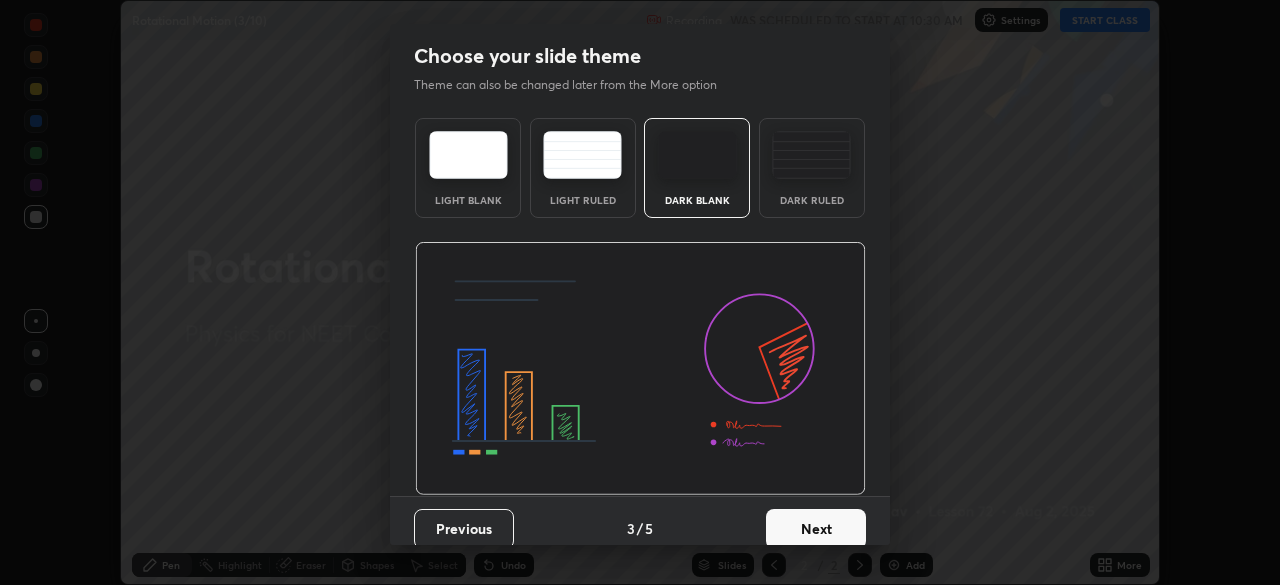 click at bounding box center [811, 155] 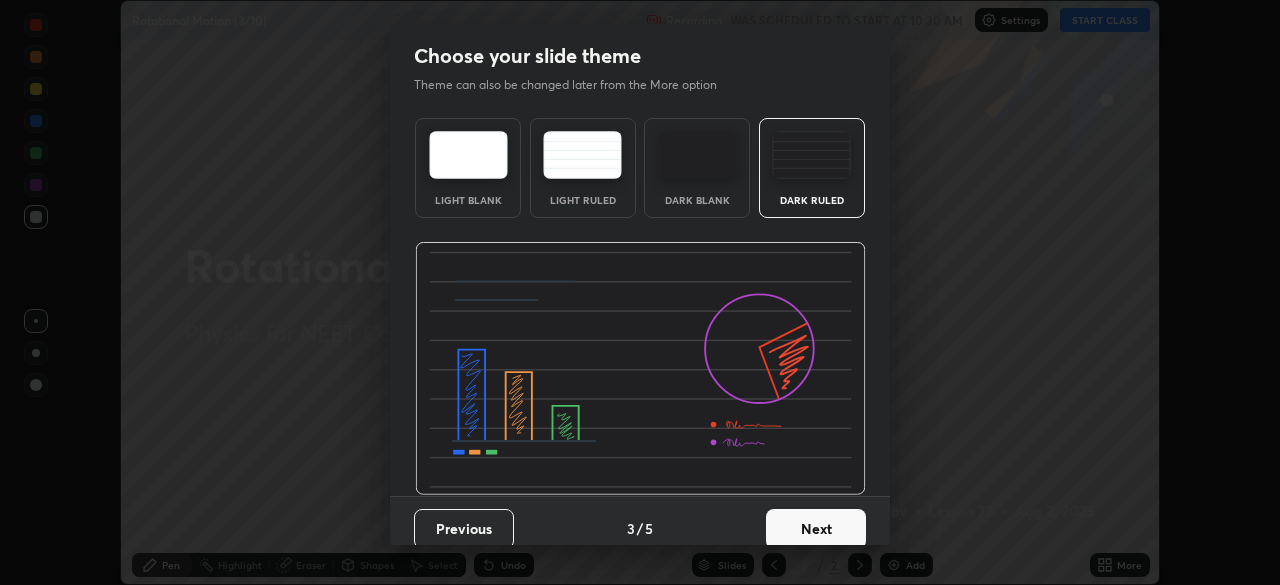 click on "Next" at bounding box center [816, 529] 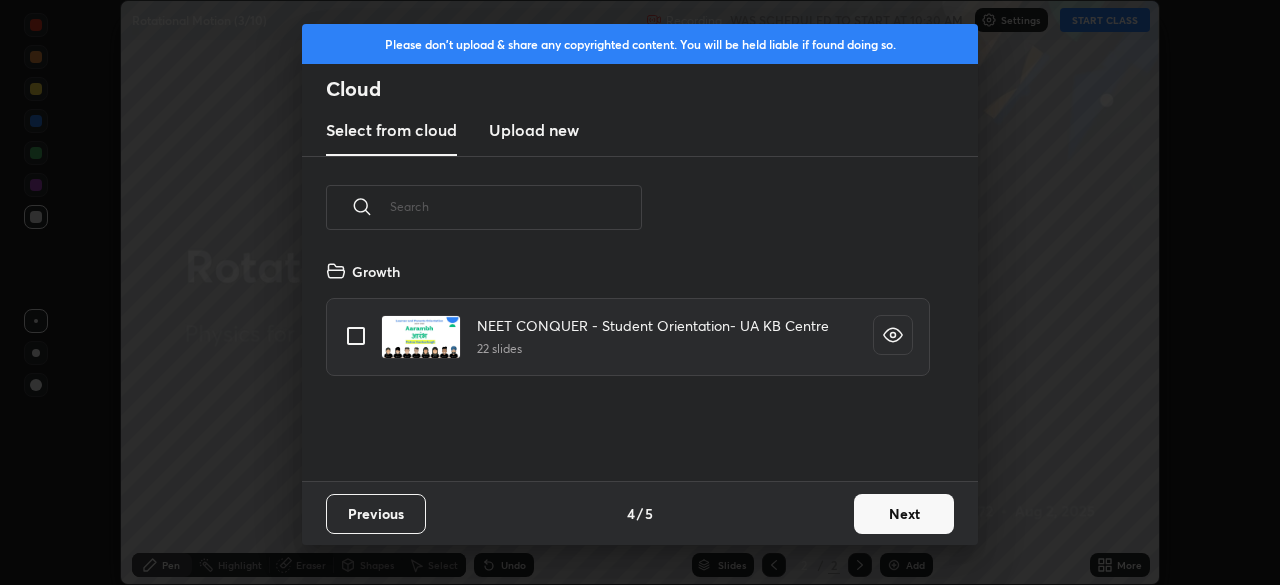 scroll, scrollTop: 7, scrollLeft: 11, axis: both 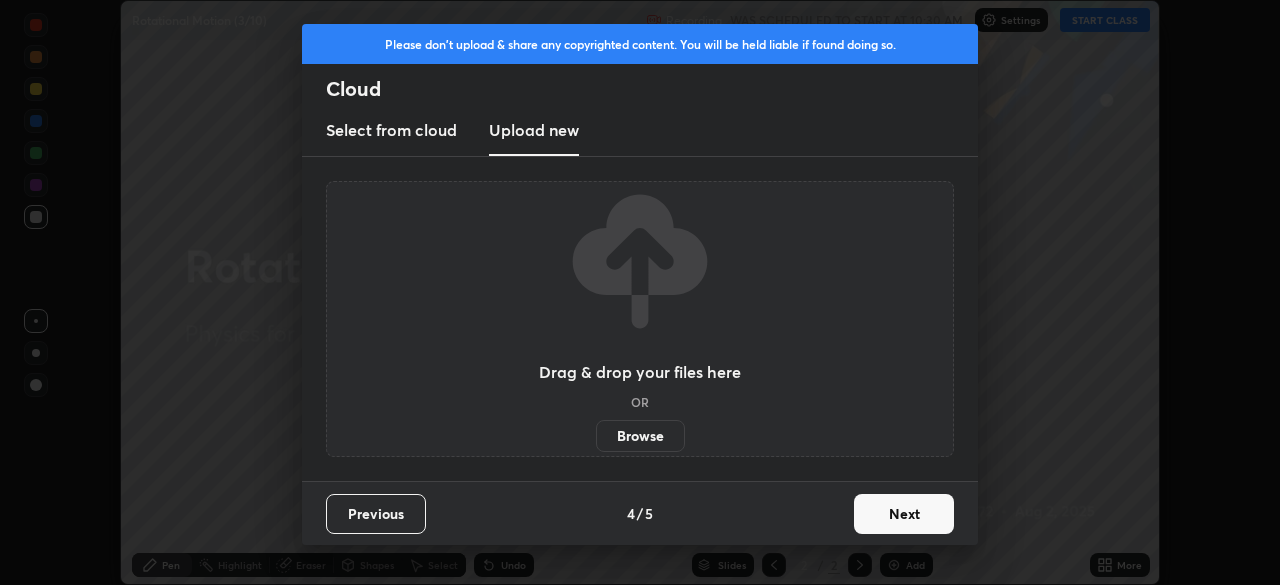 click on "Browse" at bounding box center [640, 436] 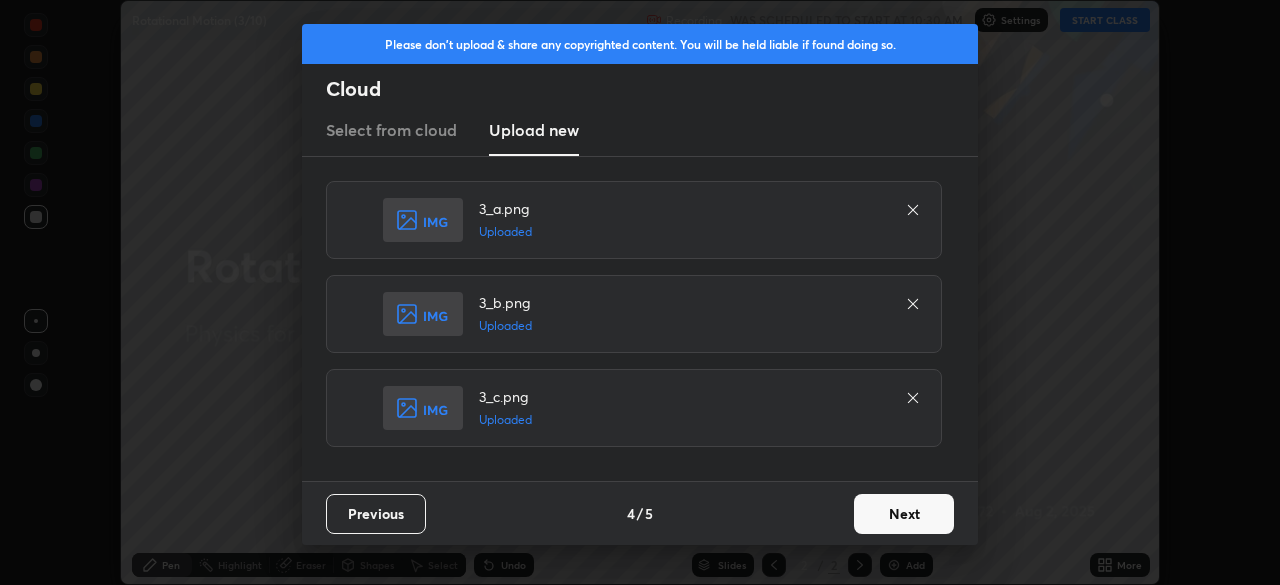click on "Next" at bounding box center [904, 514] 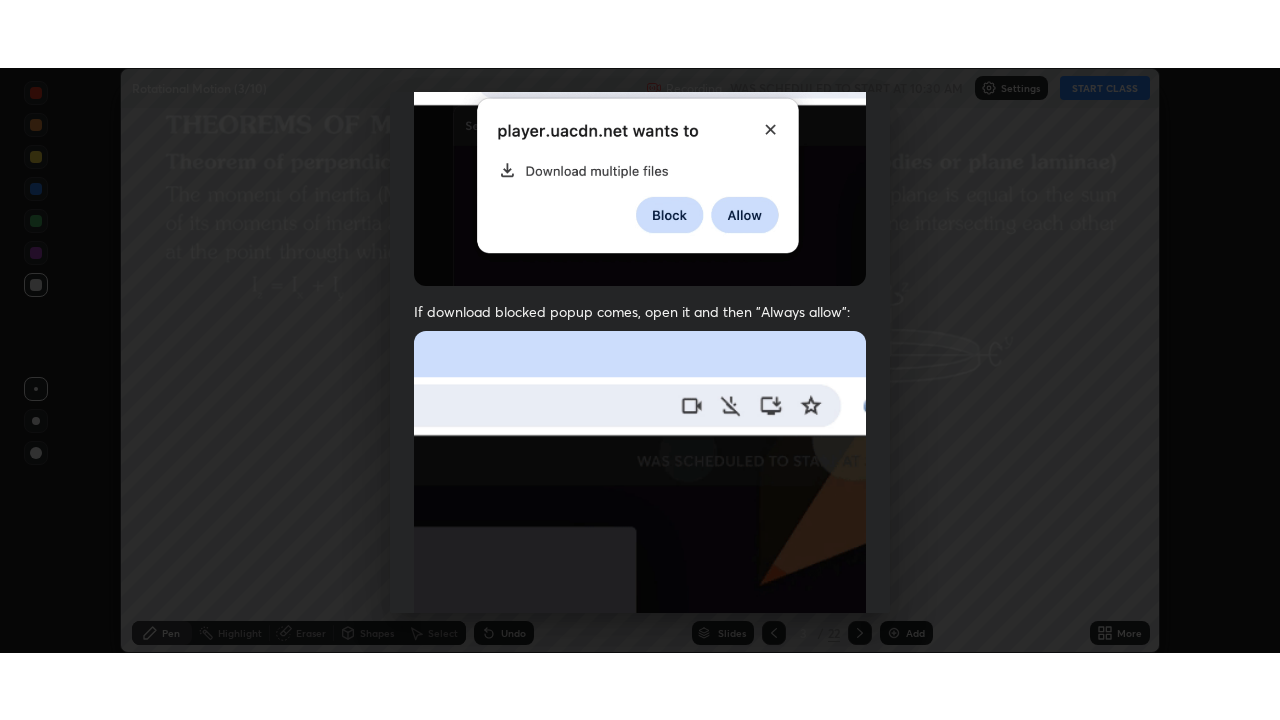 scroll, scrollTop: 479, scrollLeft: 0, axis: vertical 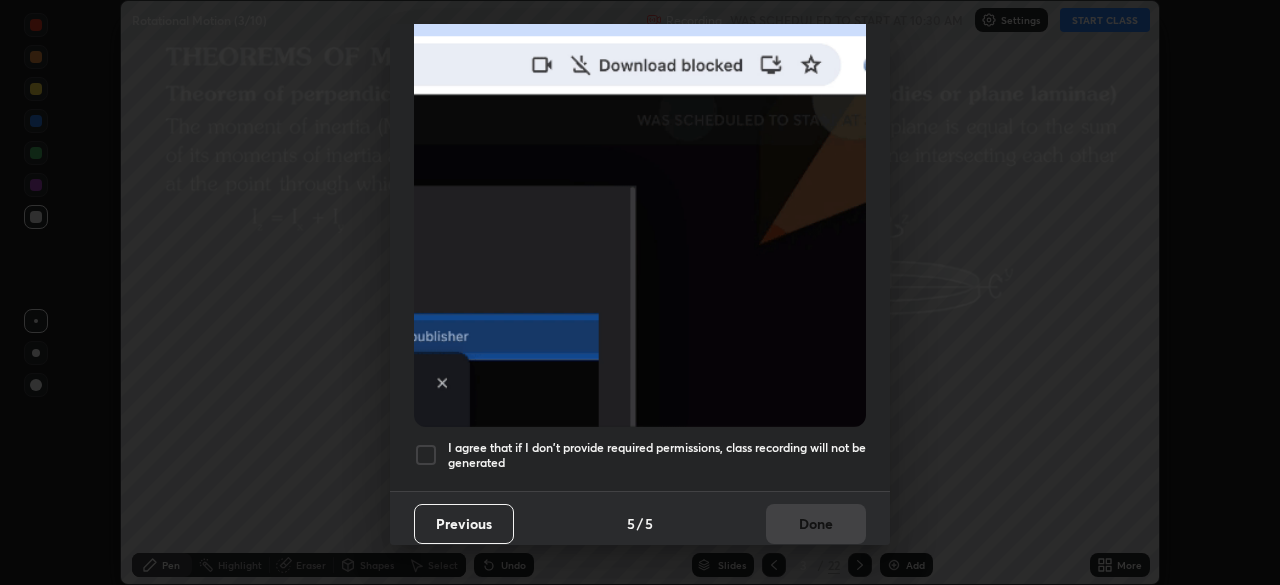 click at bounding box center (426, 455) 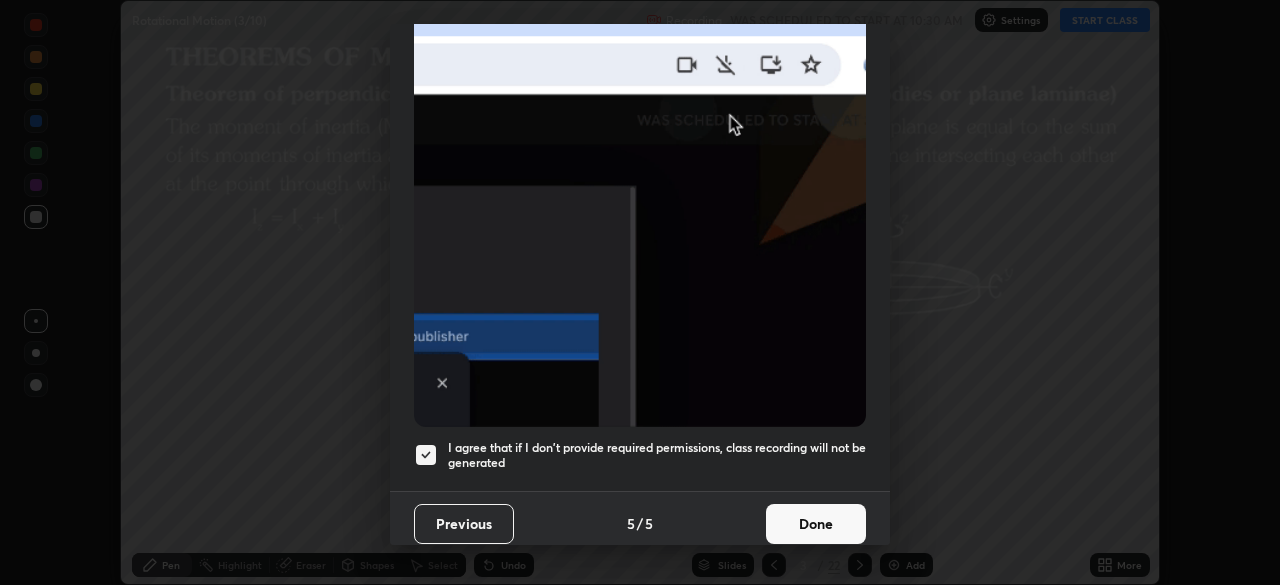 click on "Done" at bounding box center [816, 524] 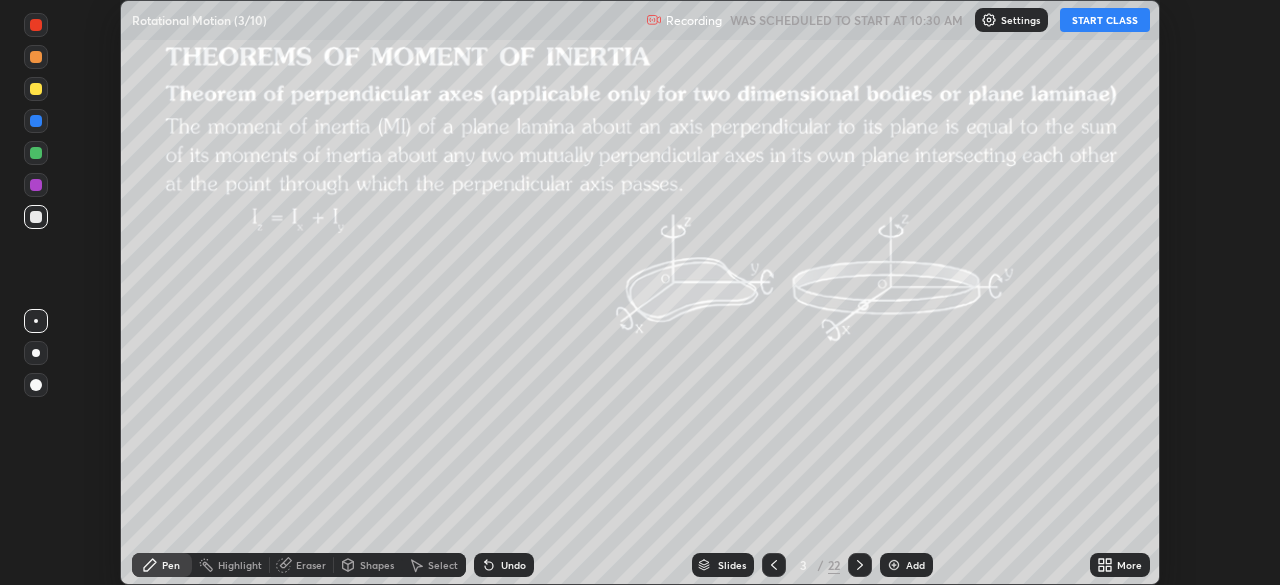 click on "More" at bounding box center (1129, 565) 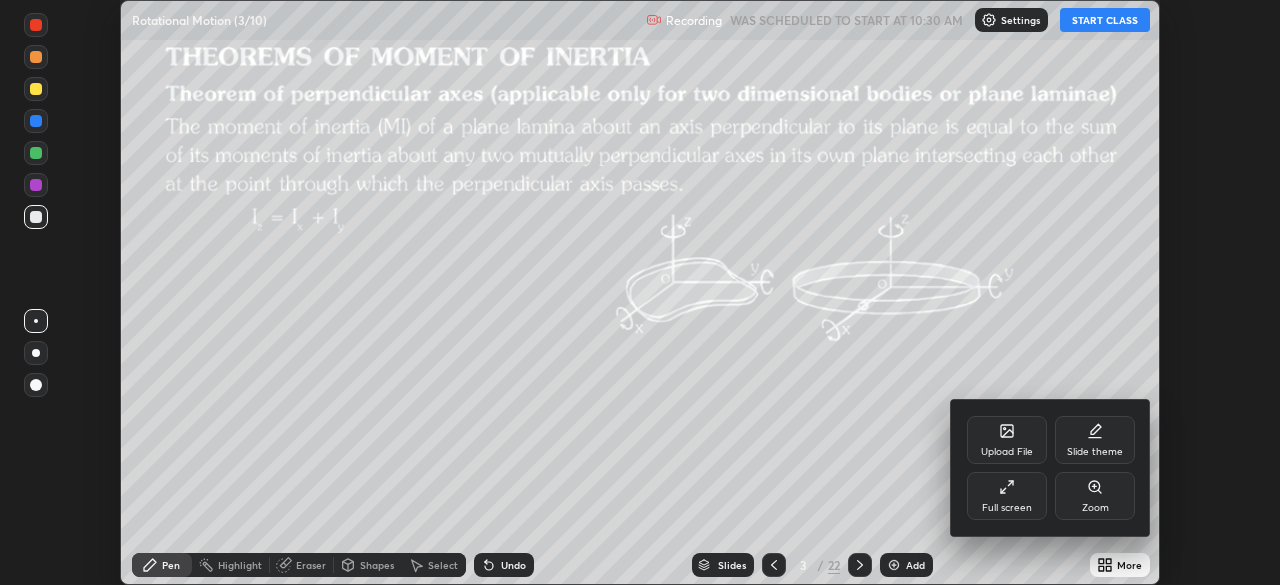 click on "Full screen" at bounding box center (1007, 496) 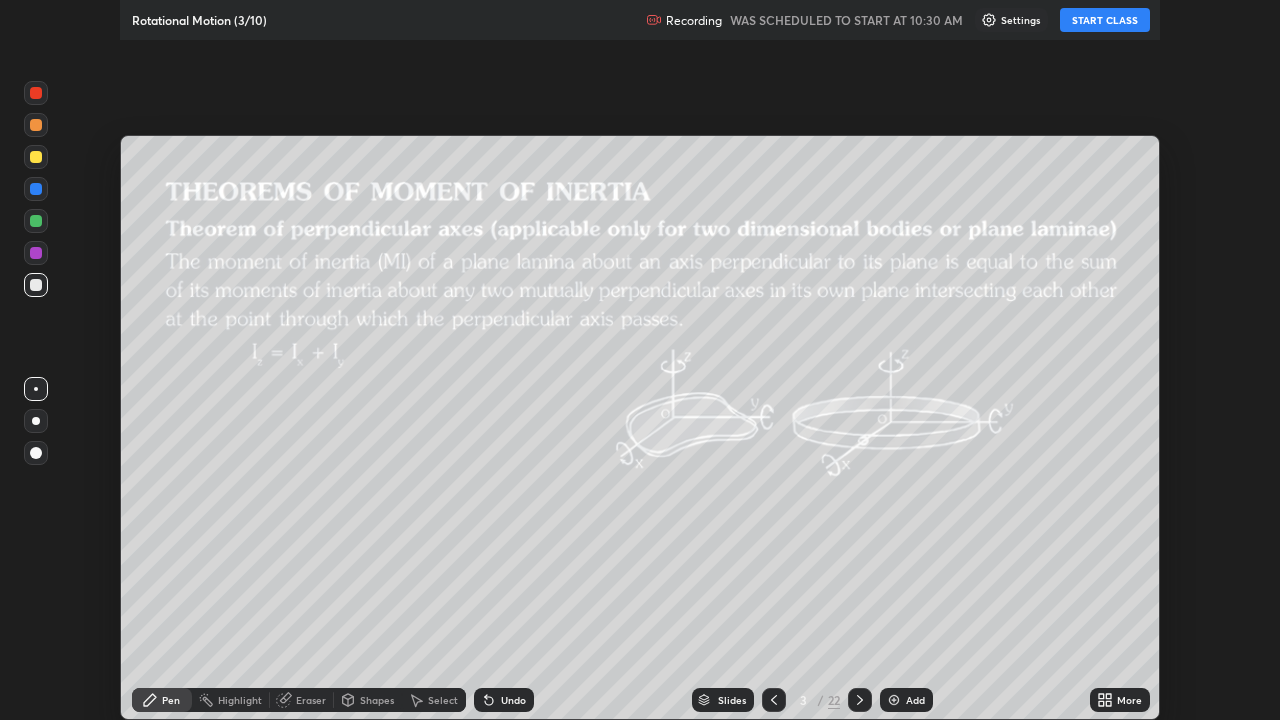 scroll, scrollTop: 99280, scrollLeft: 98720, axis: both 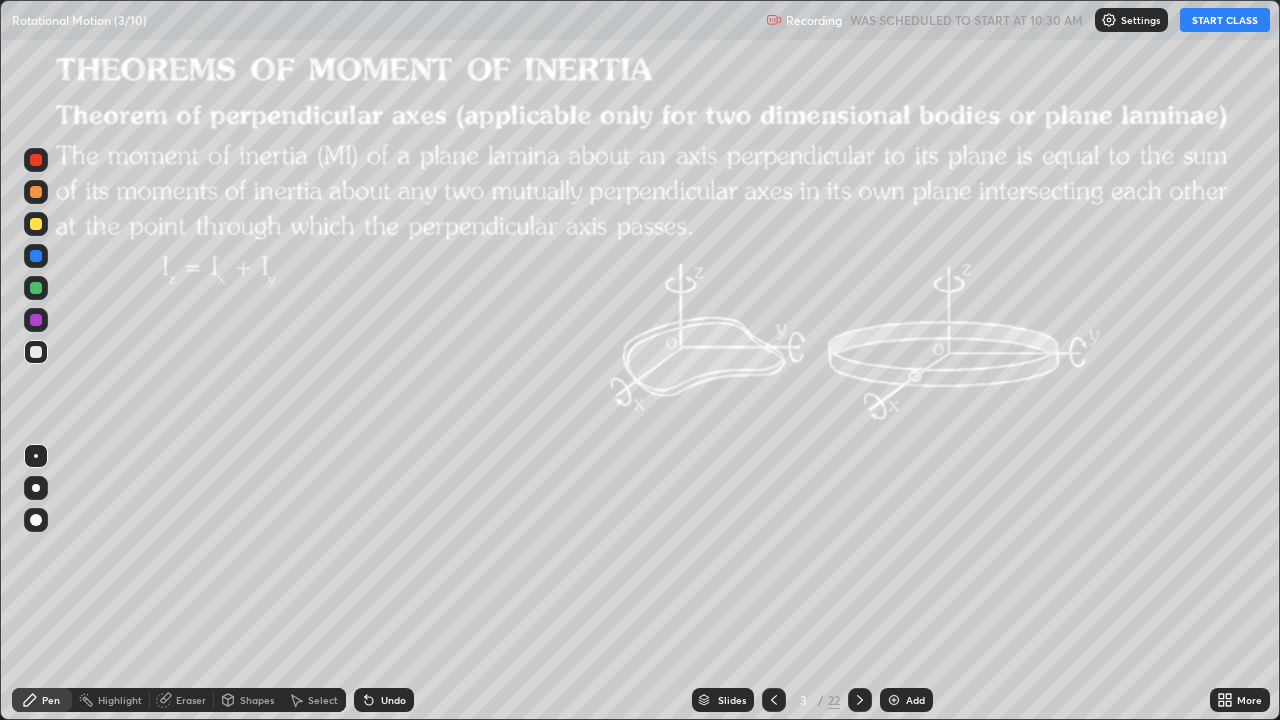 click 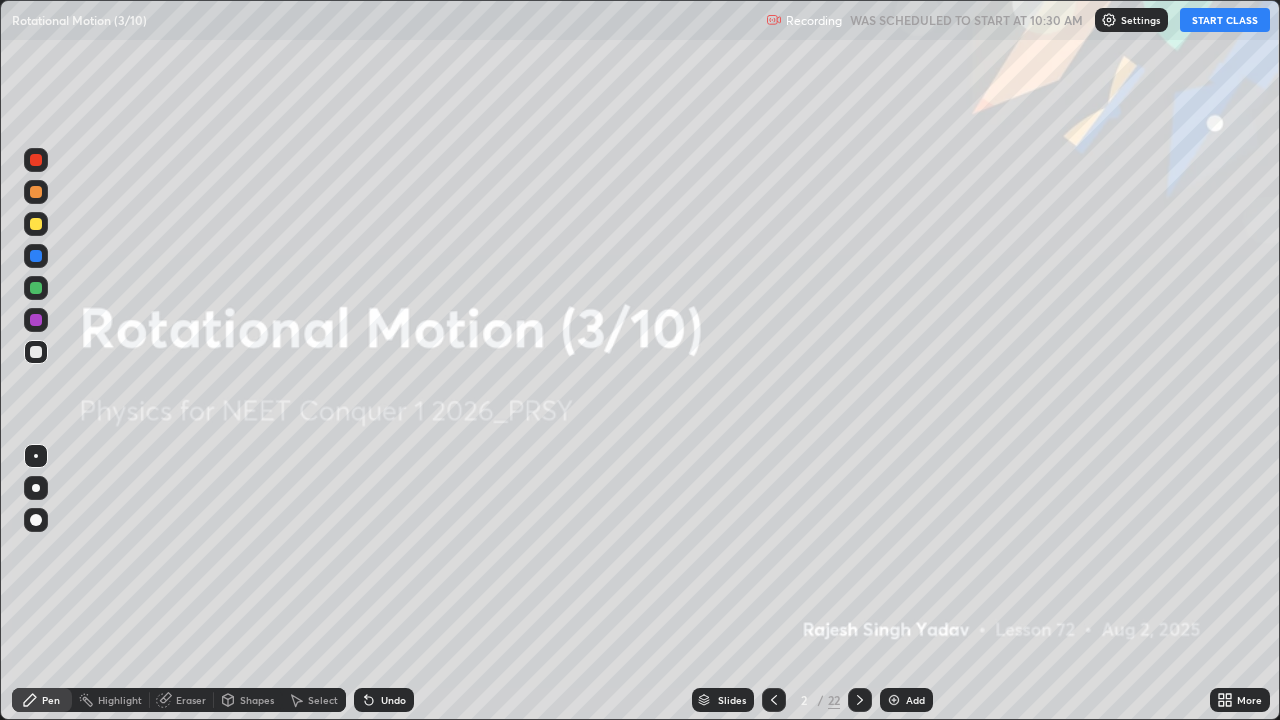 click on "START CLASS" at bounding box center [1225, 20] 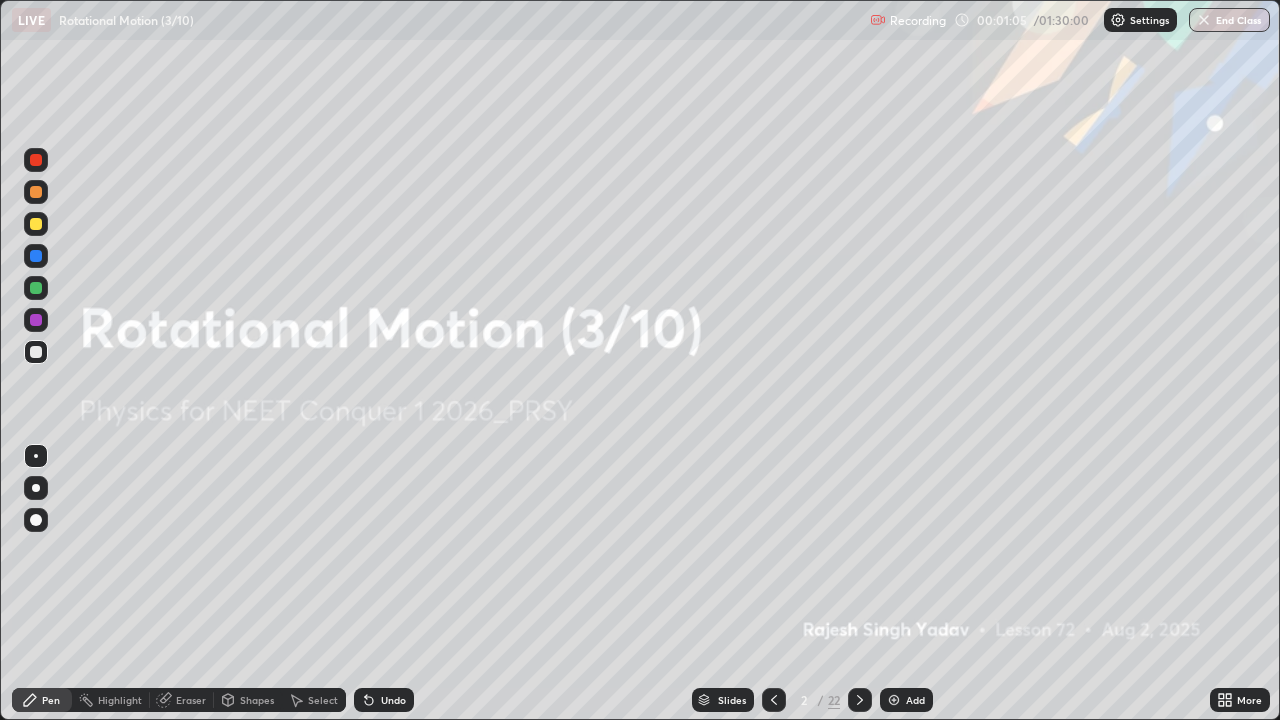 click on "Add" at bounding box center [915, 700] 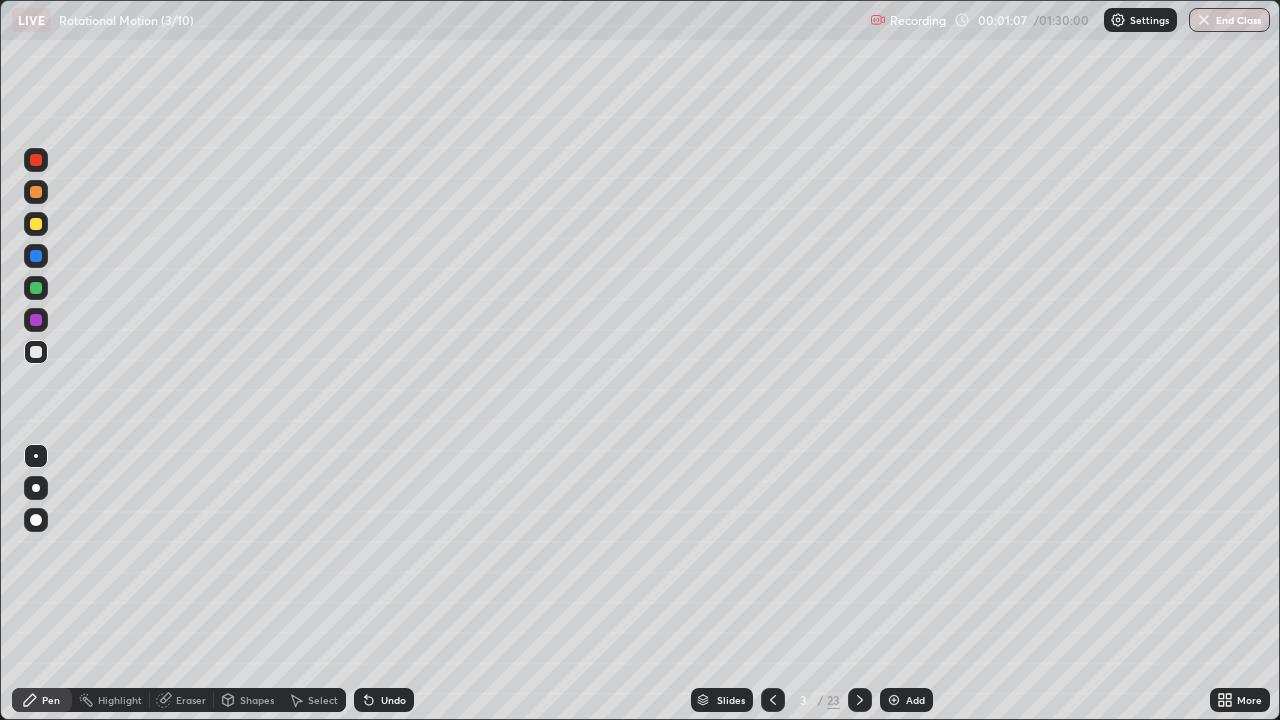 click on "Shapes" at bounding box center [257, 700] 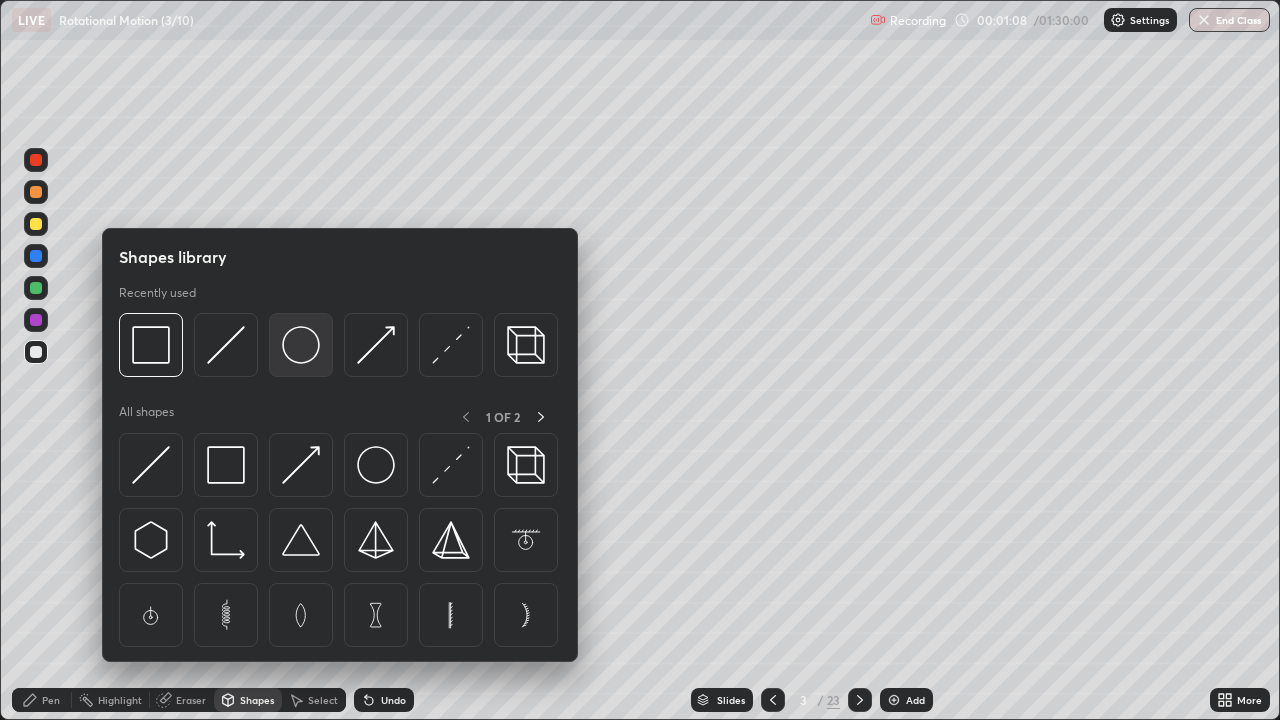 click at bounding box center (301, 345) 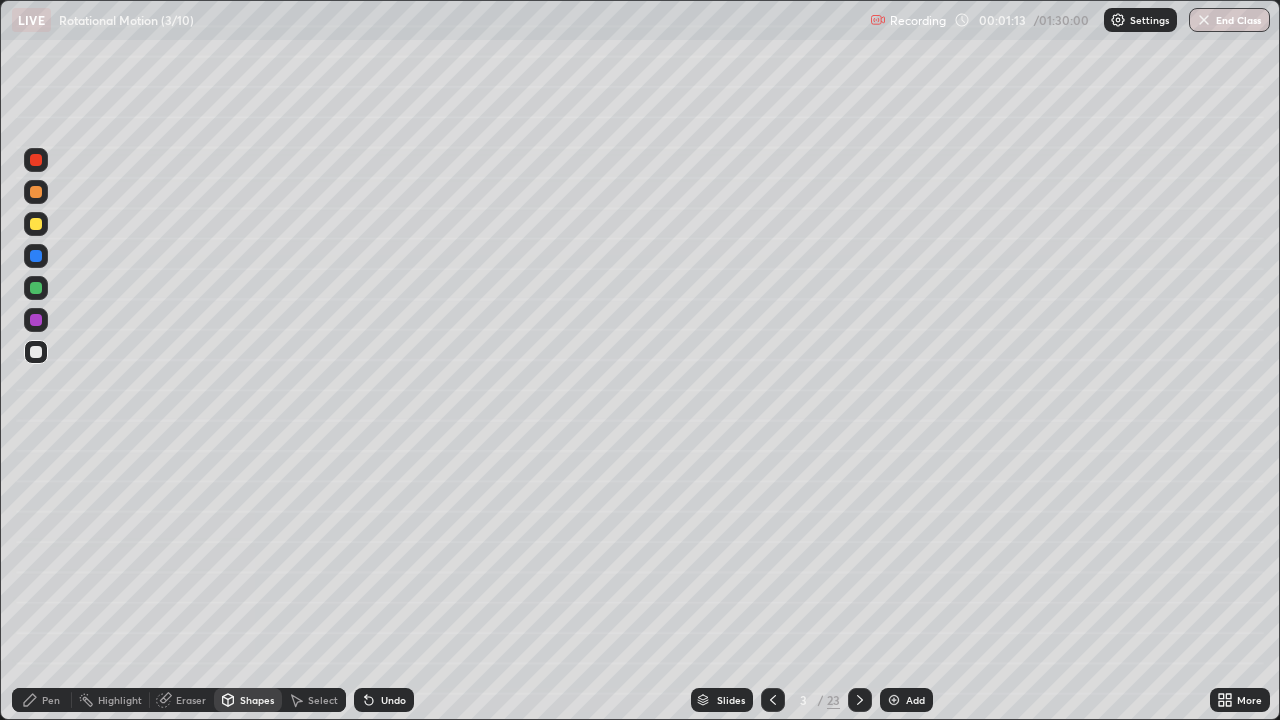 click on "Shapes" at bounding box center [257, 700] 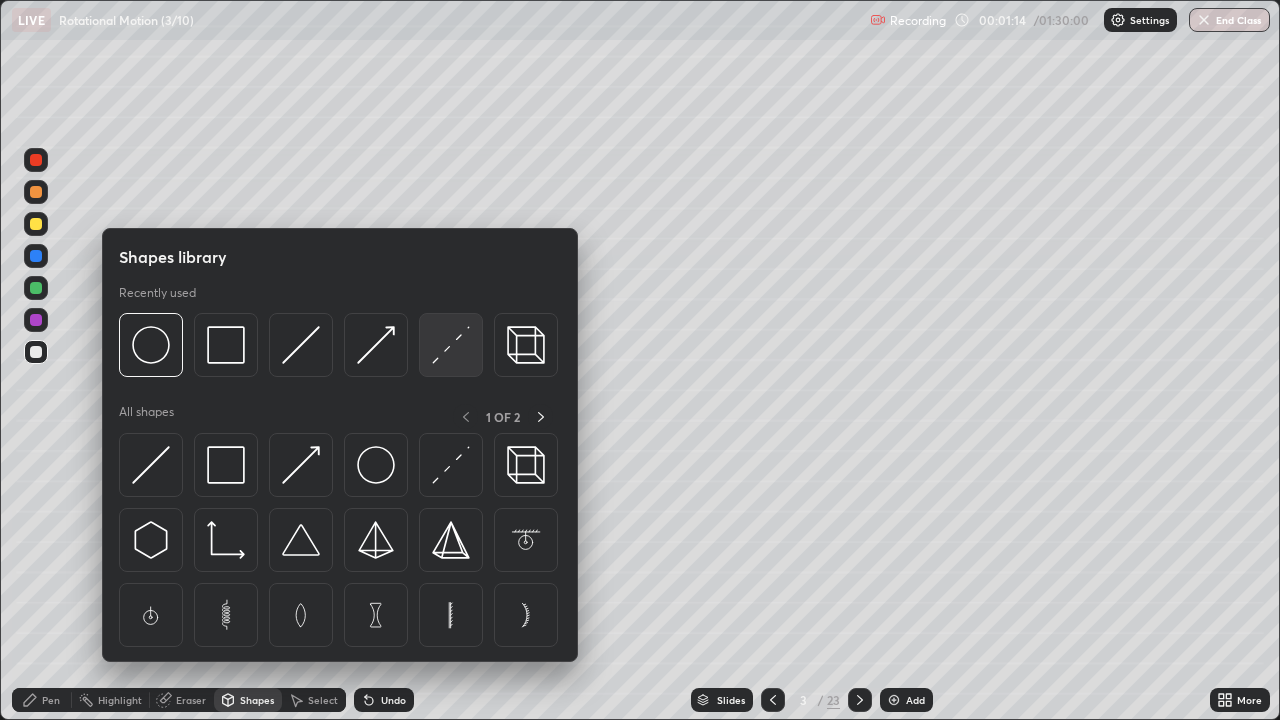click at bounding box center [451, 345] 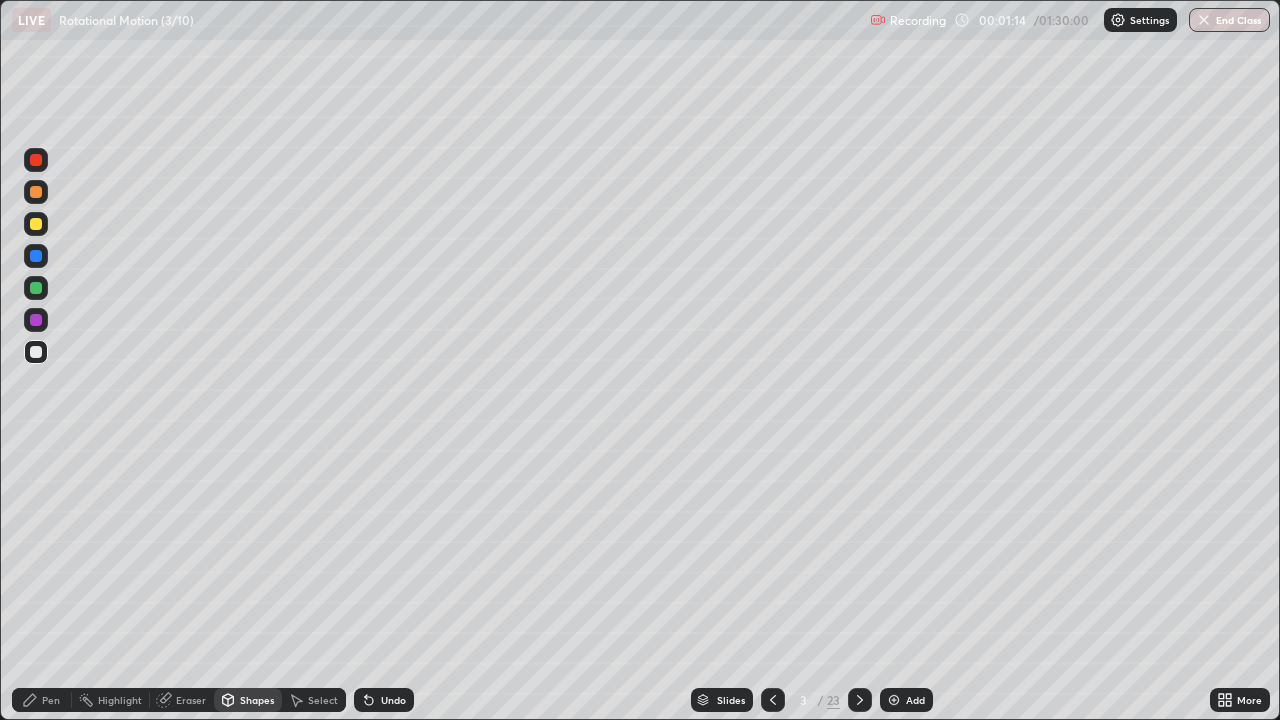 click at bounding box center (36, 224) 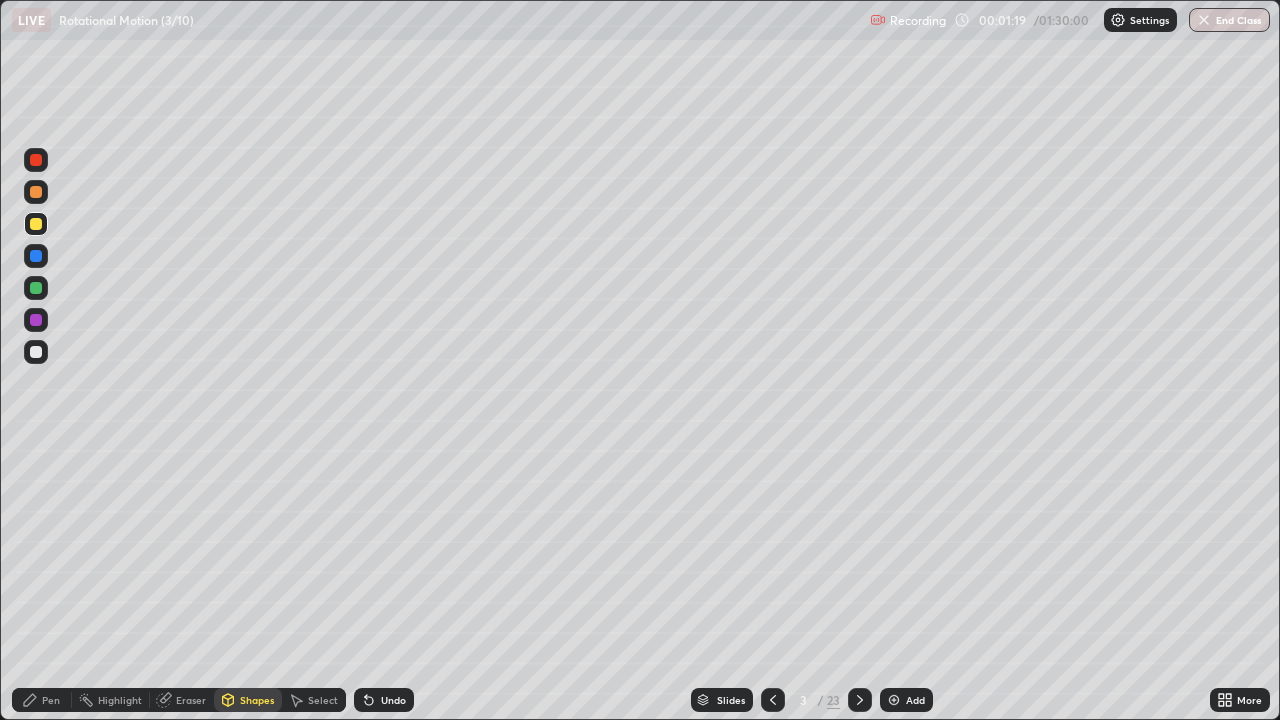 click at bounding box center [36, 412] 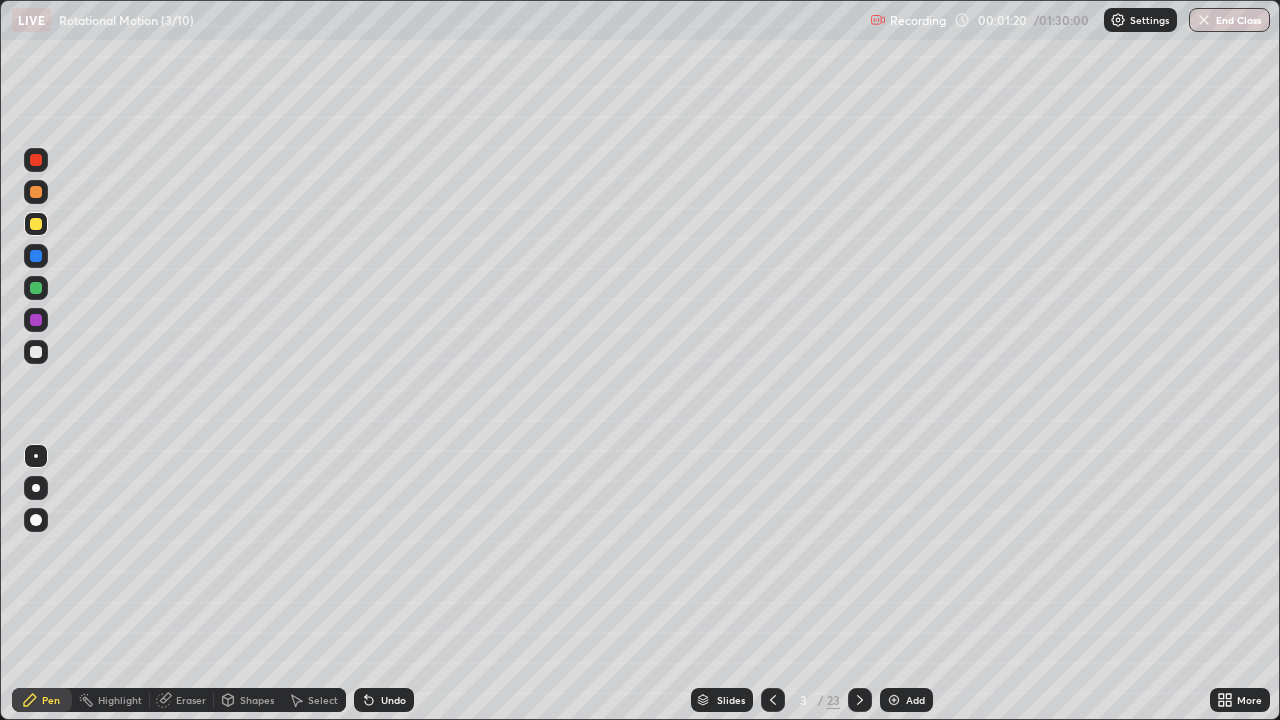 click at bounding box center (36, 352) 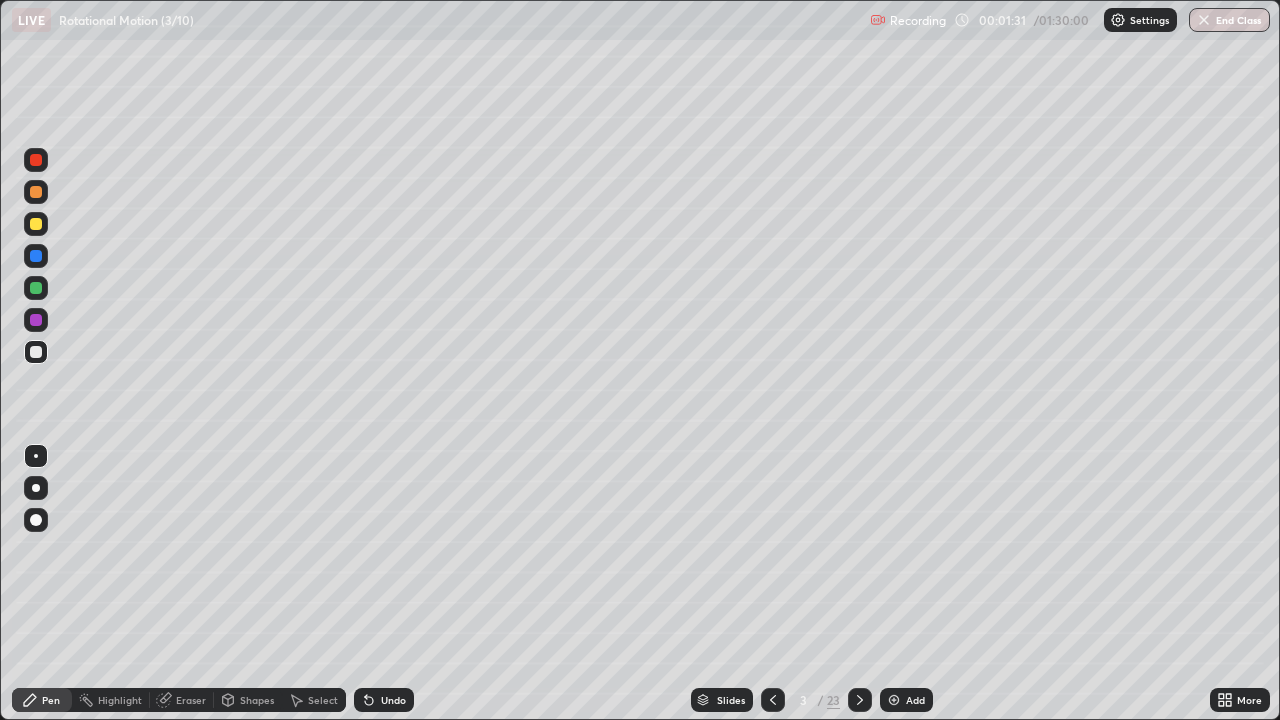 click on "Shapes" at bounding box center (257, 700) 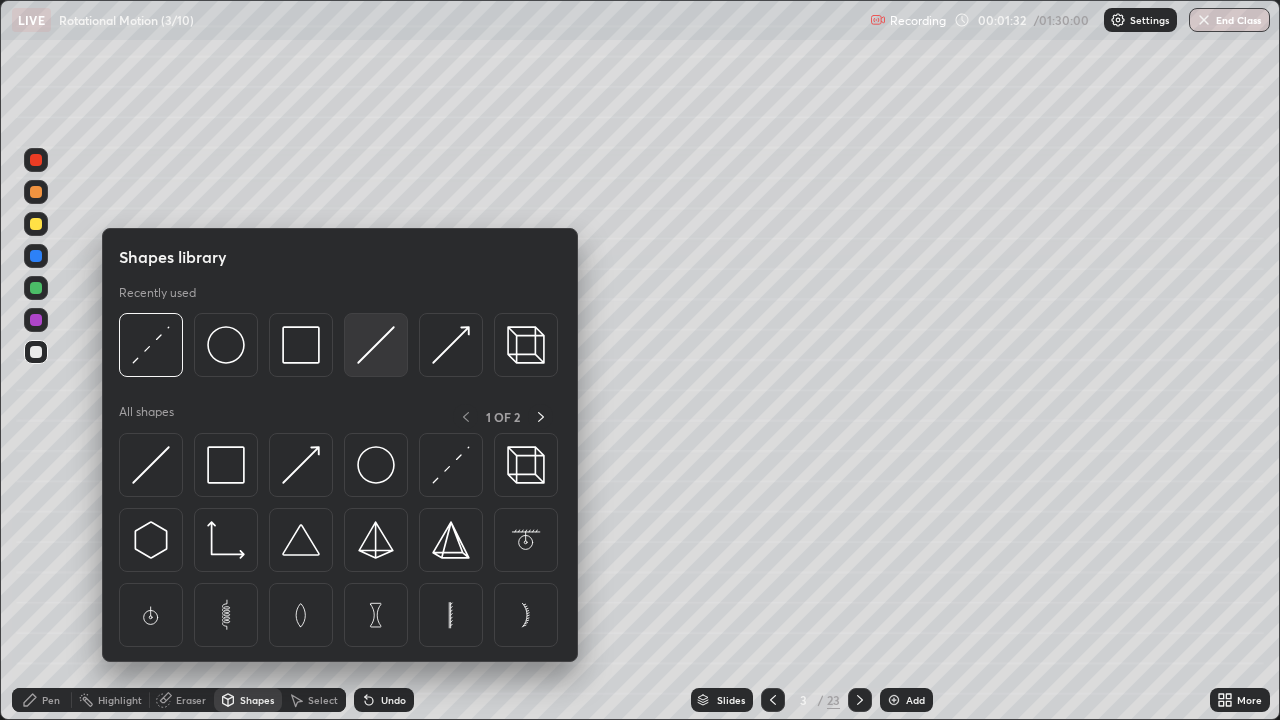 click at bounding box center [376, 345] 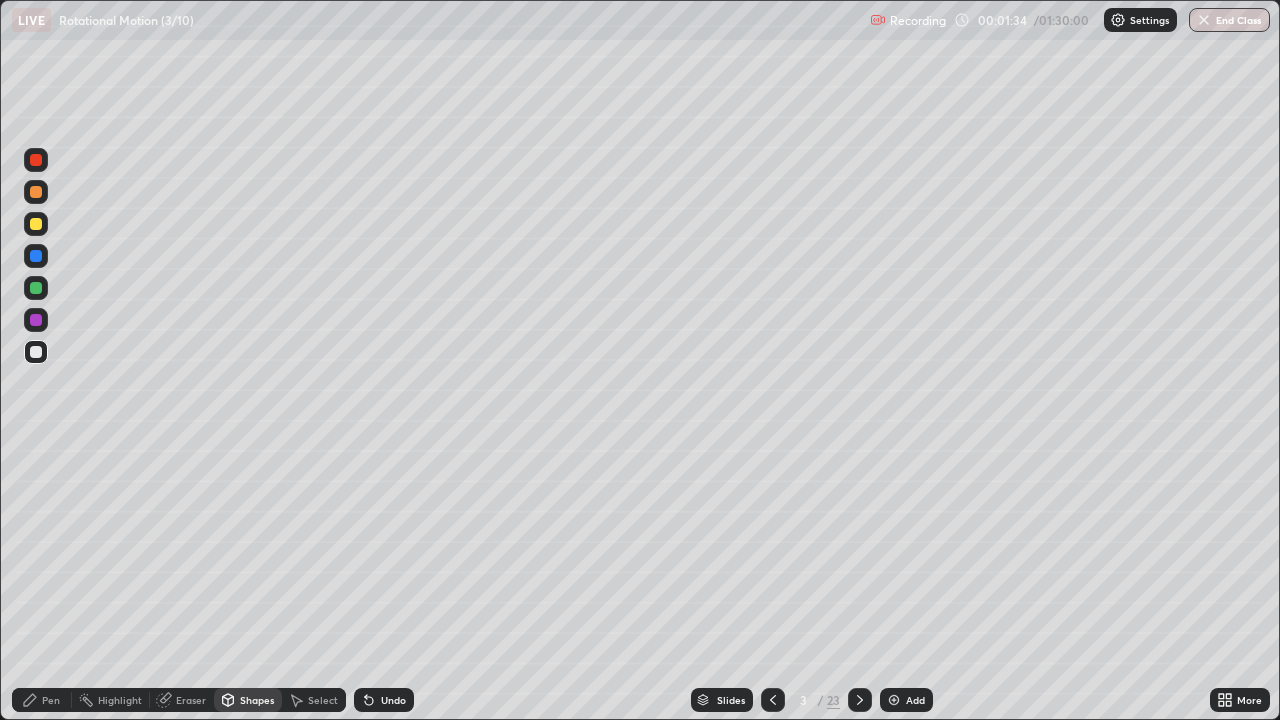 click at bounding box center [36, 256] 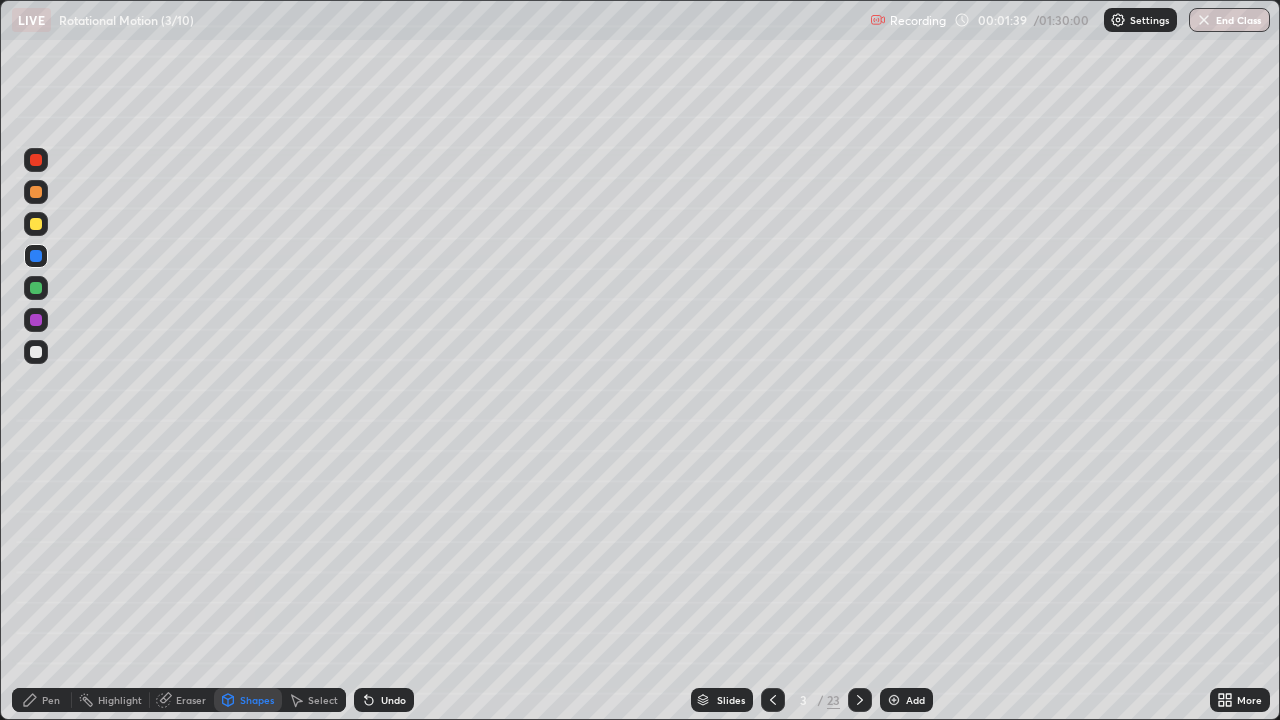 click on "Pen" at bounding box center (51, 700) 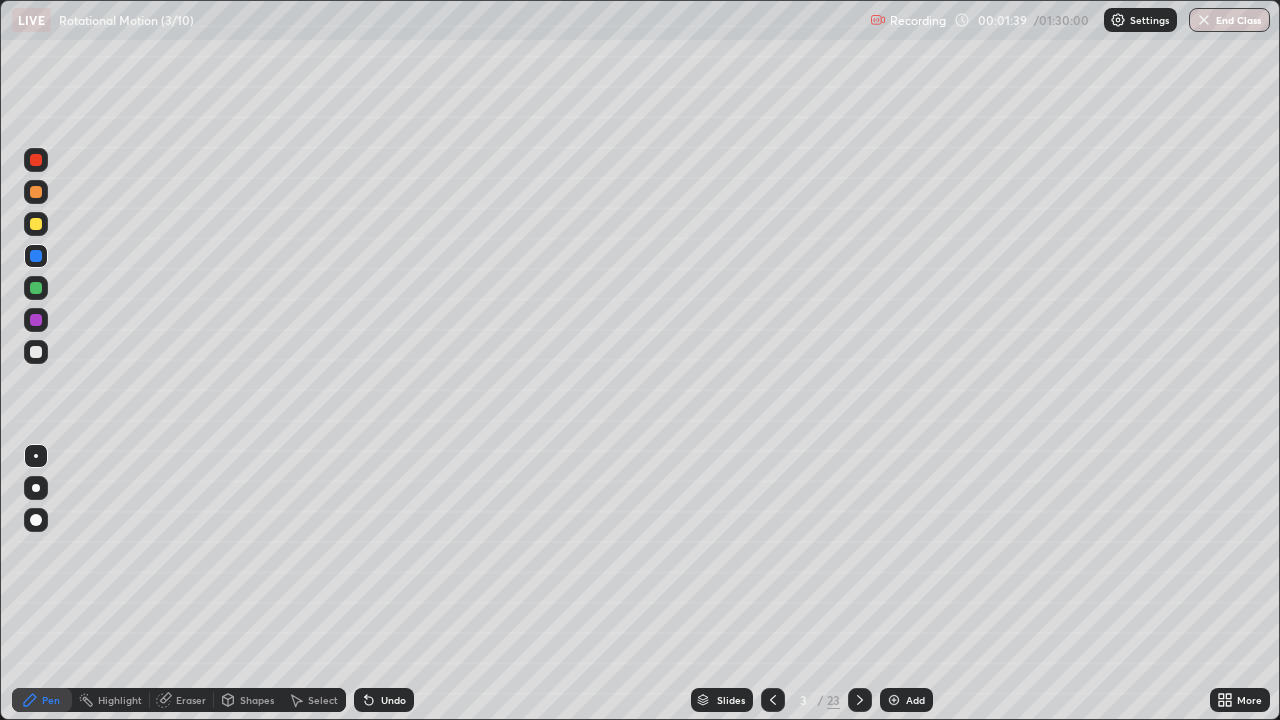click at bounding box center [36, 352] 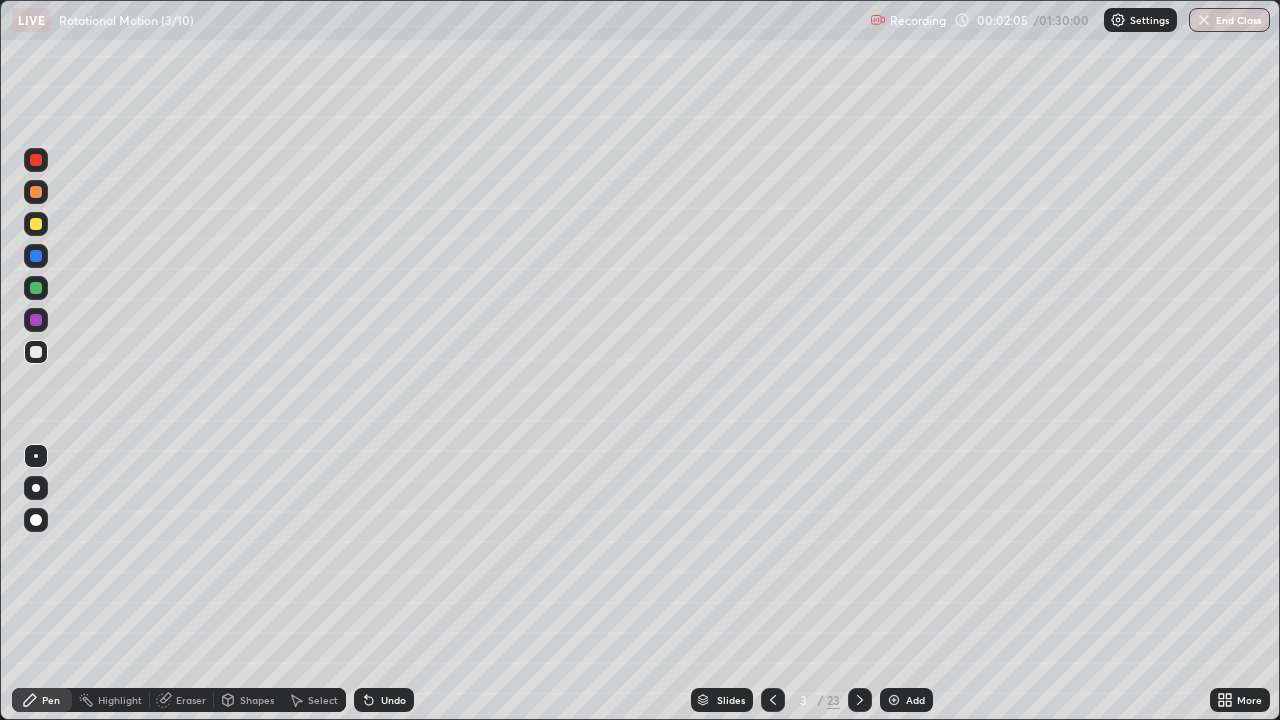 click at bounding box center (36, 192) 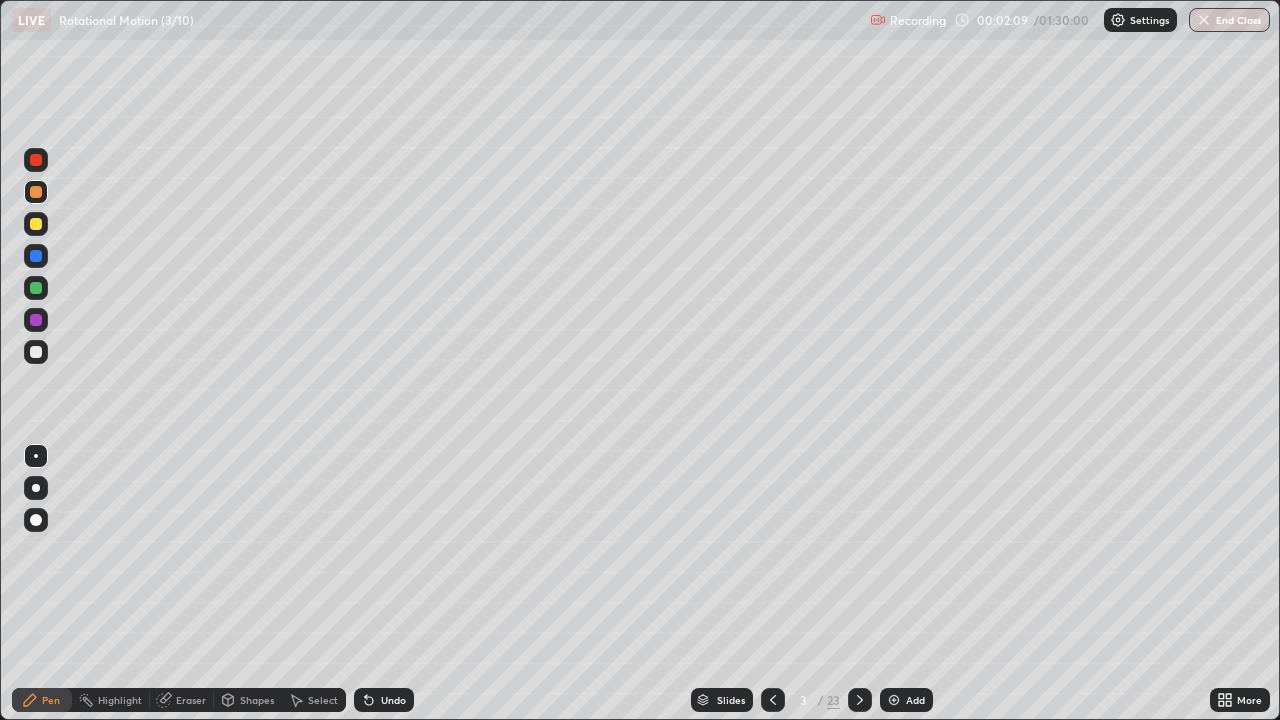 click at bounding box center [36, 488] 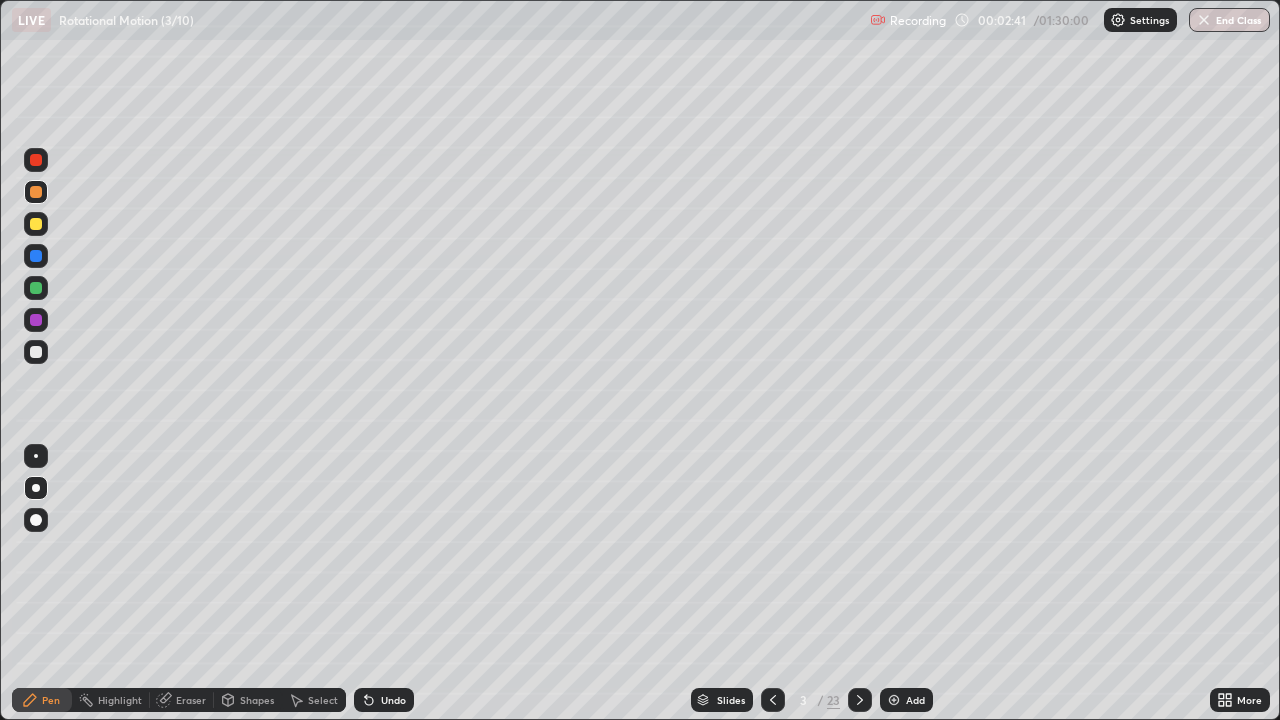 click on "Shapes" at bounding box center [257, 700] 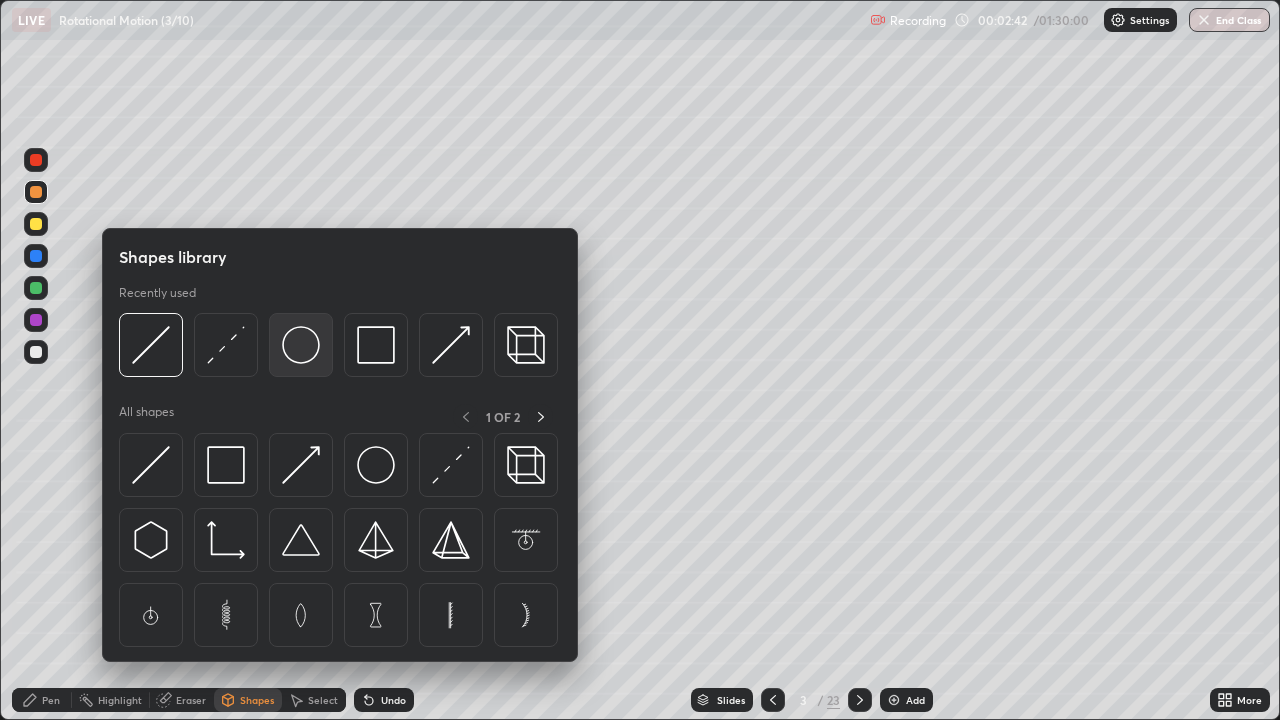 click at bounding box center (301, 345) 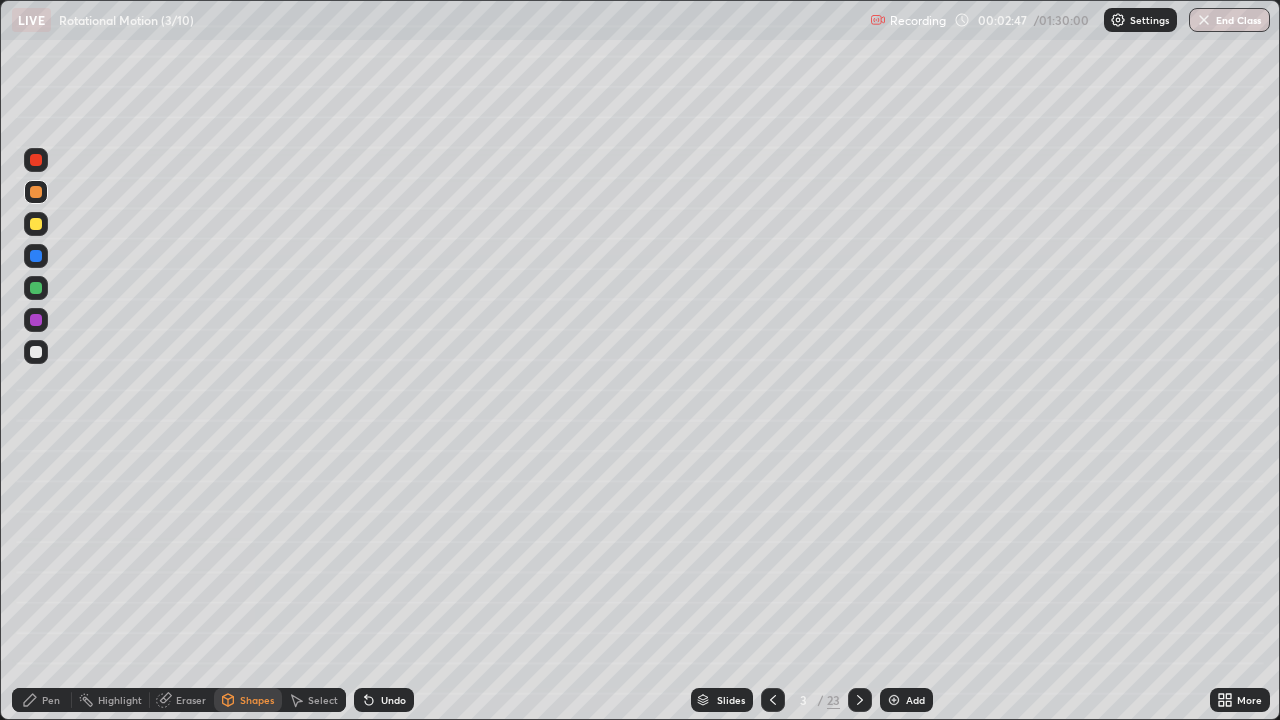 click on "Pen" at bounding box center (51, 700) 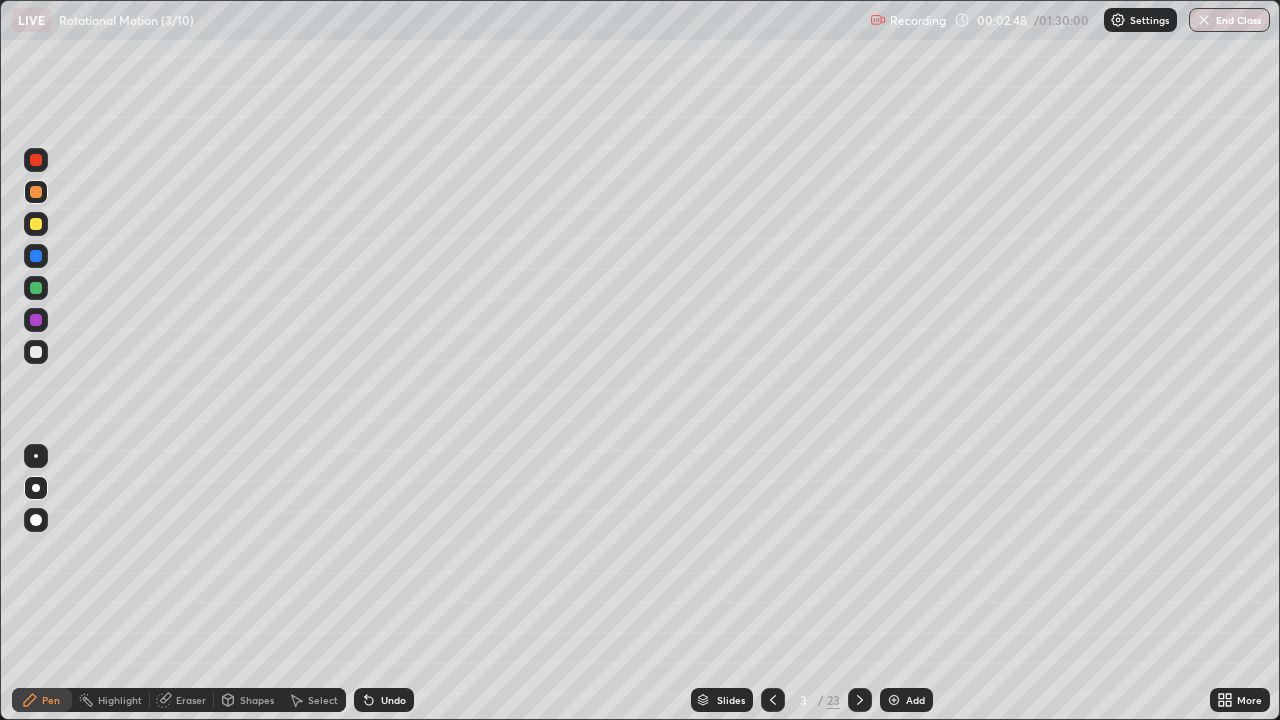 click on "Shapes" at bounding box center [257, 700] 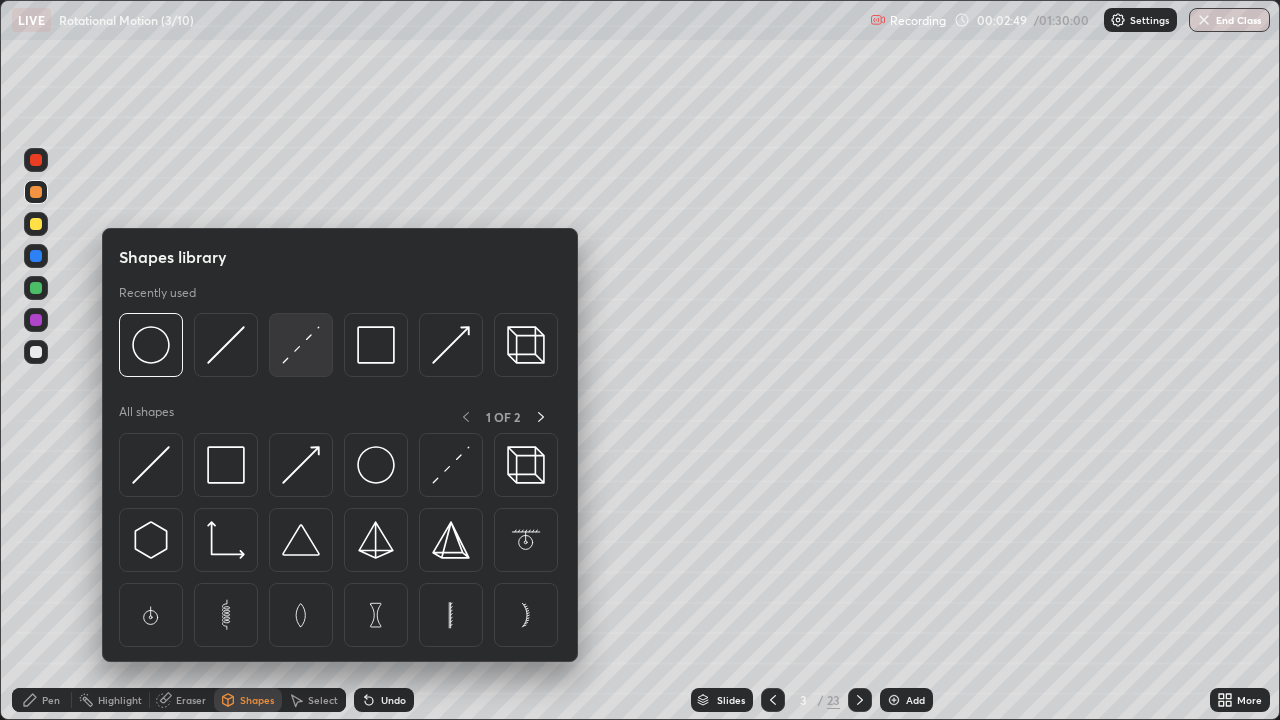 click at bounding box center (301, 345) 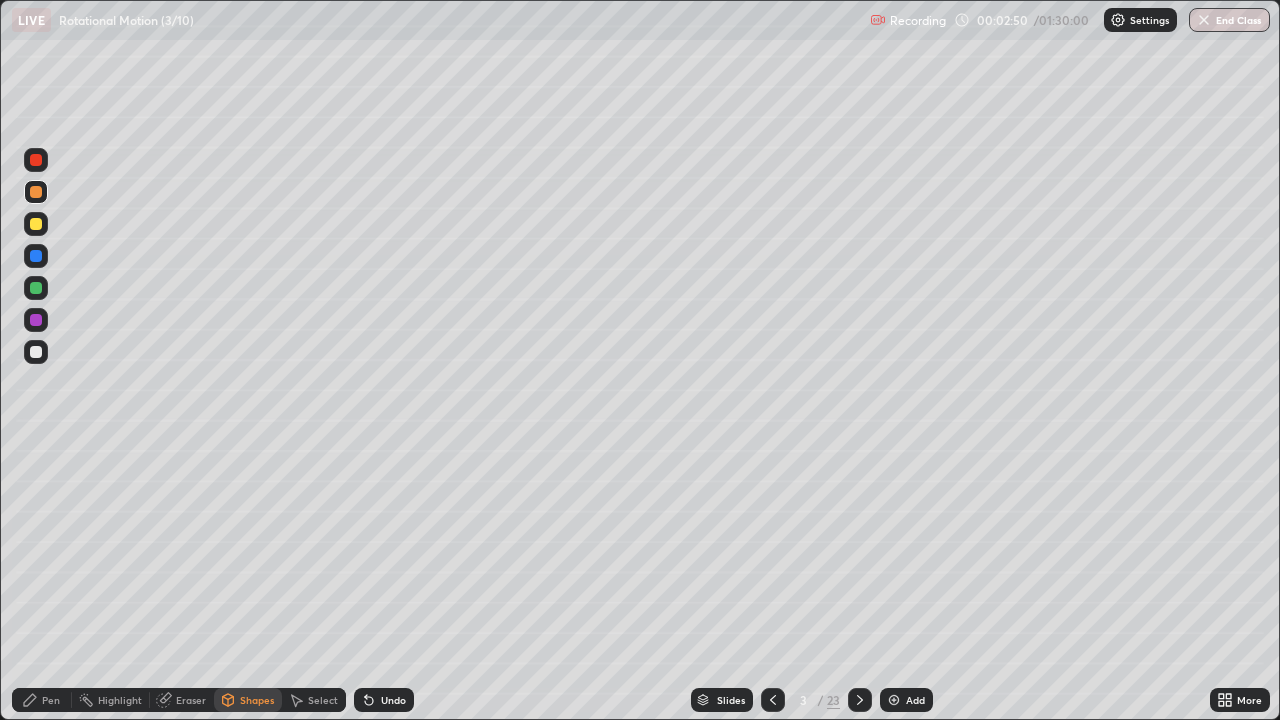 click at bounding box center (36, 288) 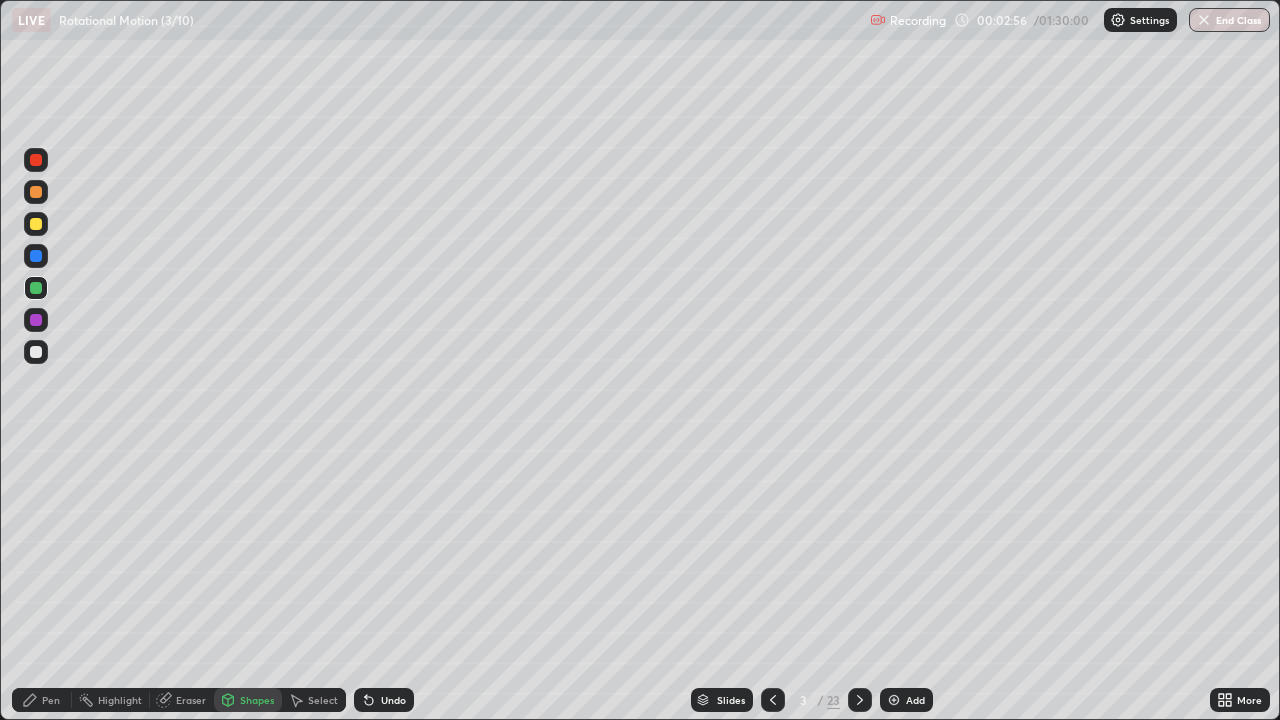 click on "Shapes" at bounding box center [257, 700] 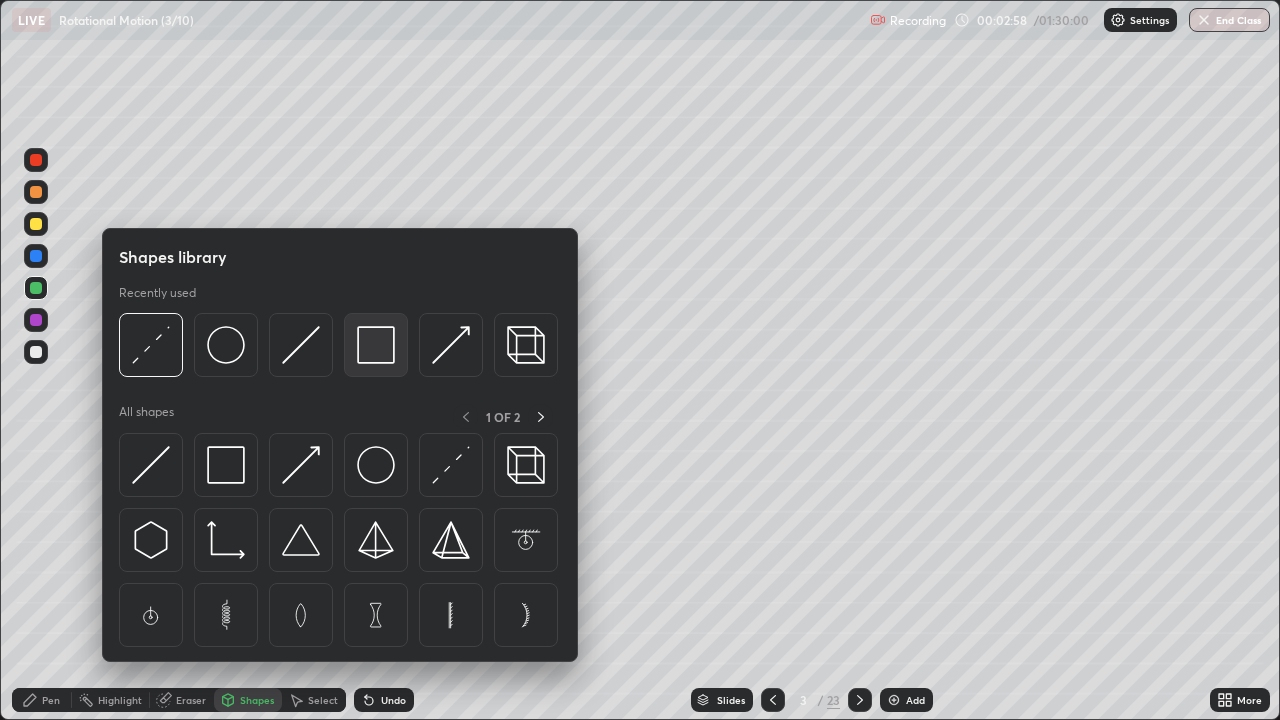 click at bounding box center [376, 345] 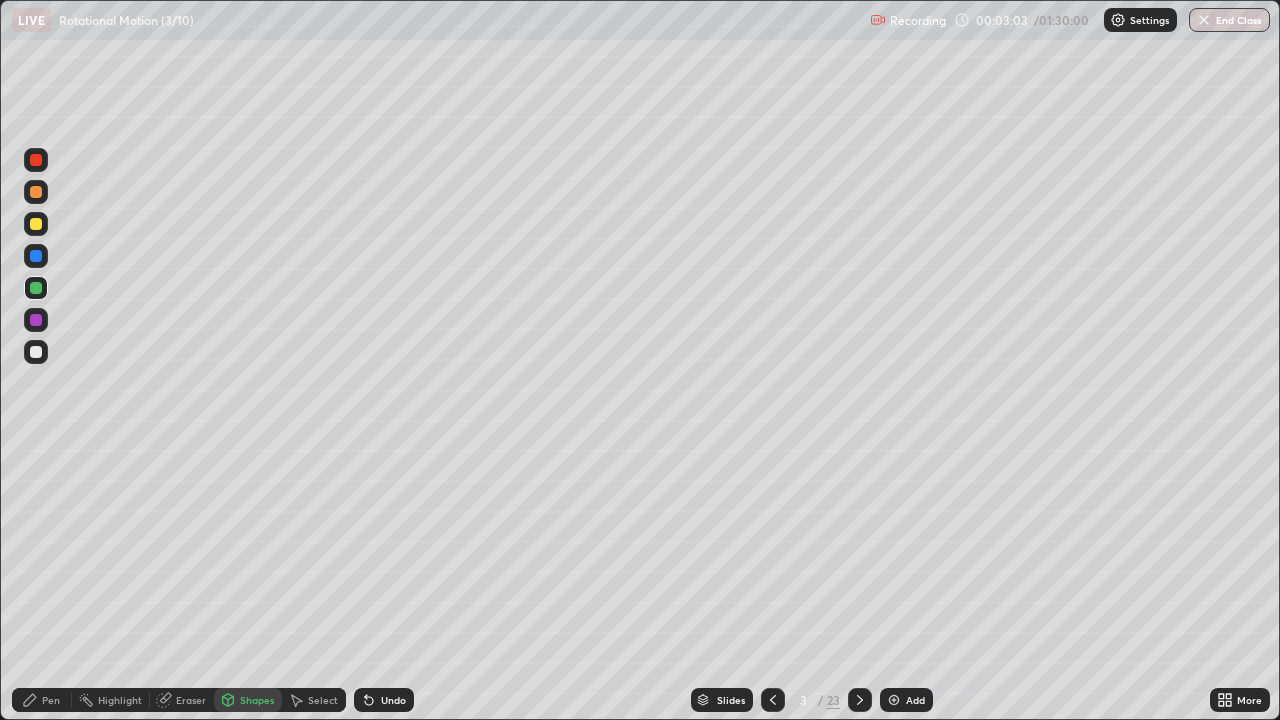 click on "Pen" at bounding box center (51, 700) 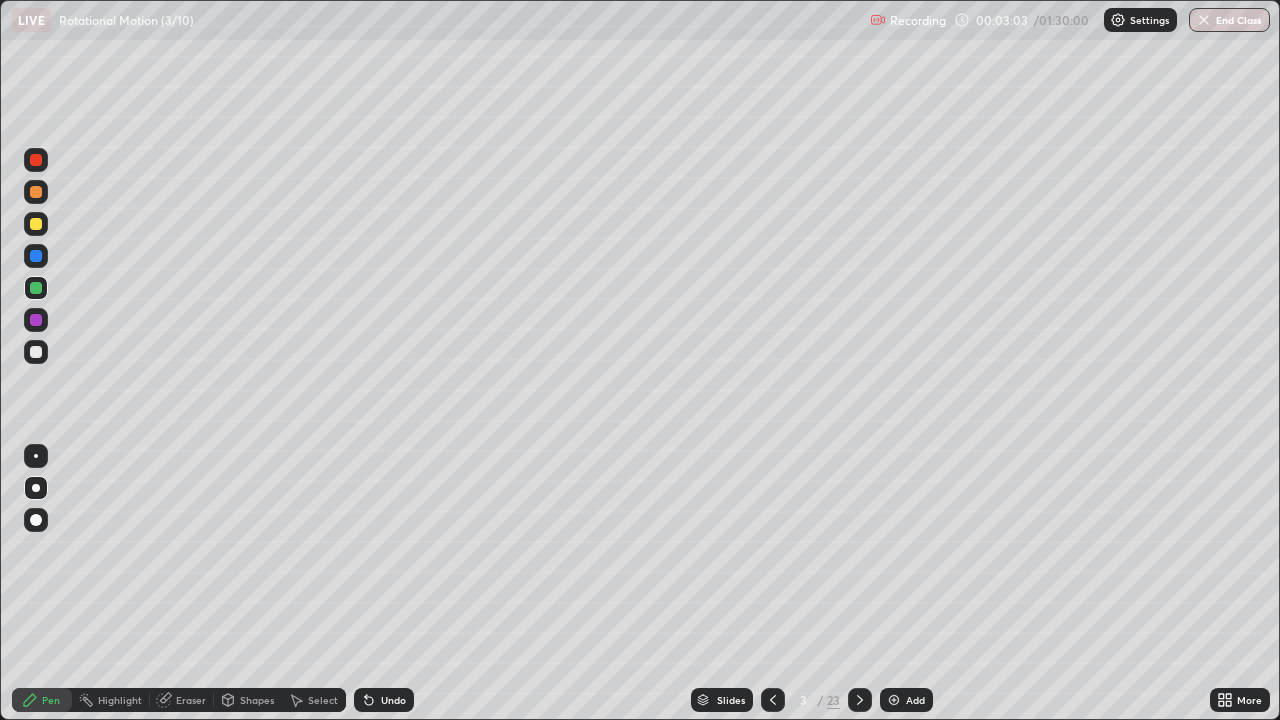 click at bounding box center (36, 352) 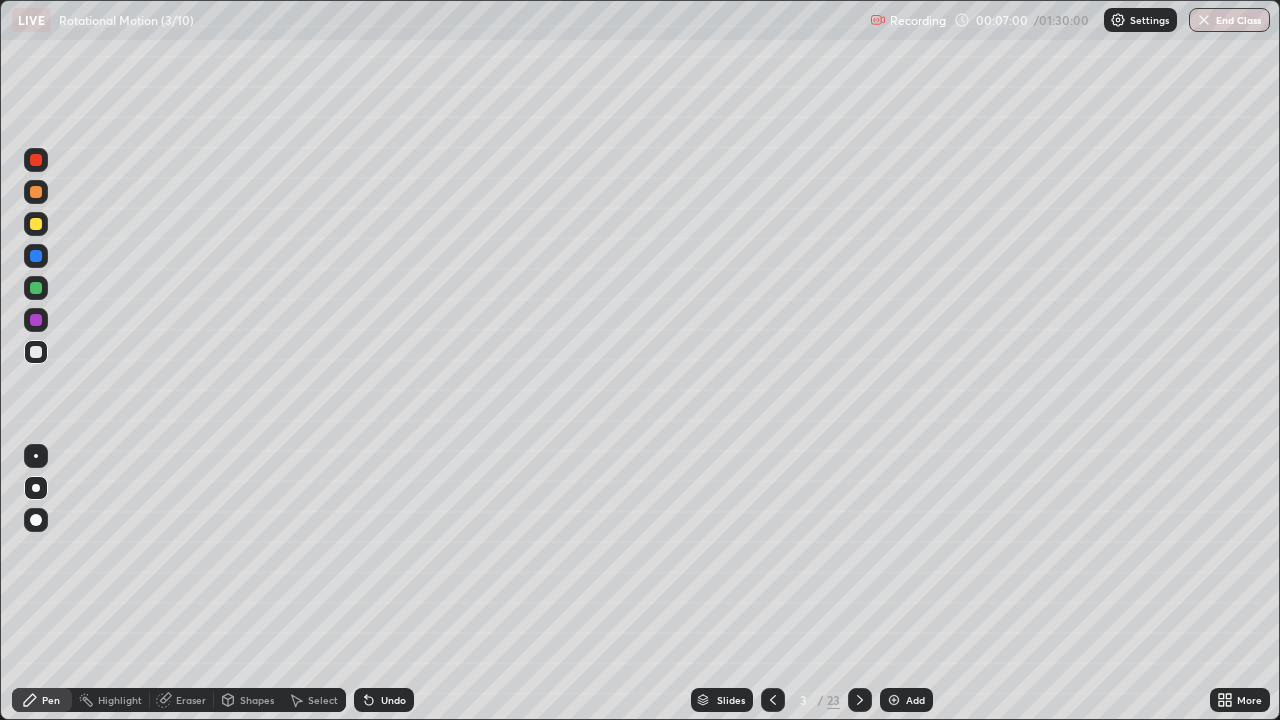click on "Add" at bounding box center [915, 700] 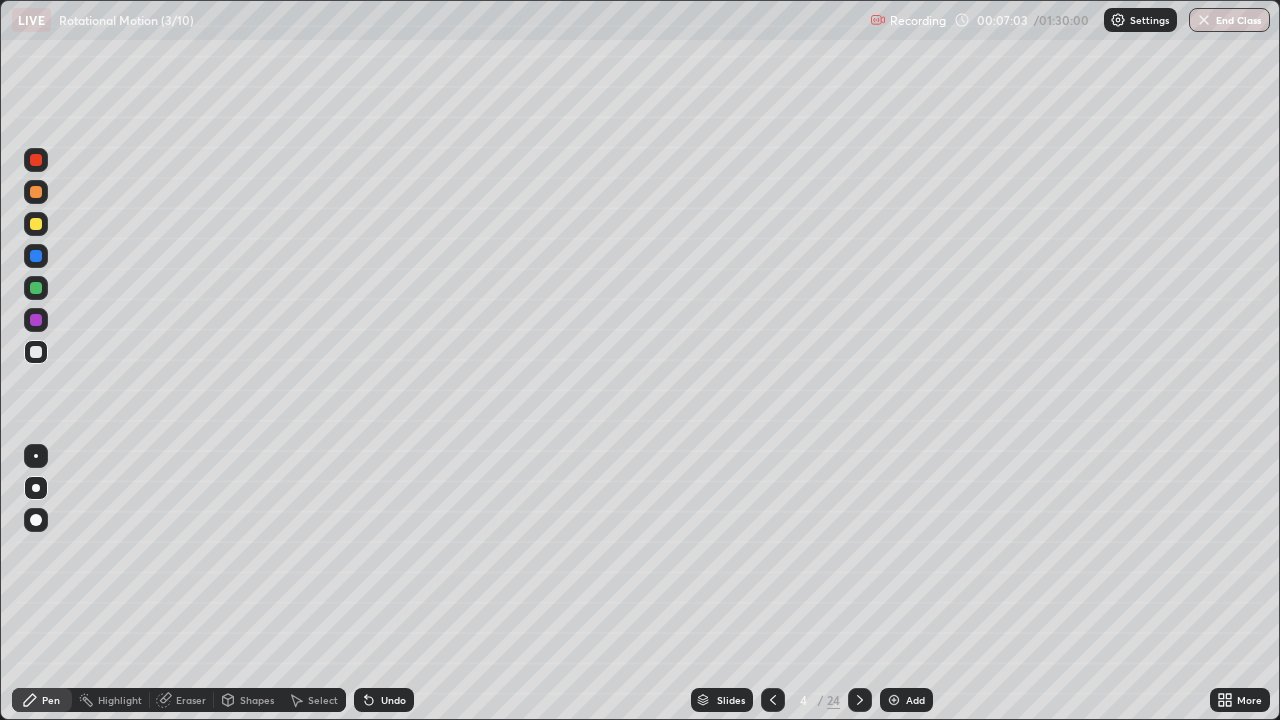click at bounding box center [36, 224] 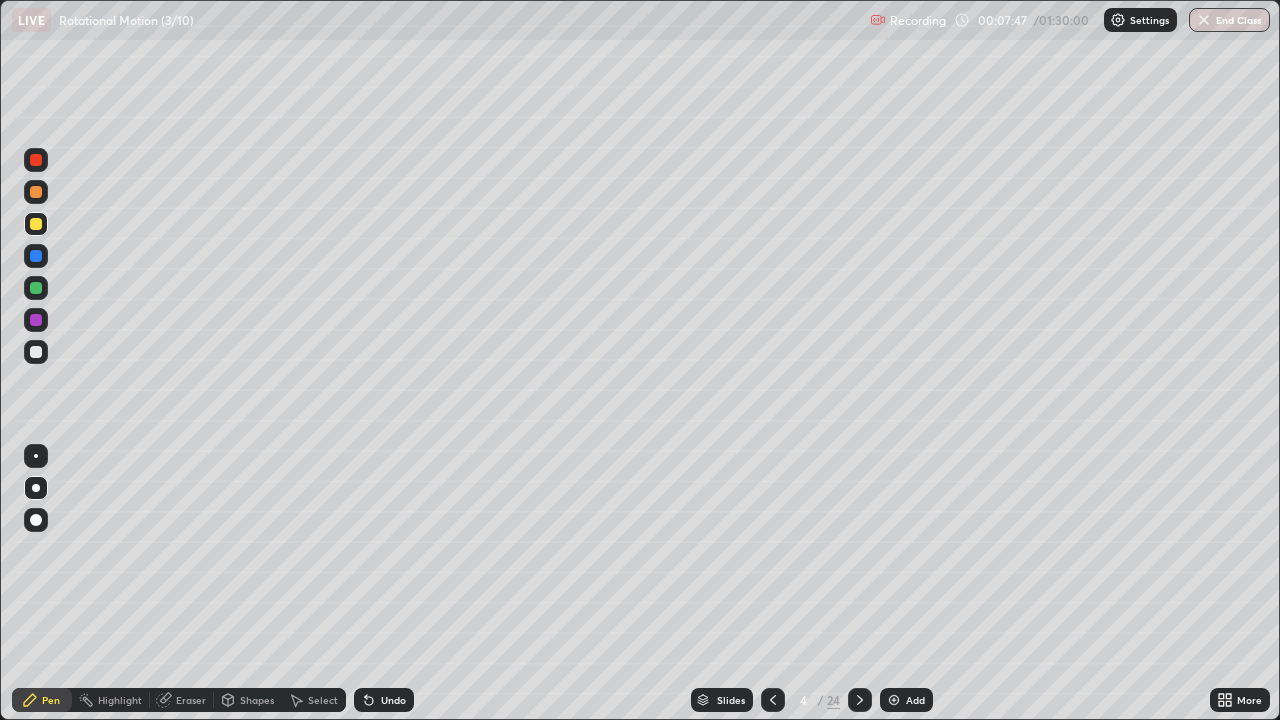 click at bounding box center (36, 352) 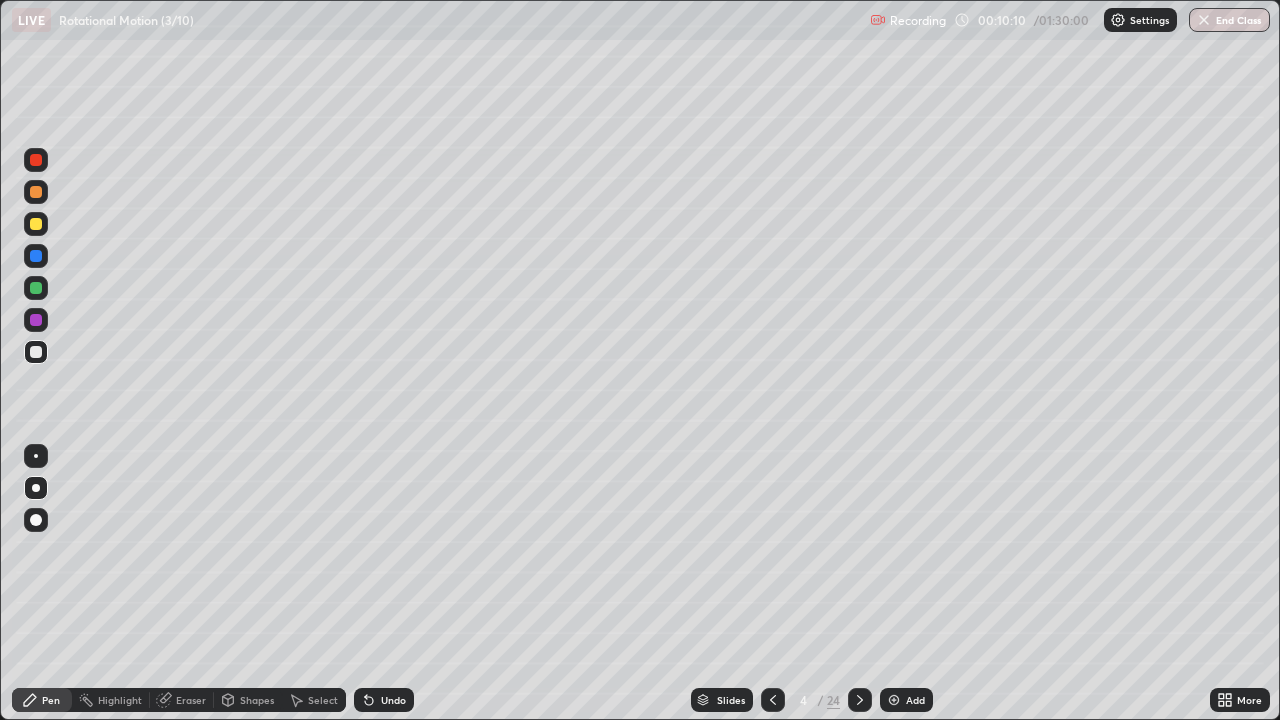 click at bounding box center [36, 224] 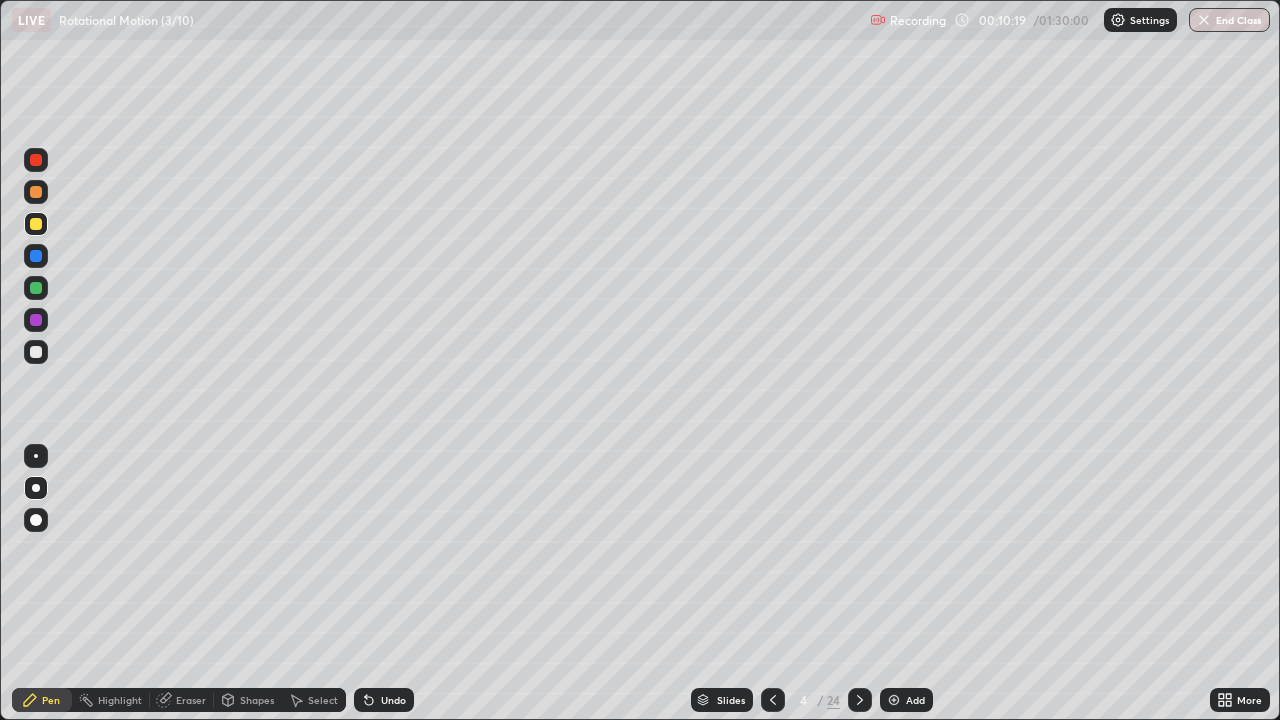 click on "Shapes" at bounding box center (257, 700) 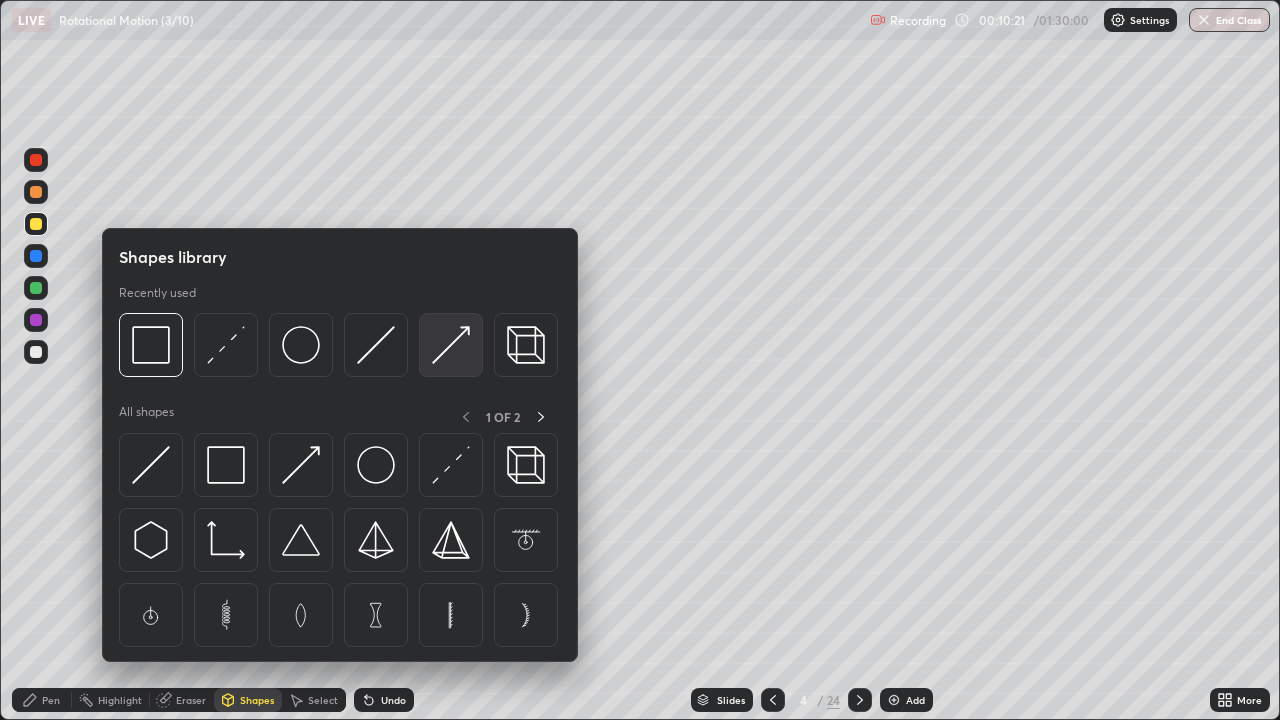 click at bounding box center [451, 345] 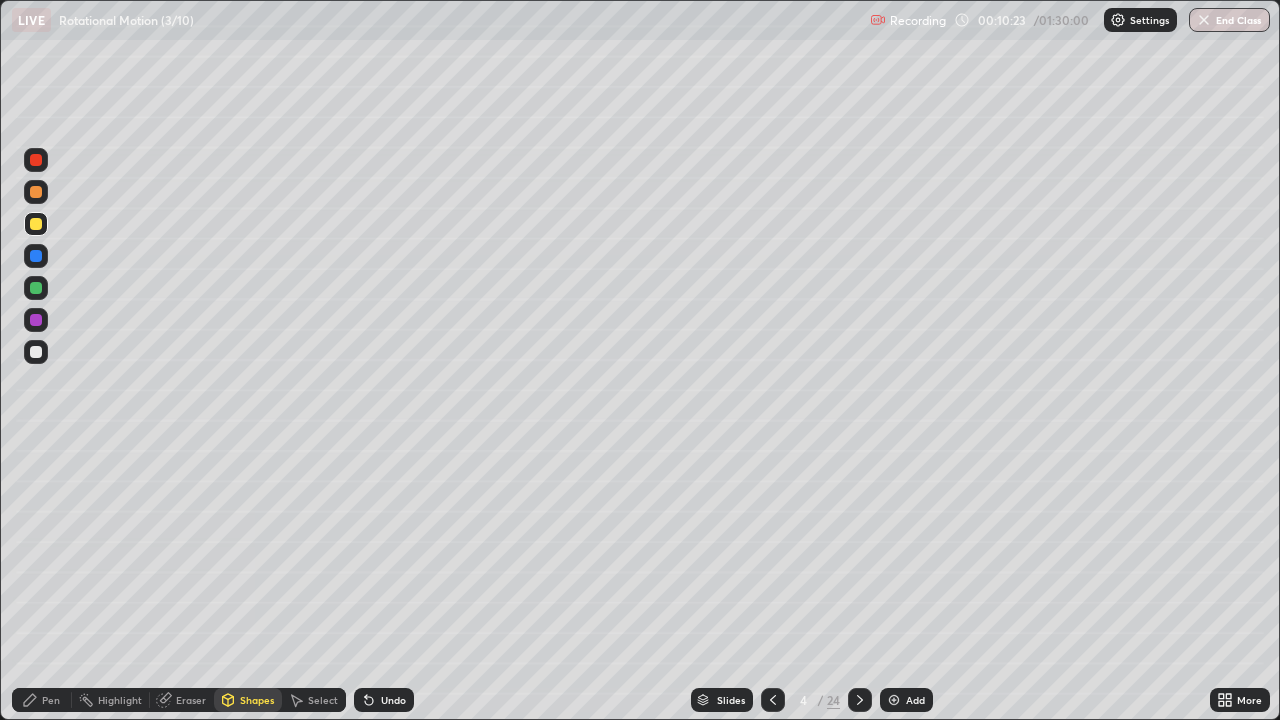 click on "Shapes" at bounding box center (257, 700) 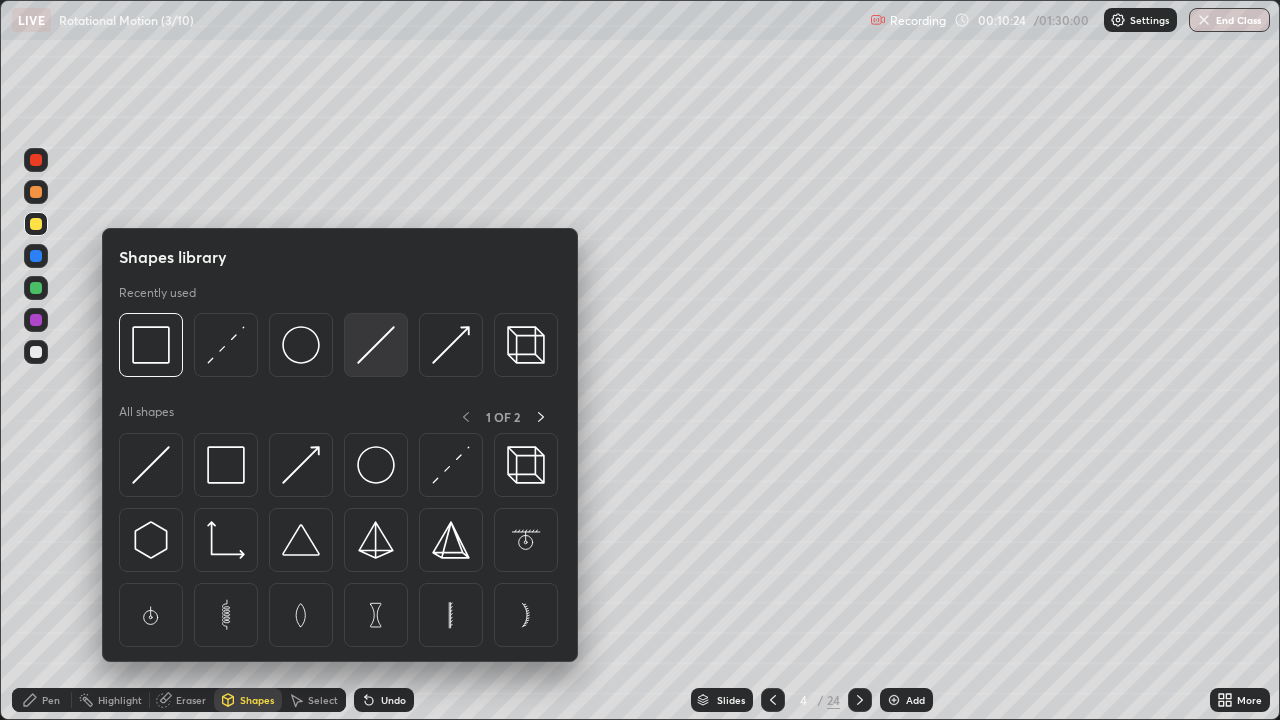 click at bounding box center (376, 345) 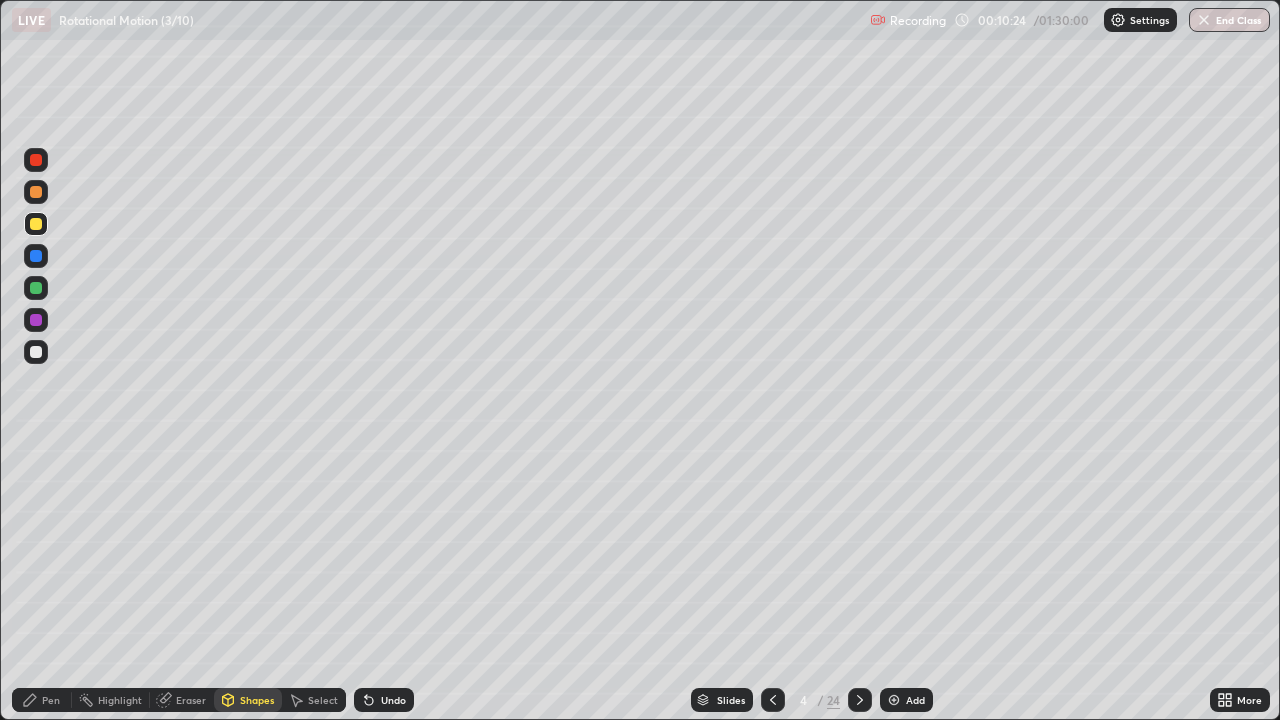click at bounding box center [36, 352] 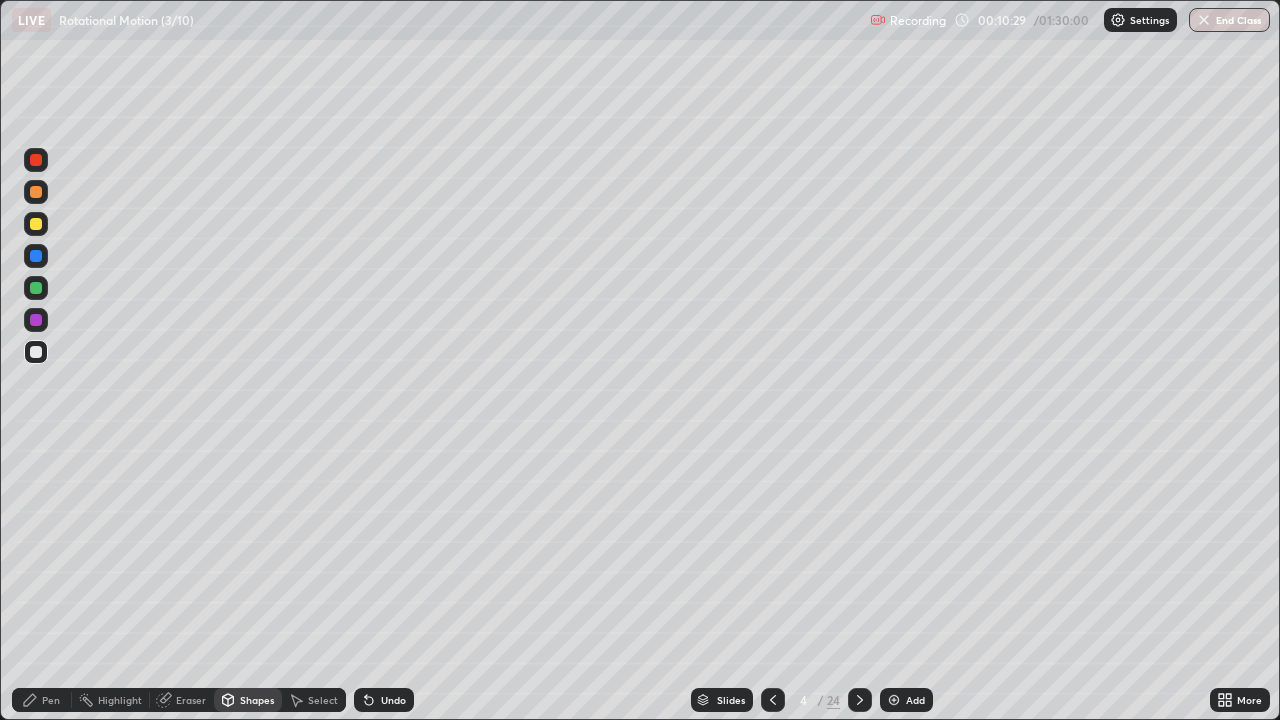 click at bounding box center (36, 224) 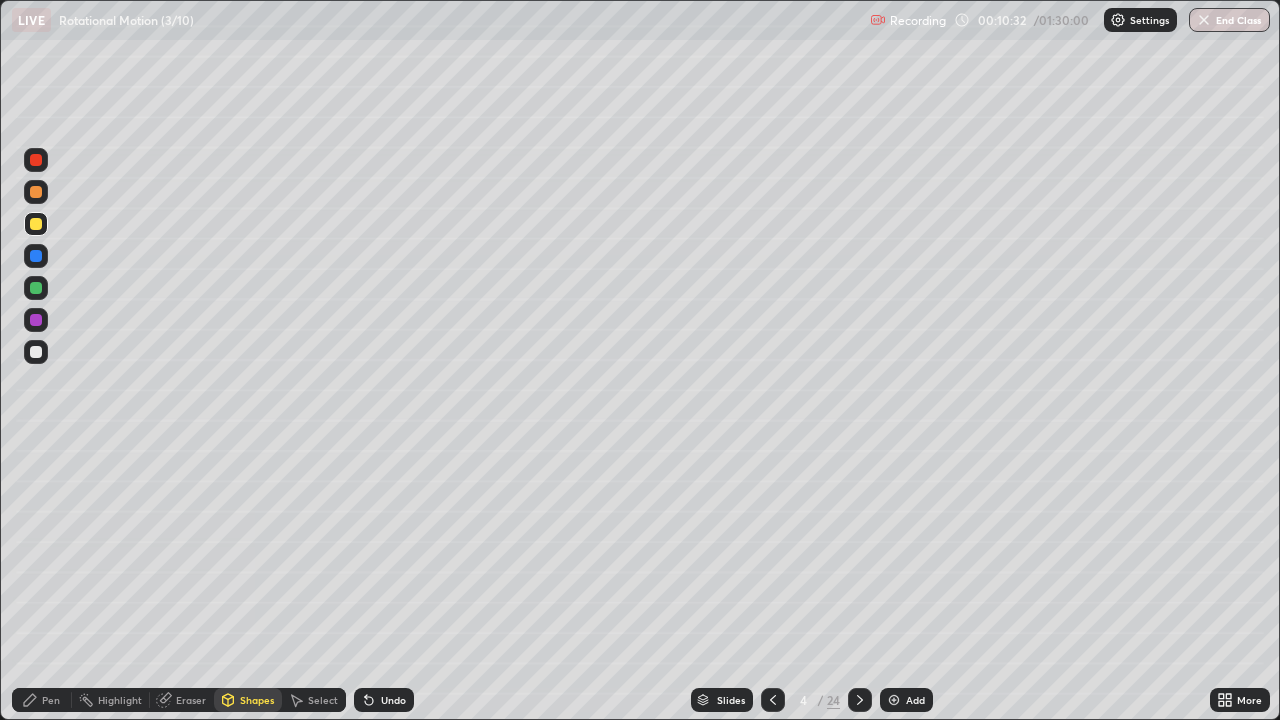 click on "Pen" at bounding box center [51, 700] 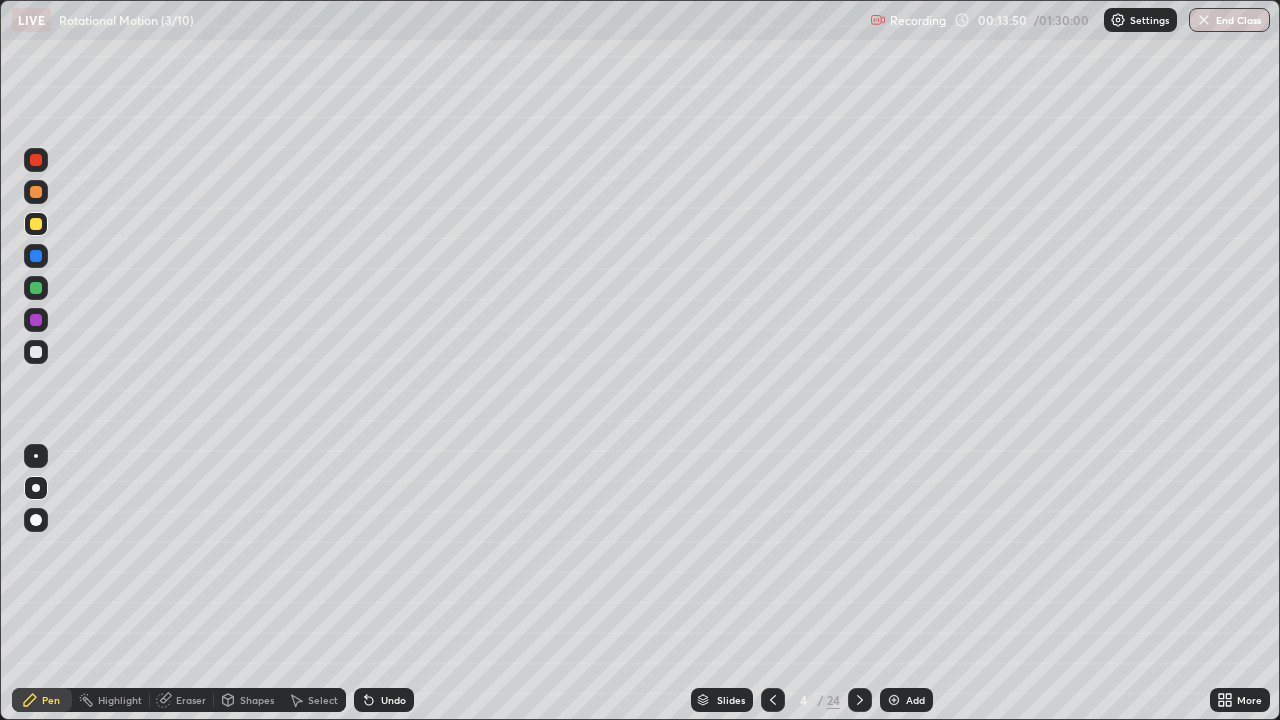 click on "Add" at bounding box center [915, 700] 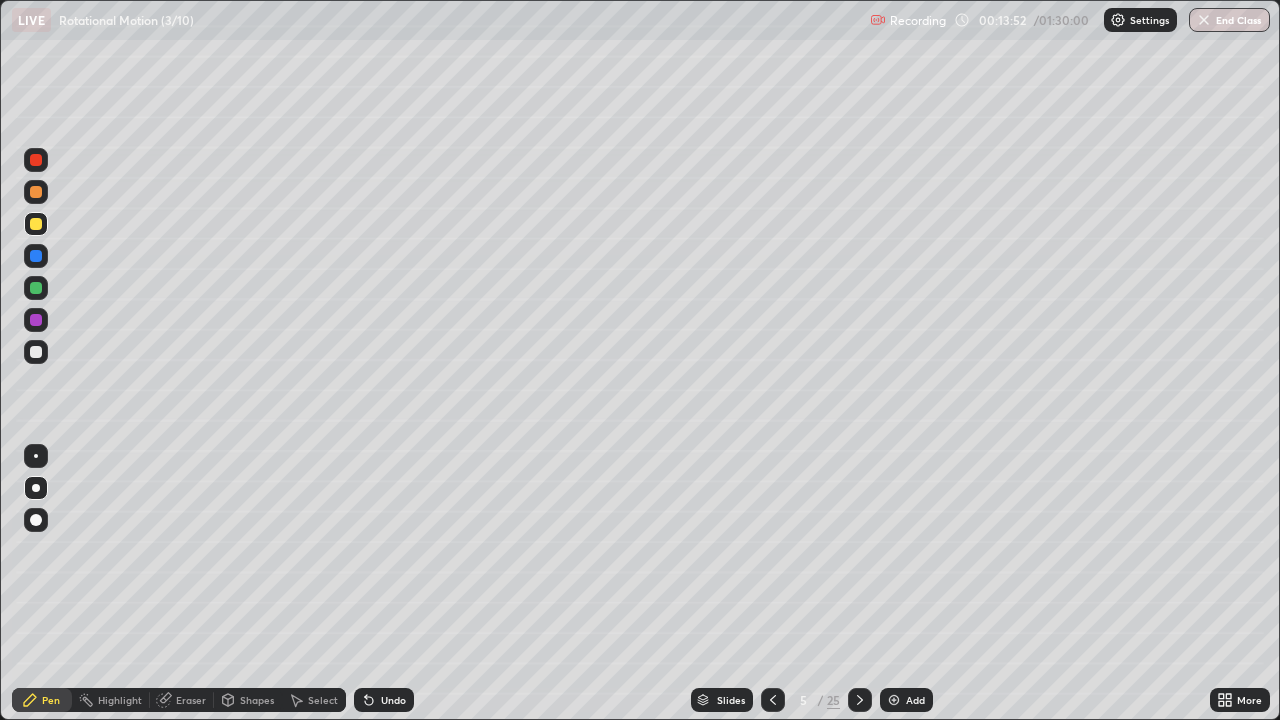 click on "Shapes" at bounding box center (257, 700) 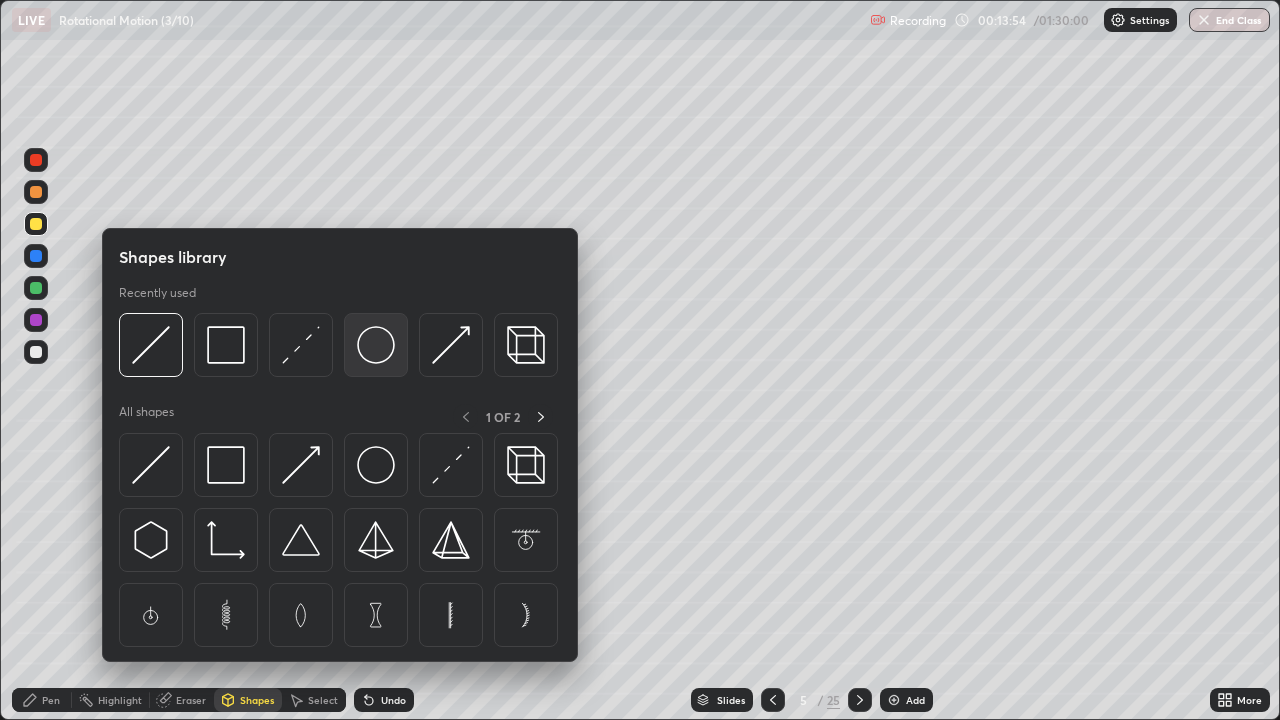 click at bounding box center [376, 345] 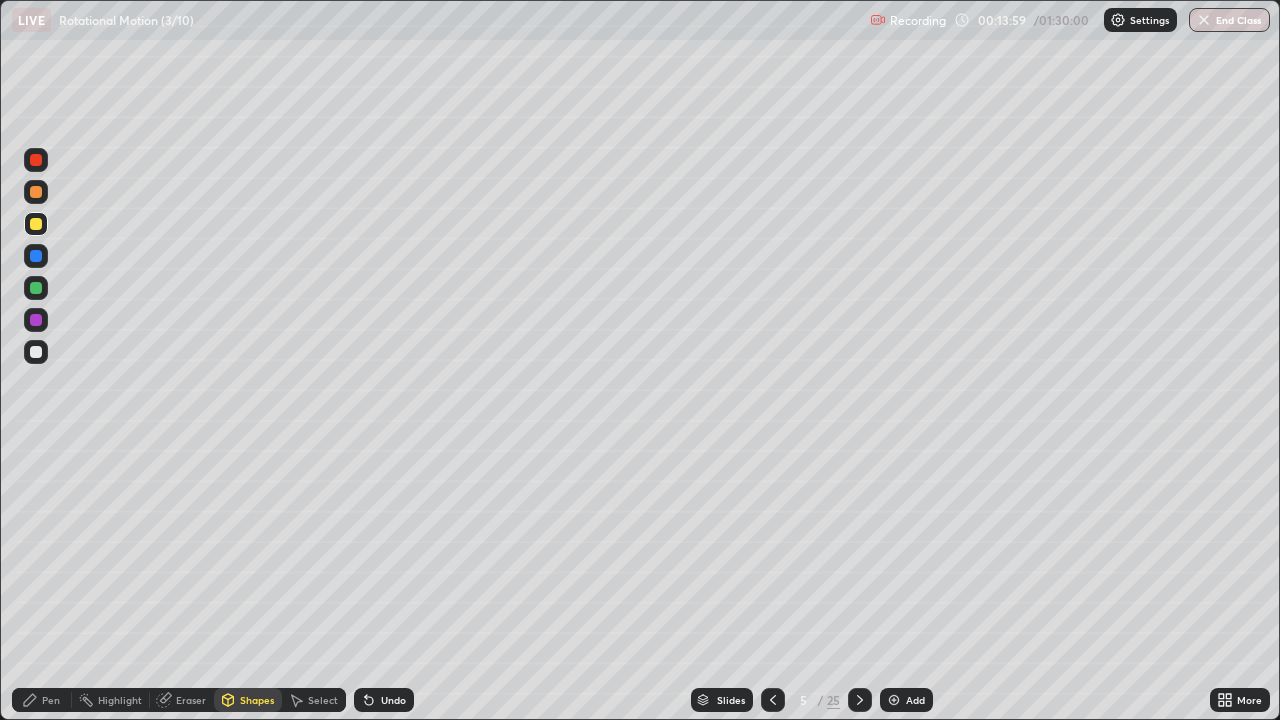 click on "Pen" at bounding box center [51, 700] 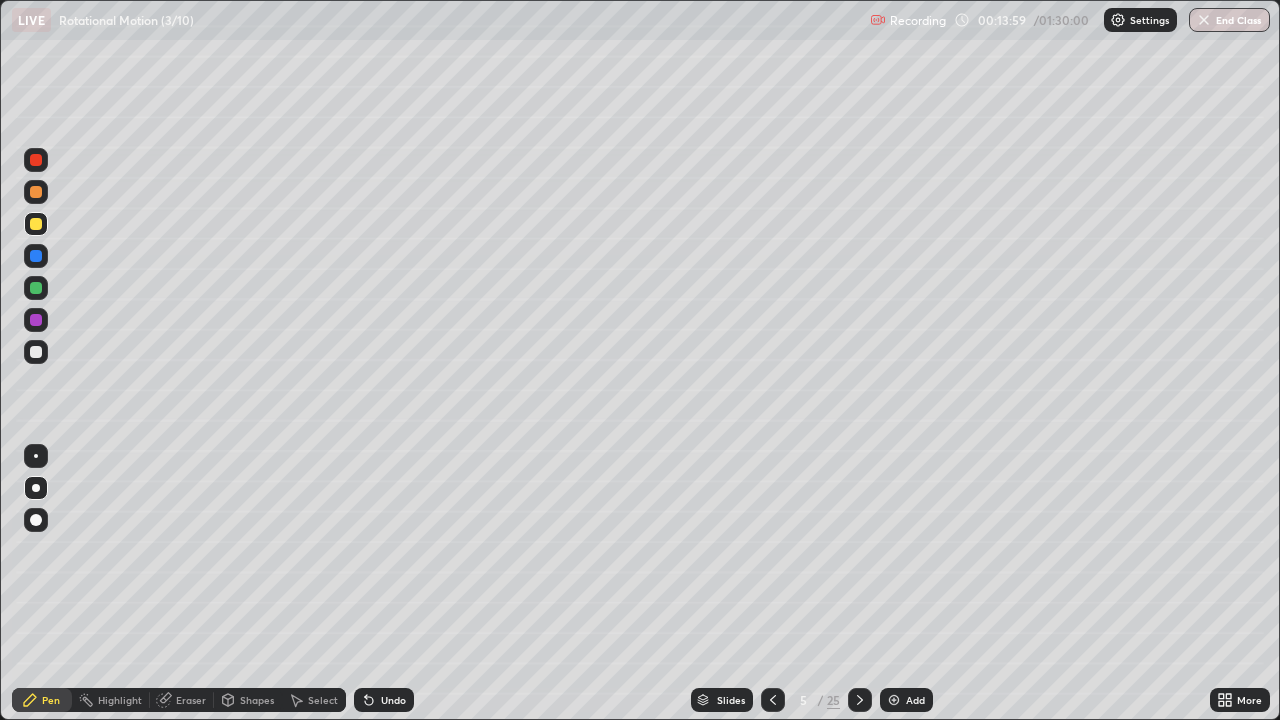 click at bounding box center (36, 352) 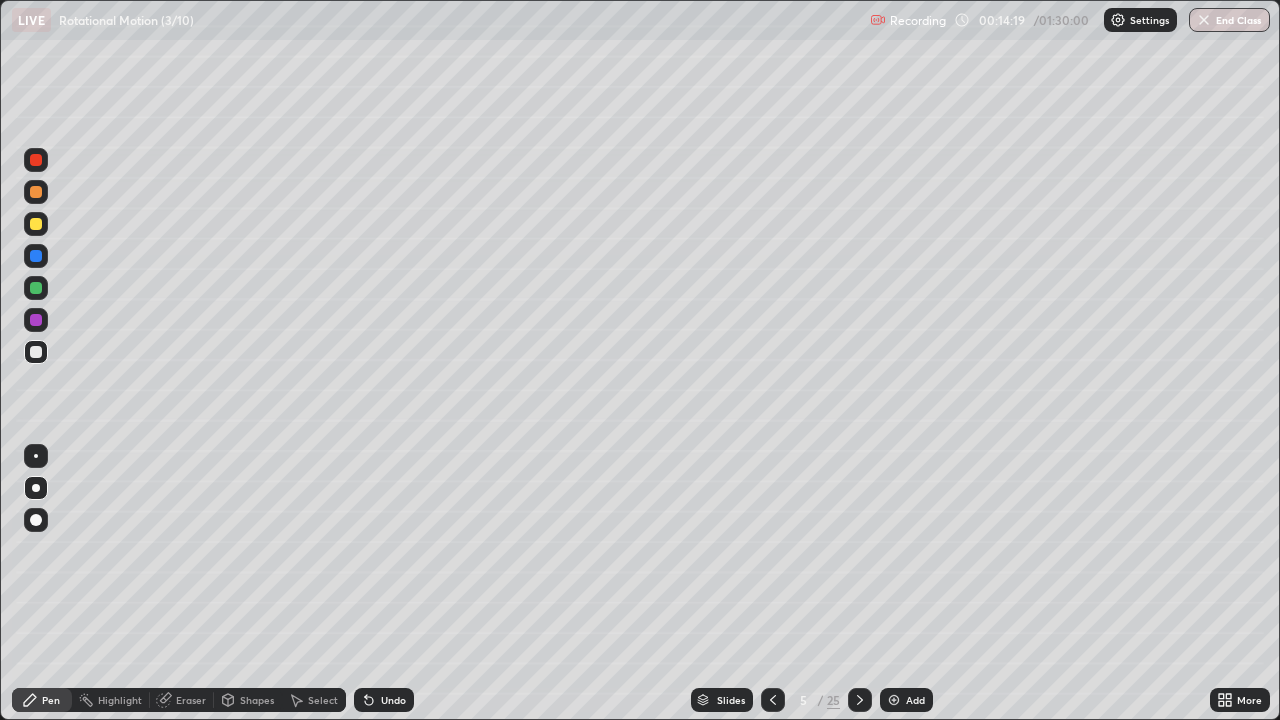 click on "Shapes" at bounding box center (257, 700) 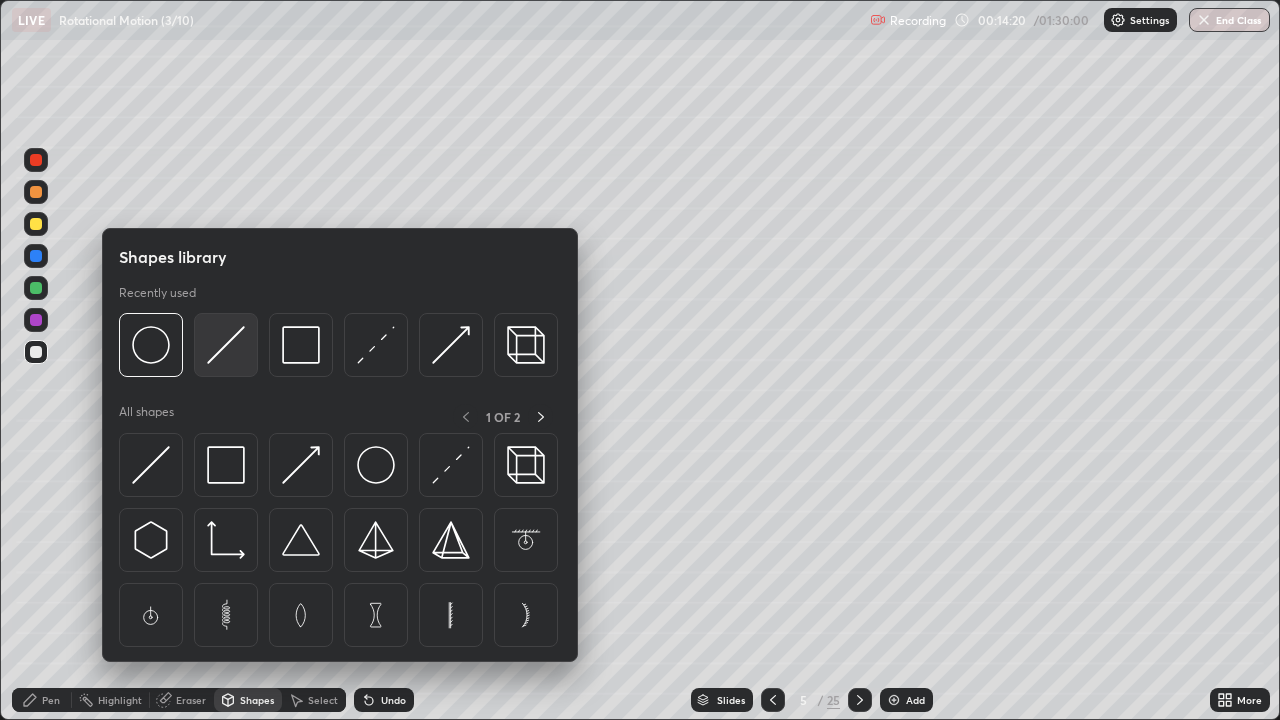 click at bounding box center (226, 345) 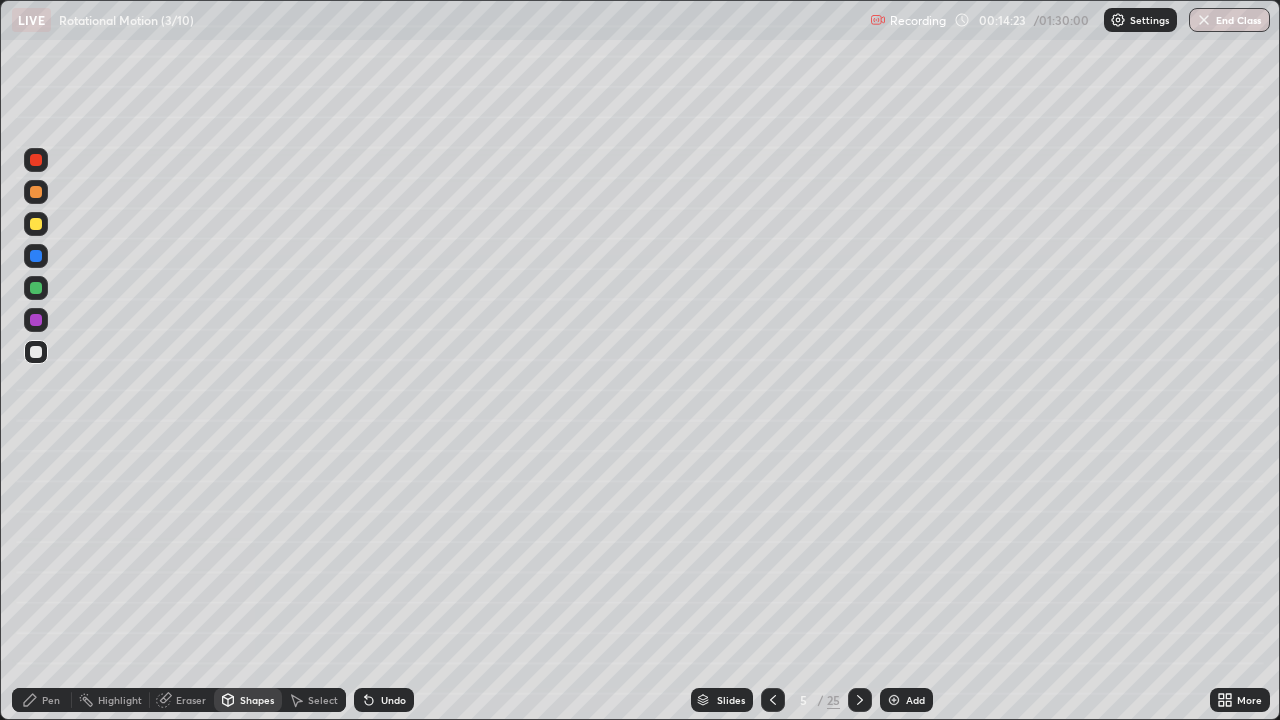 click at bounding box center (36, 288) 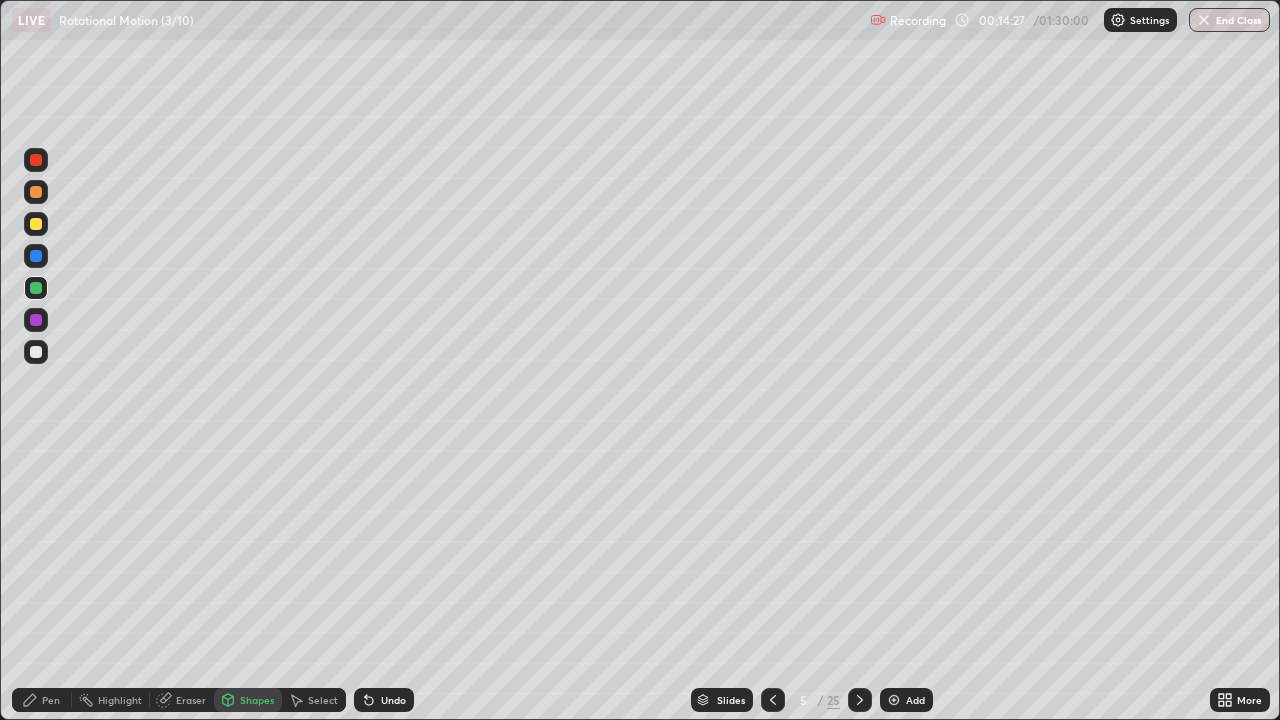 click at bounding box center [36, 320] 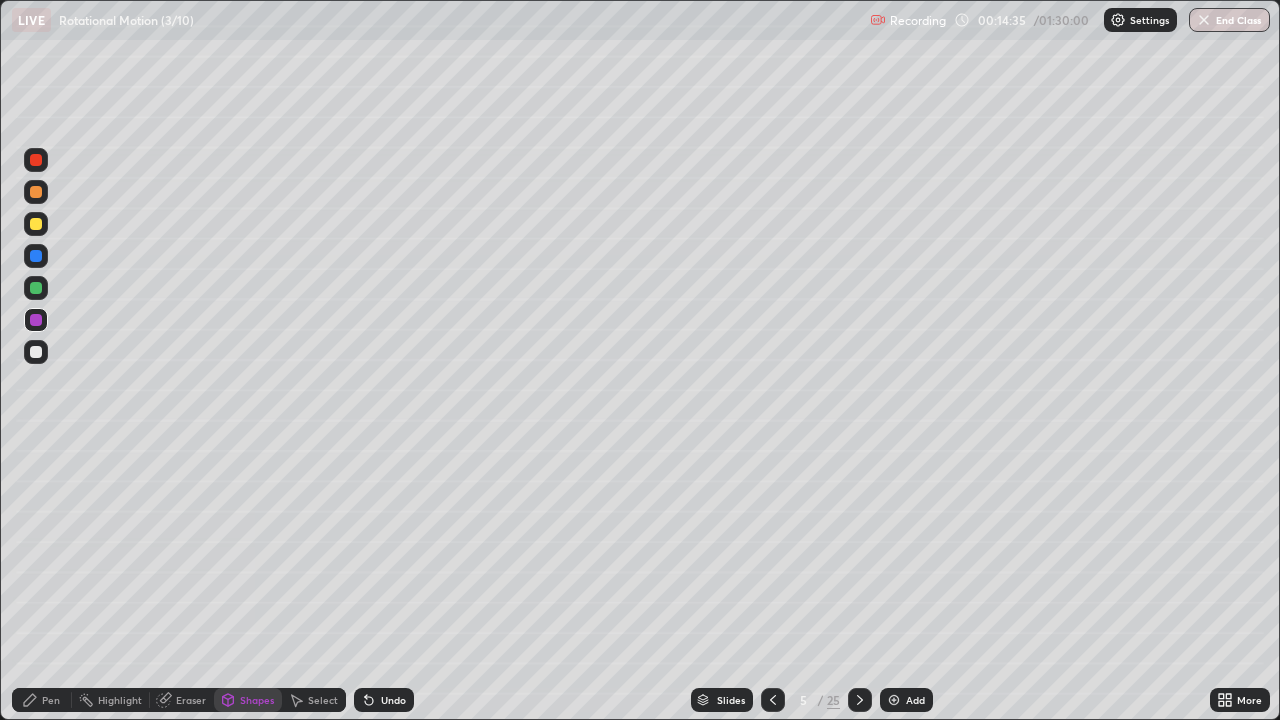 click on "Pen" at bounding box center (42, 700) 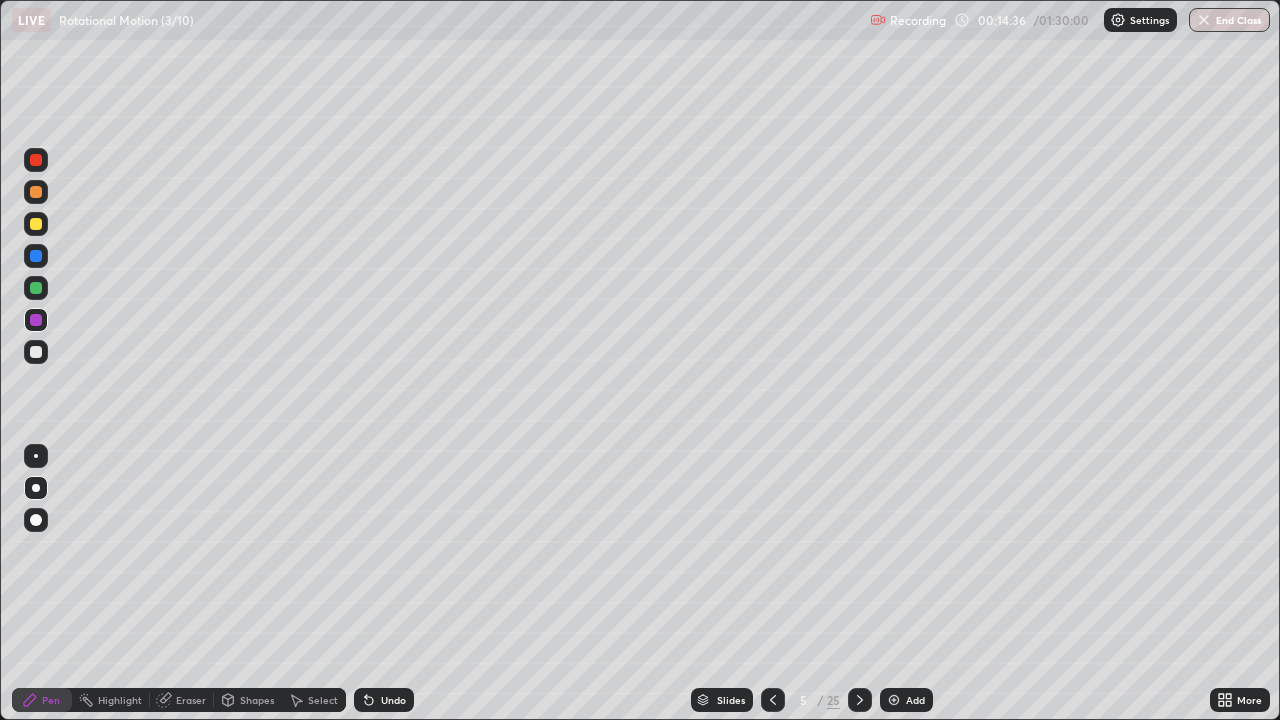 click at bounding box center (36, 352) 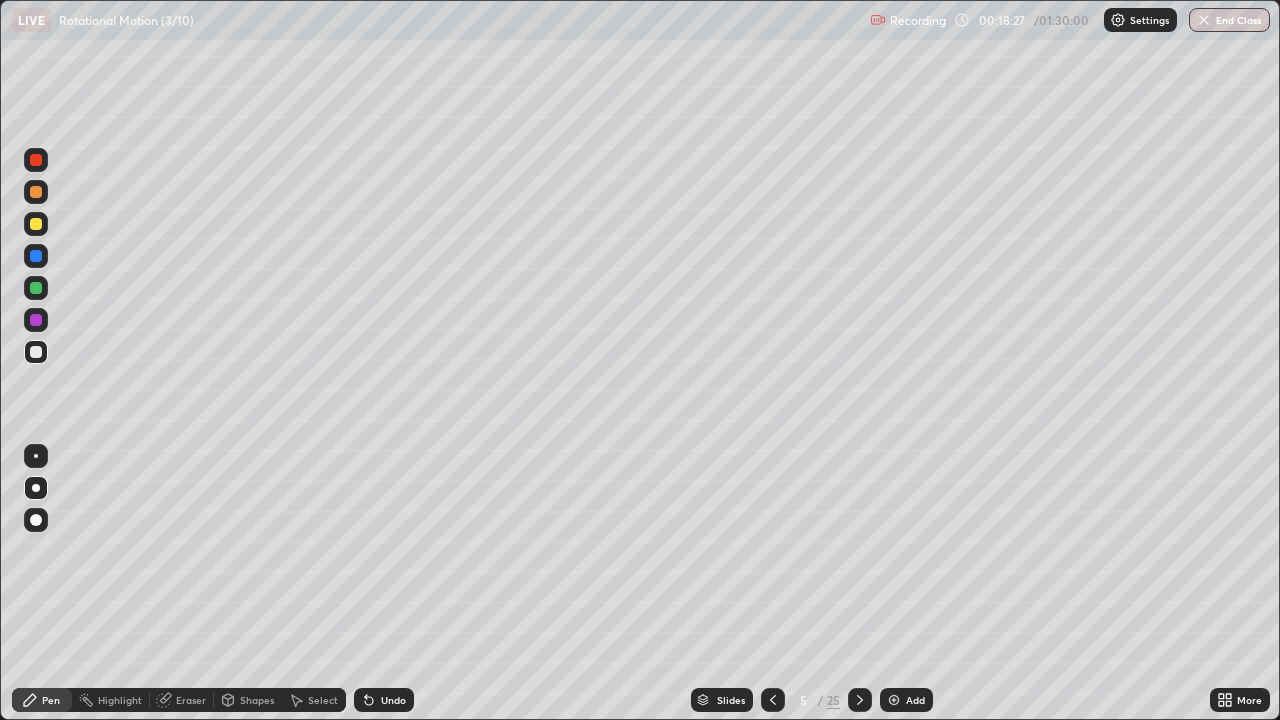 click on "Eraser" at bounding box center (191, 700) 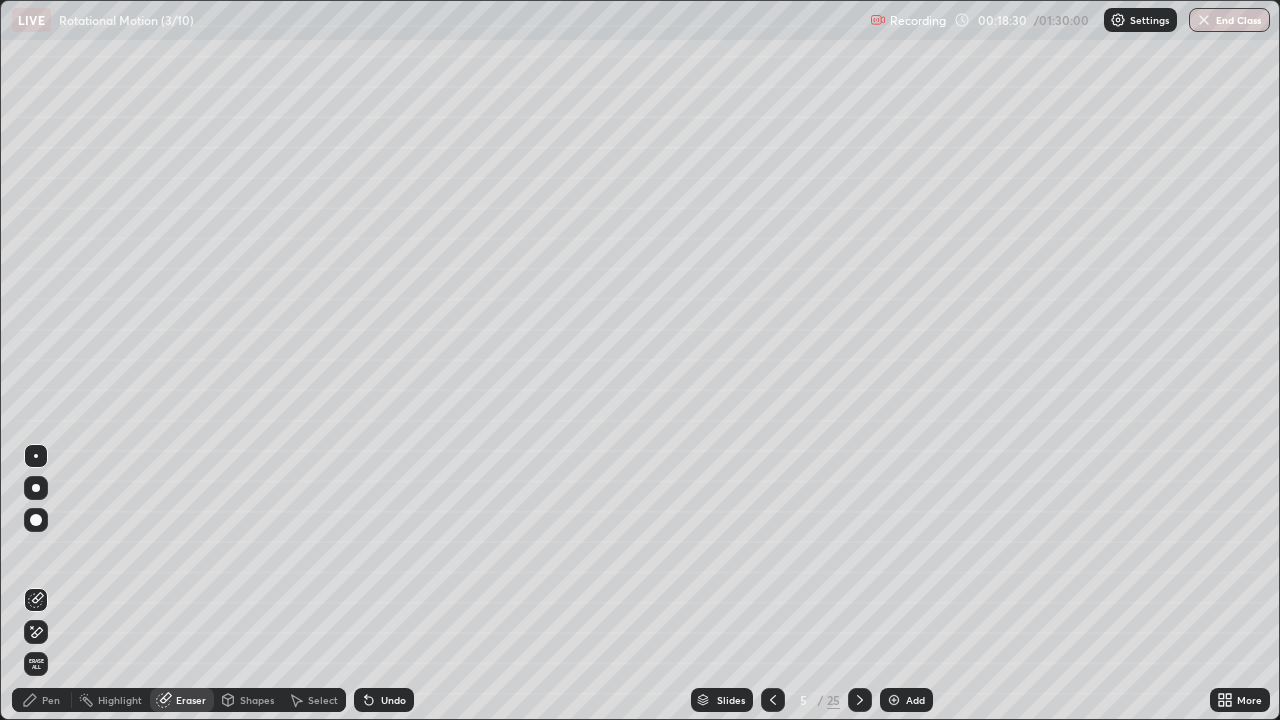 click on "Pen" at bounding box center (51, 700) 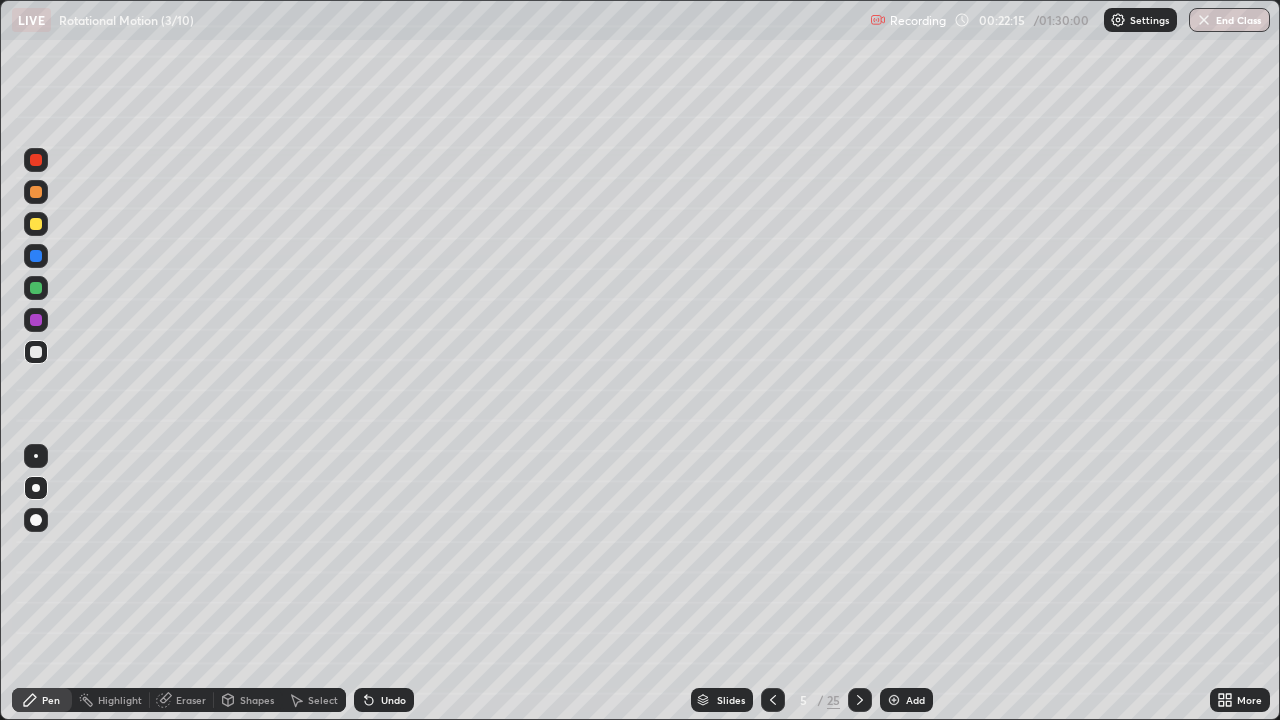 click on "Add" at bounding box center (915, 700) 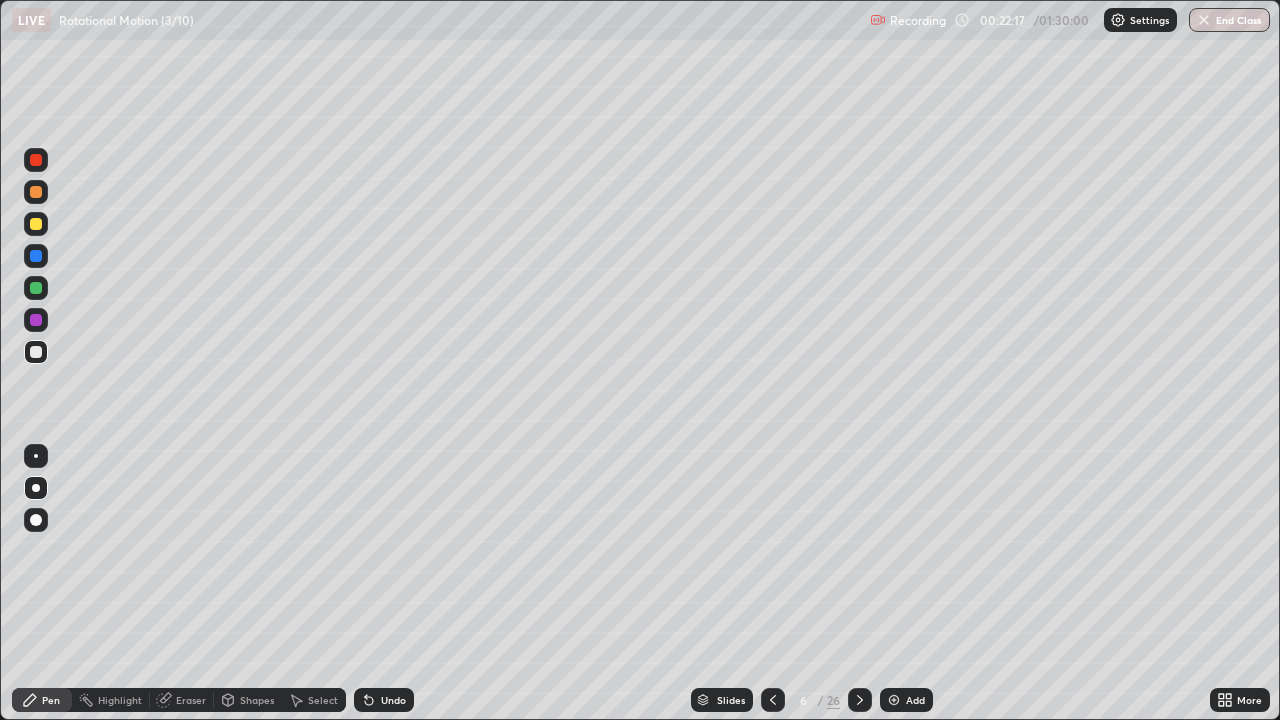 click on "Shapes" at bounding box center [257, 700] 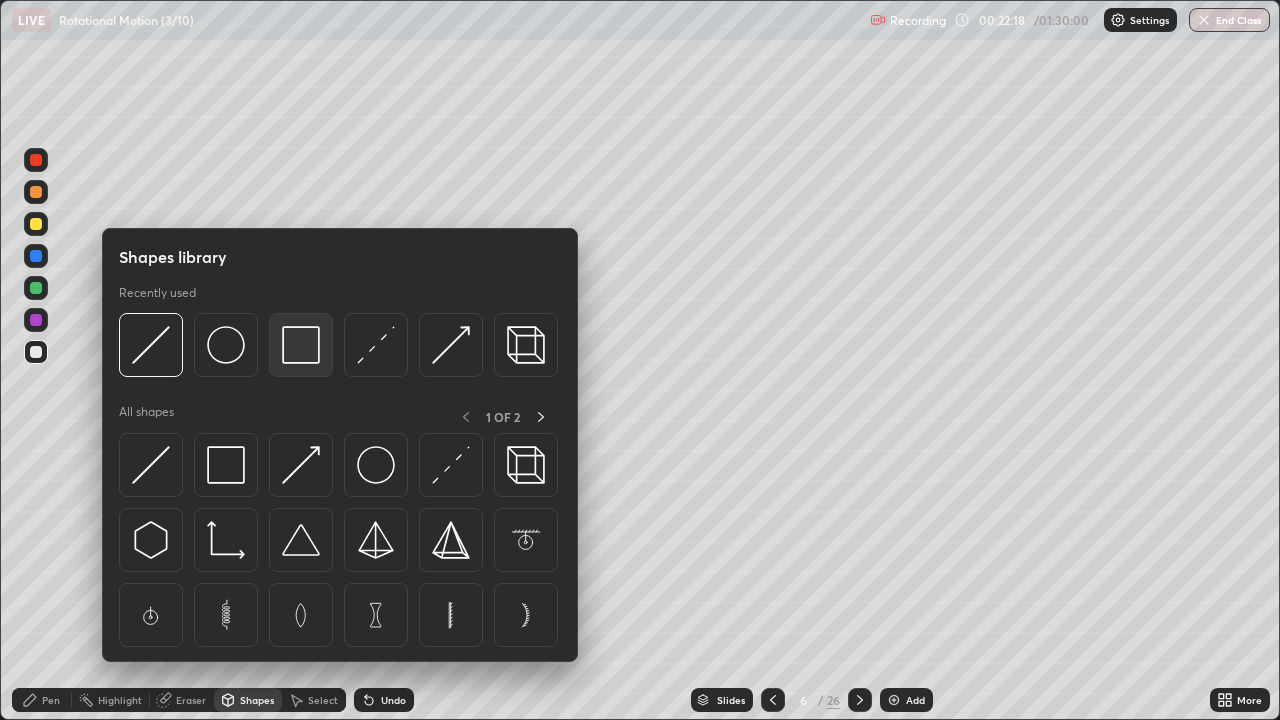 click at bounding box center (301, 345) 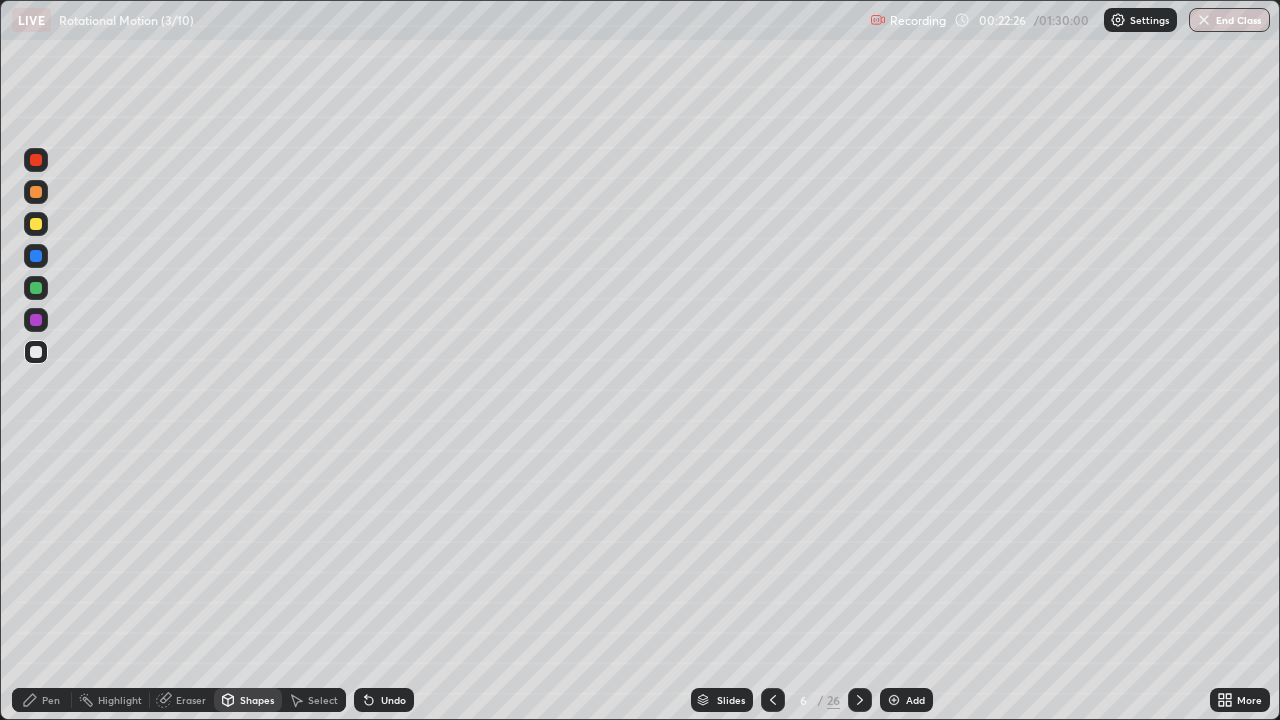 click on "Shapes" at bounding box center [257, 700] 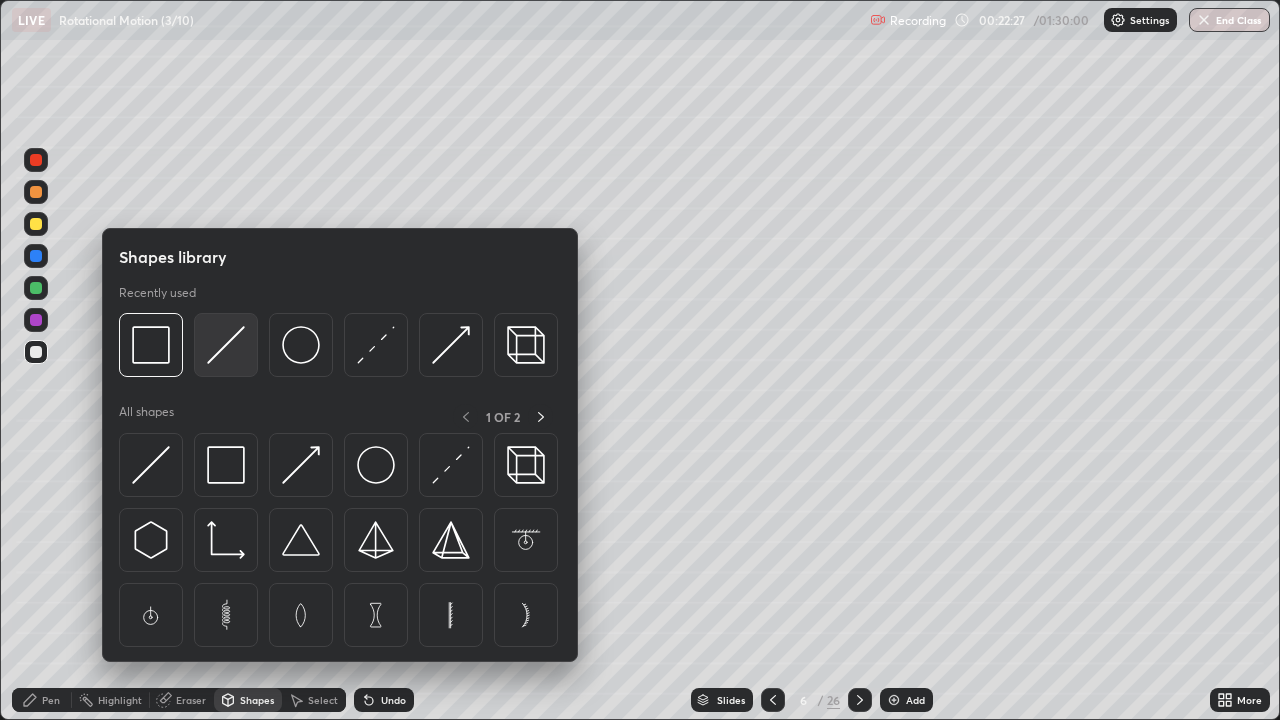 click at bounding box center (226, 345) 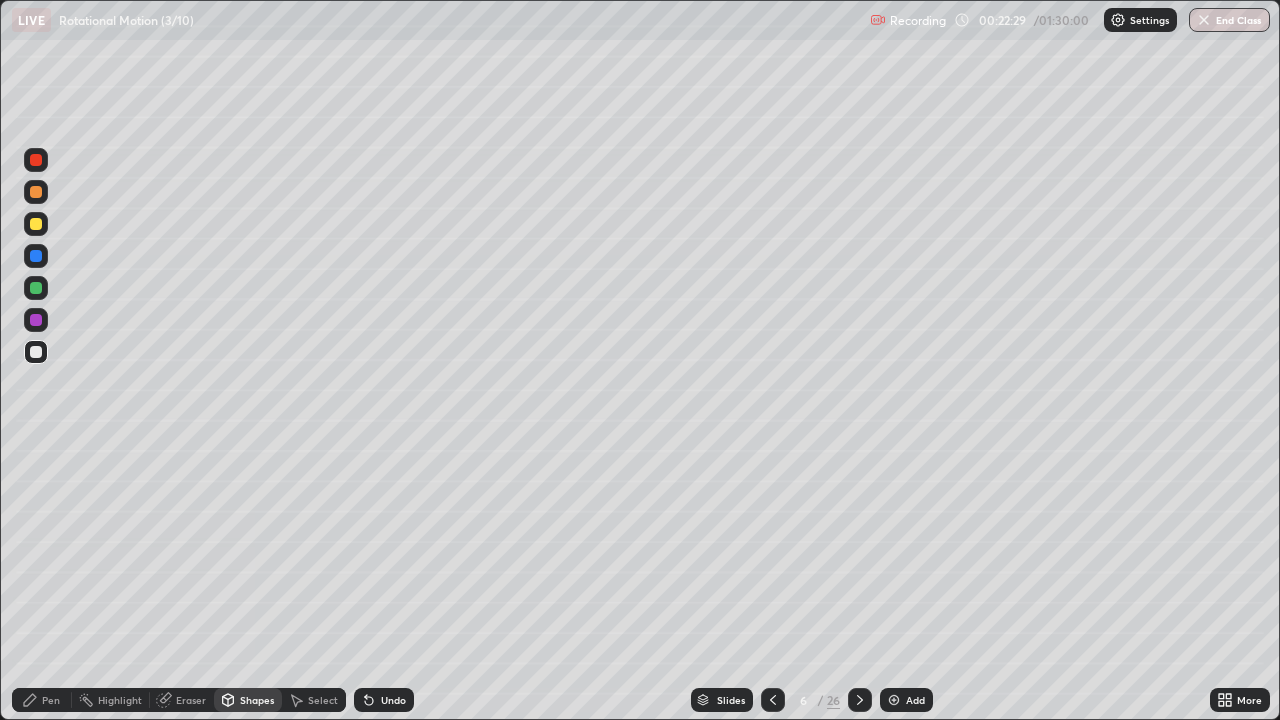 click at bounding box center [36, 320] 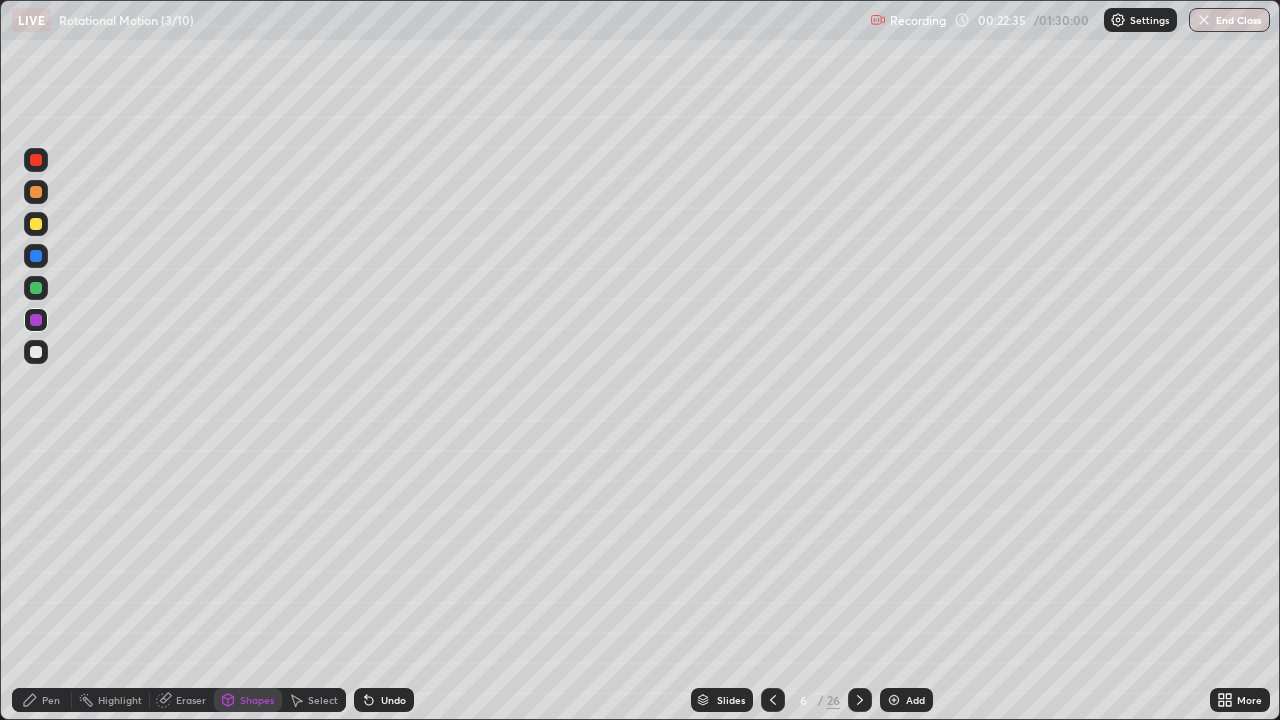 click at bounding box center [36, 224] 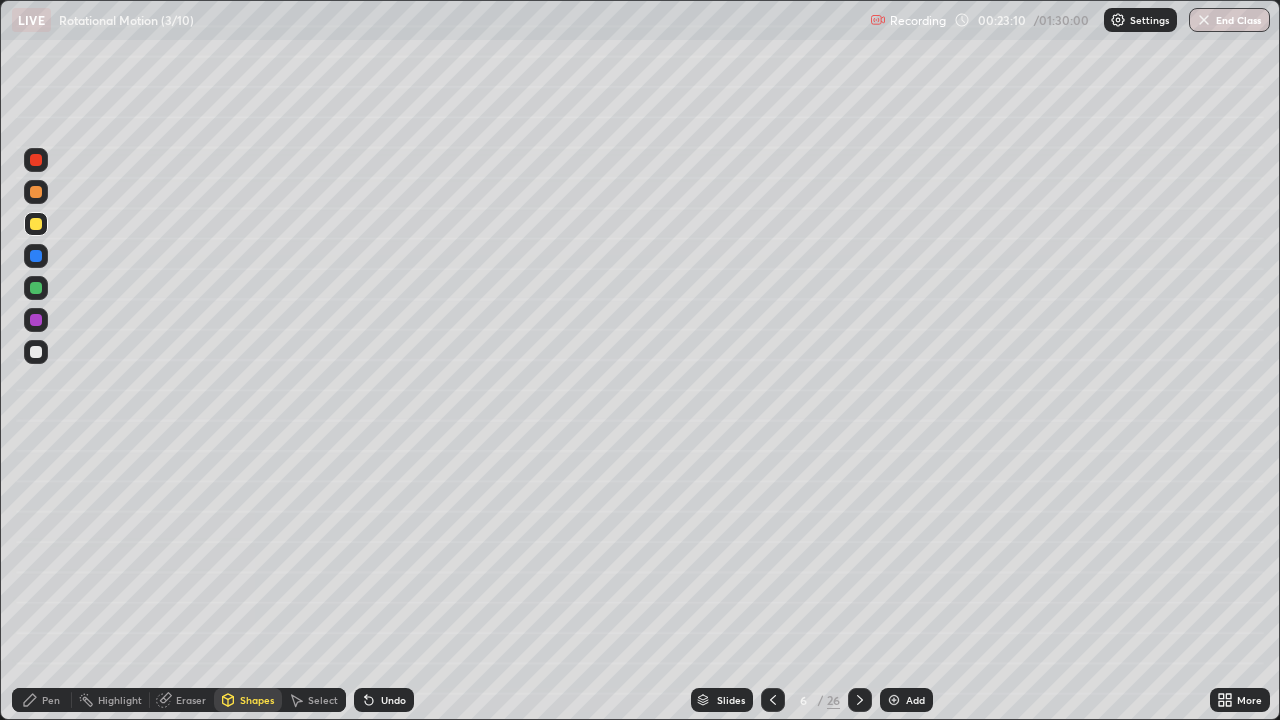 click at bounding box center (36, 352) 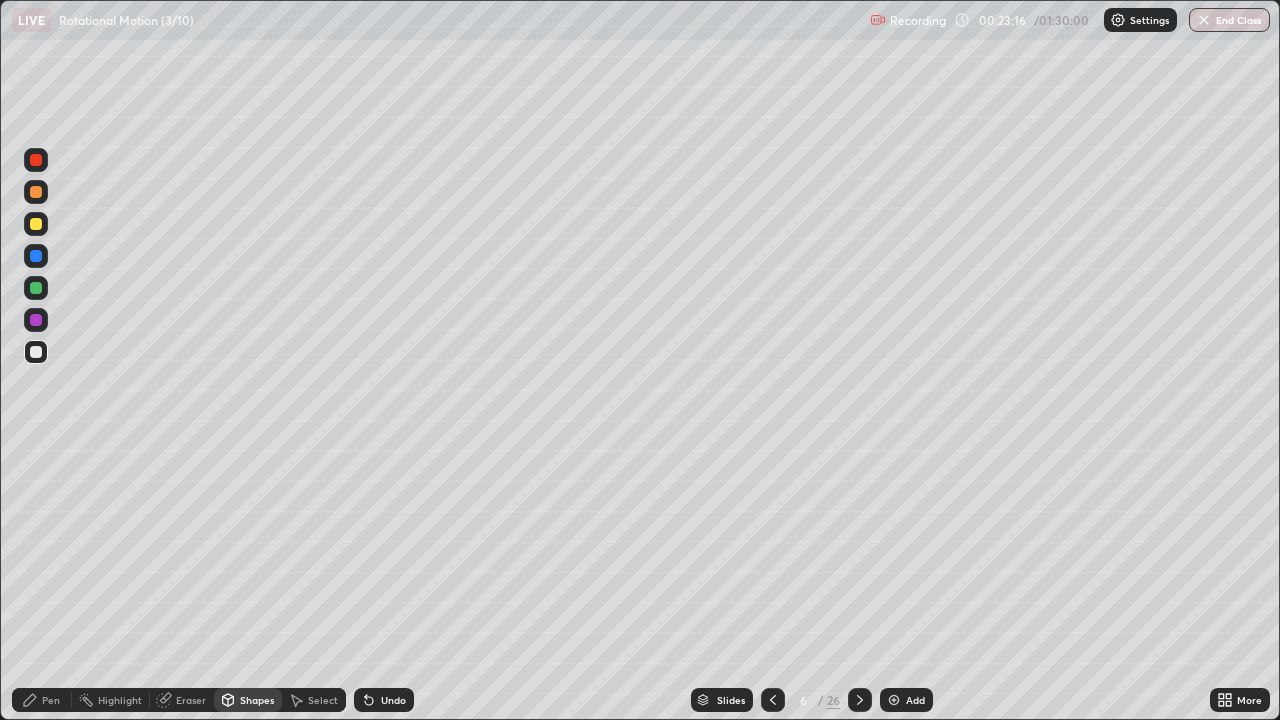 click on "Pen" at bounding box center (42, 700) 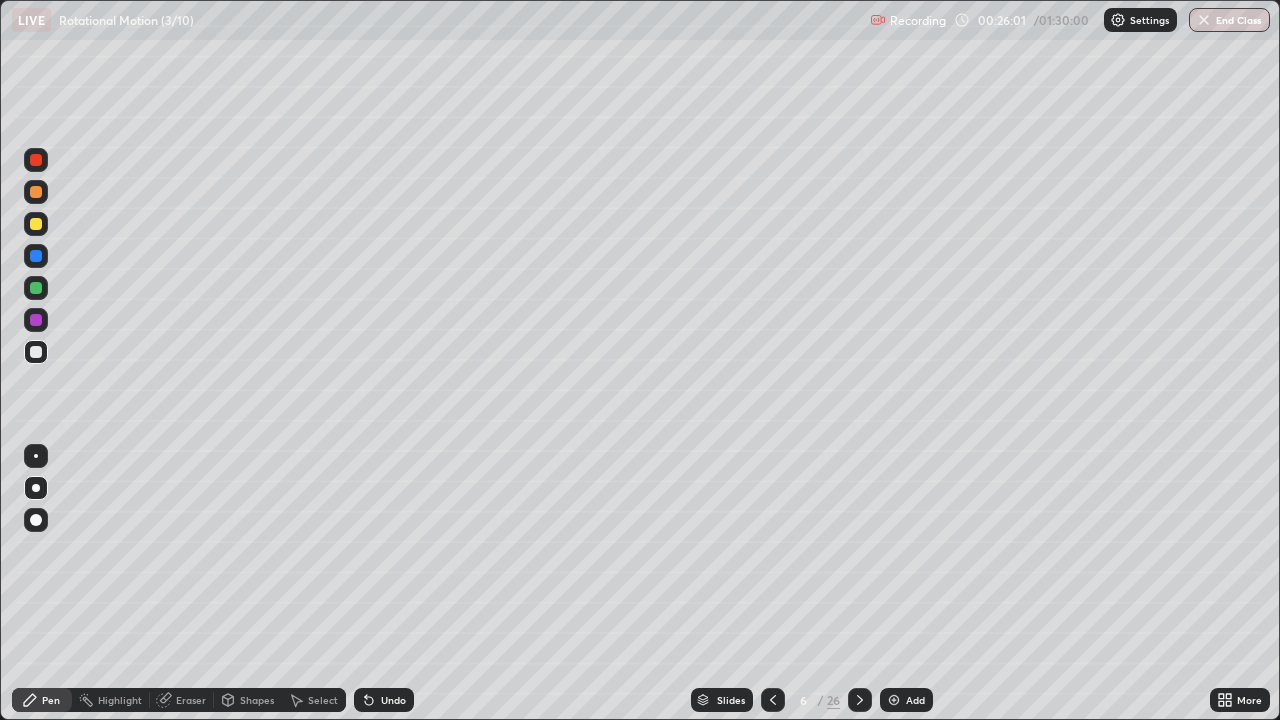 click at bounding box center [36, 288] 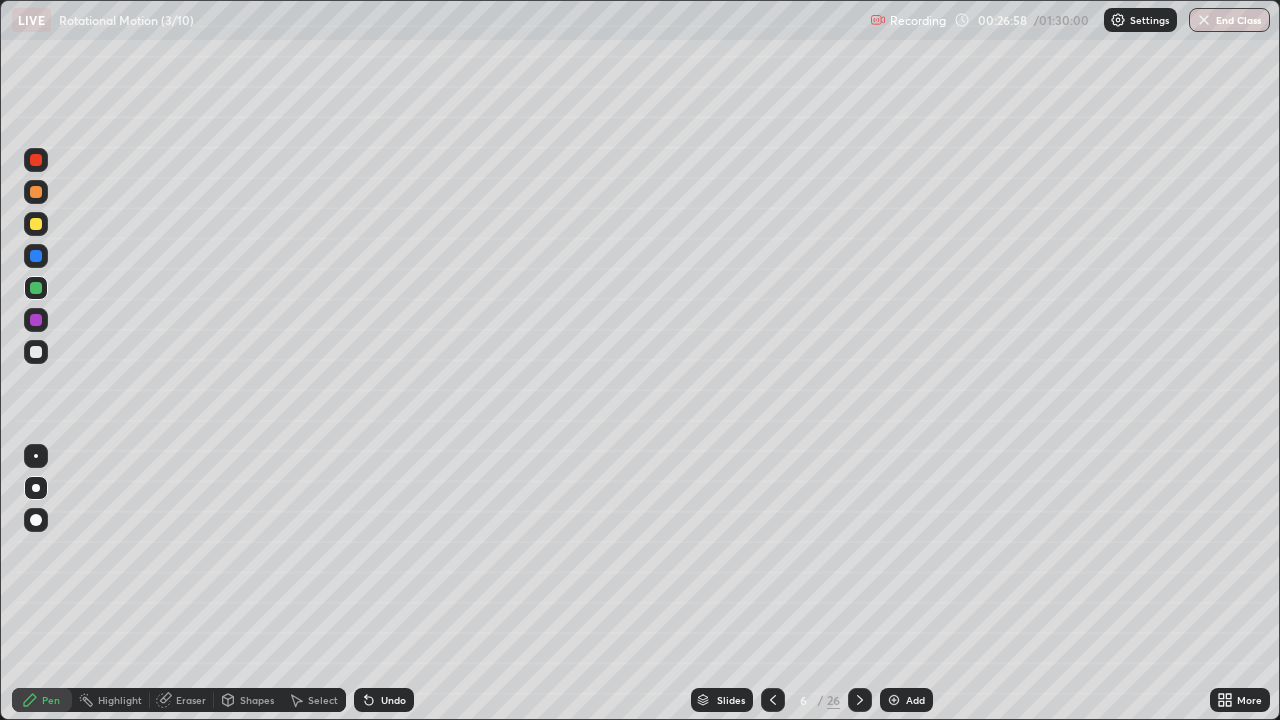 click at bounding box center [36, 320] 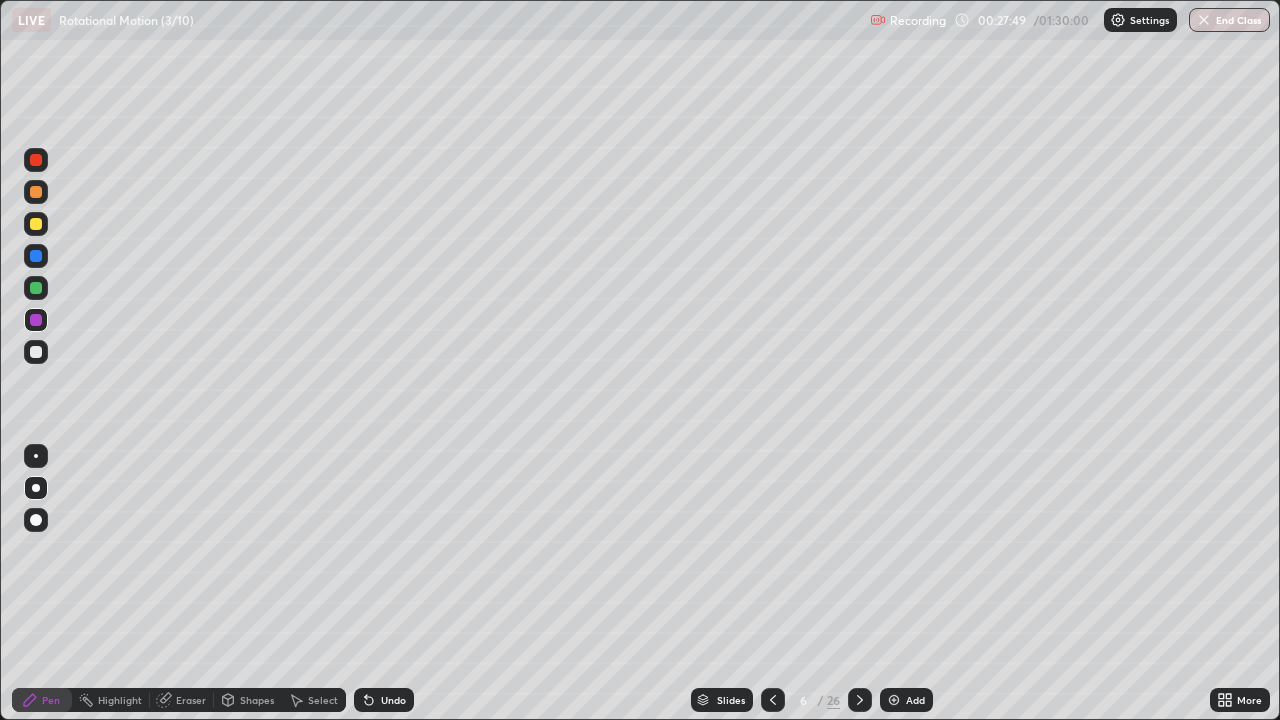 click at bounding box center [36, 224] 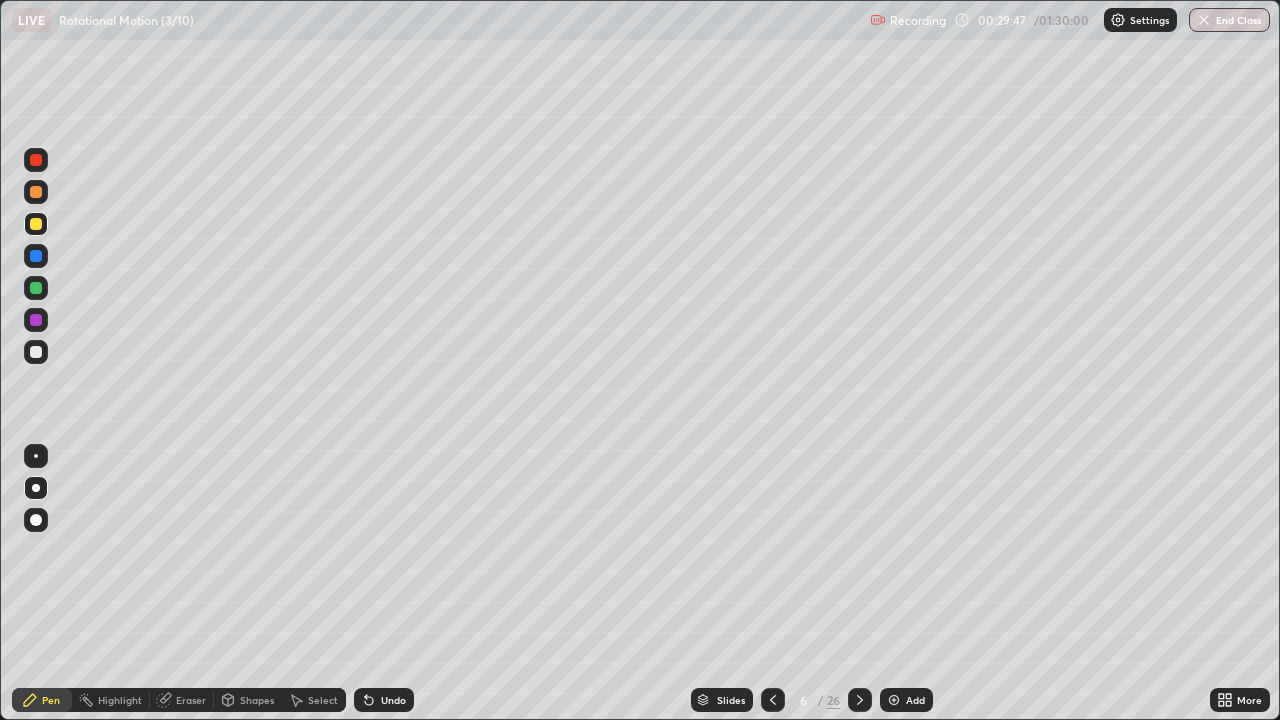 click at bounding box center [36, 256] 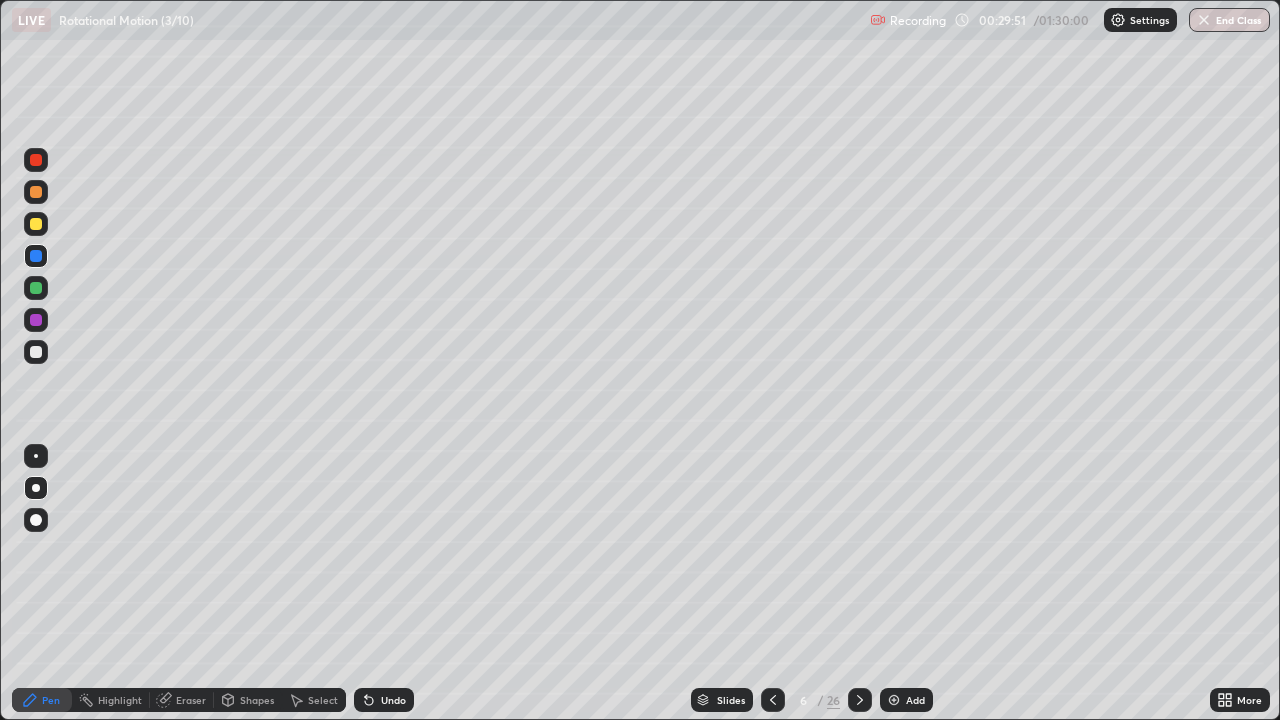 click on "Undo" at bounding box center [384, 700] 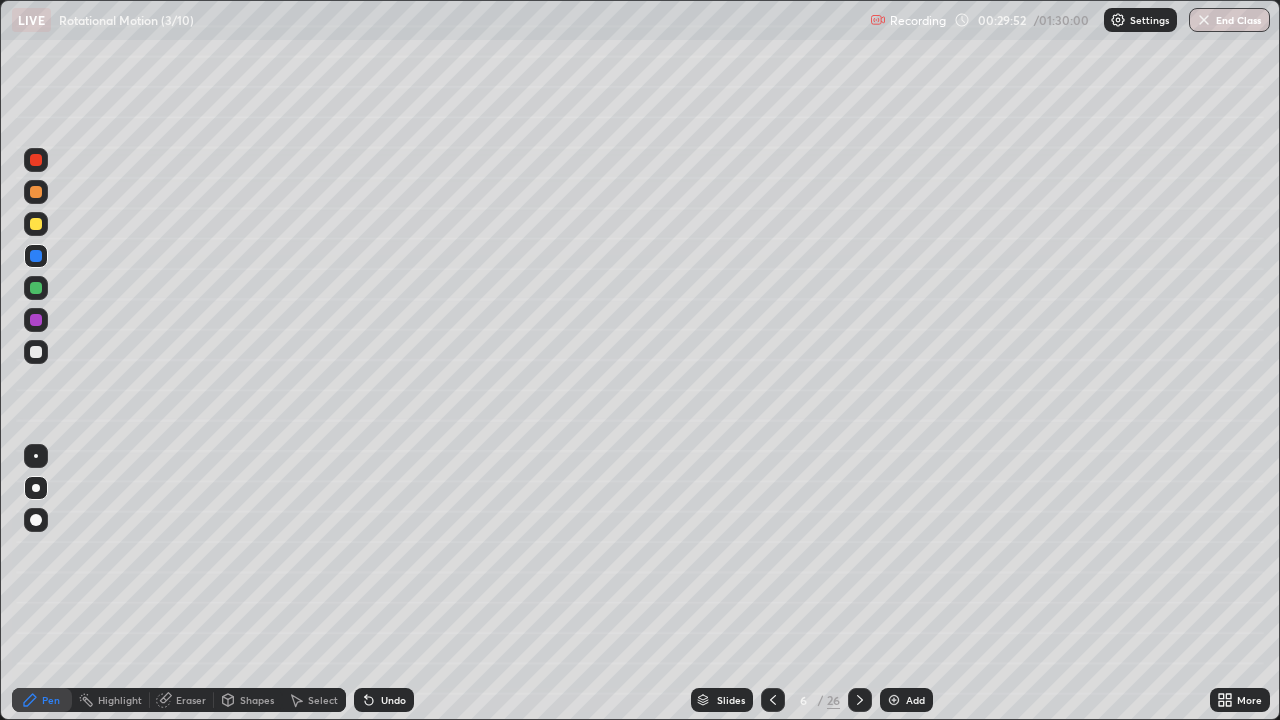 click on "Shapes" at bounding box center [257, 700] 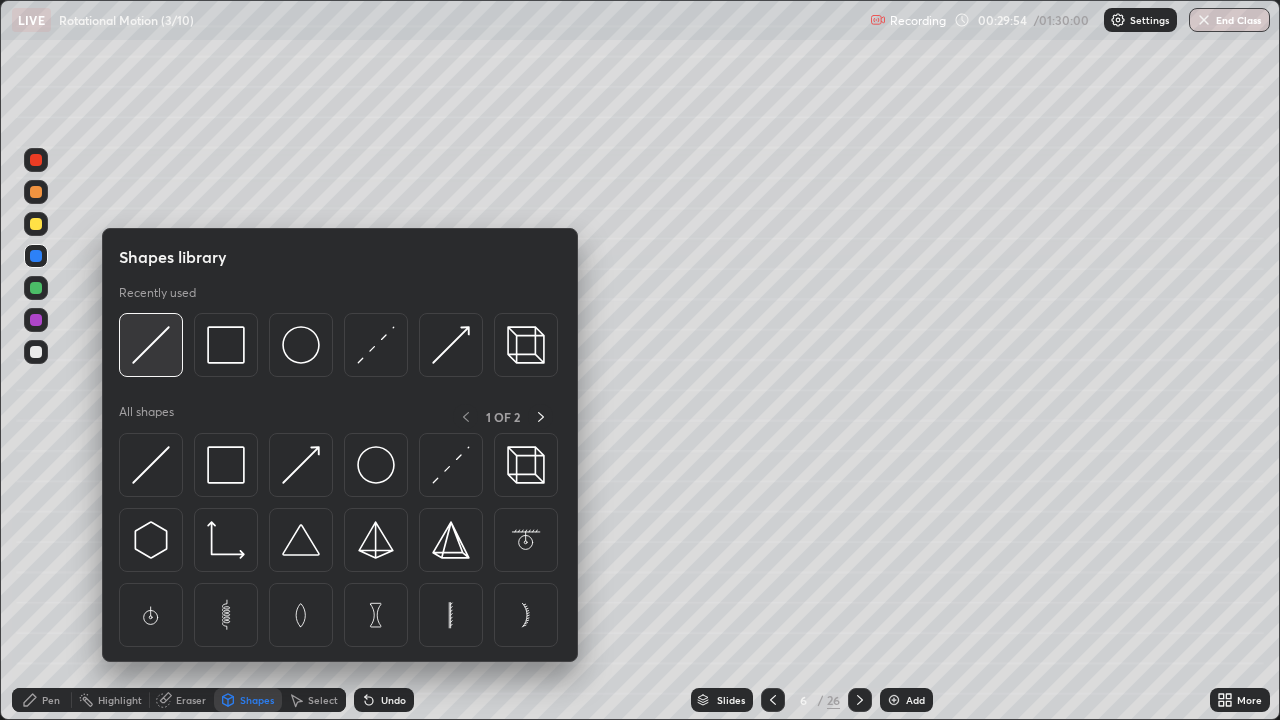 click at bounding box center (151, 345) 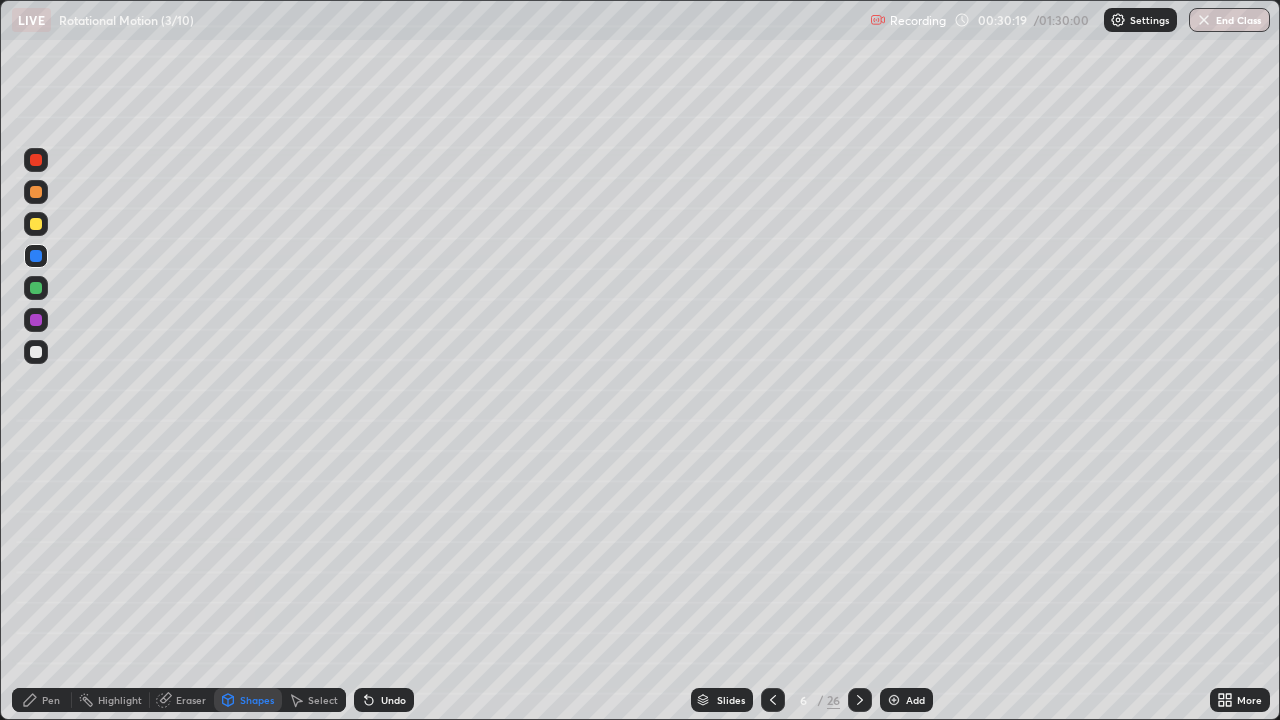 click on "Pen" at bounding box center (51, 700) 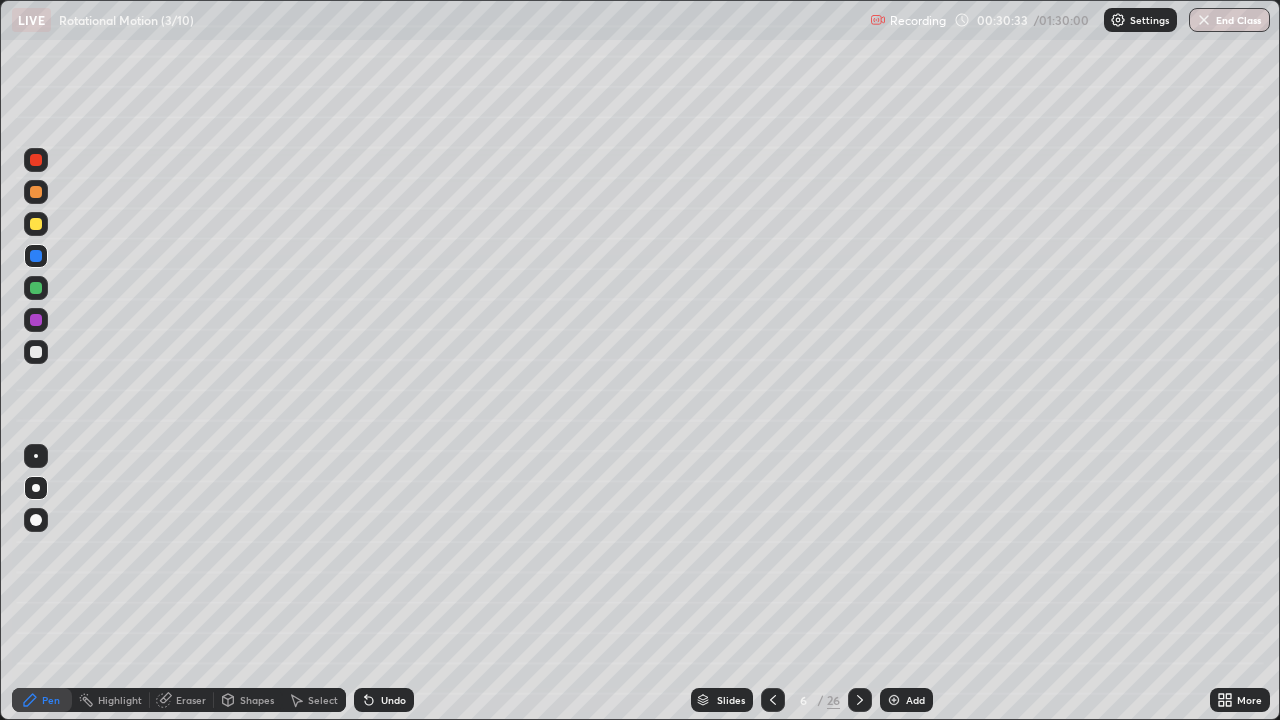 click at bounding box center [36, 288] 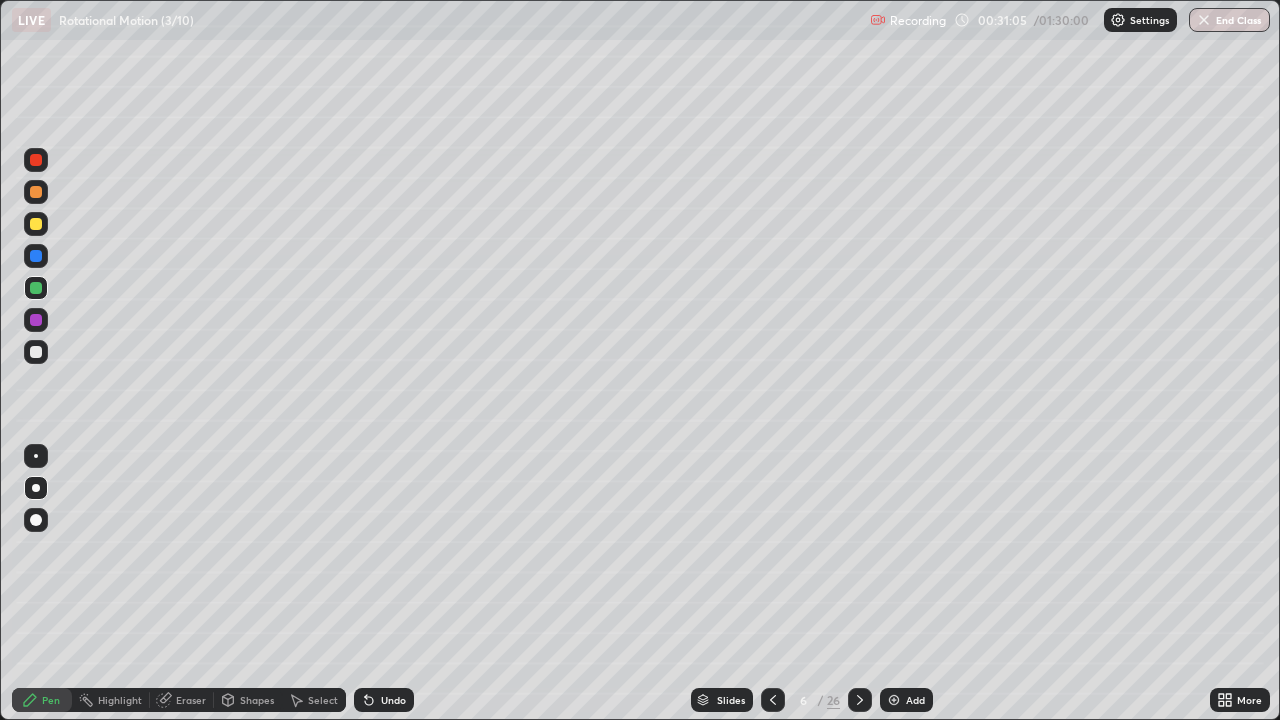 click at bounding box center [36, 192] 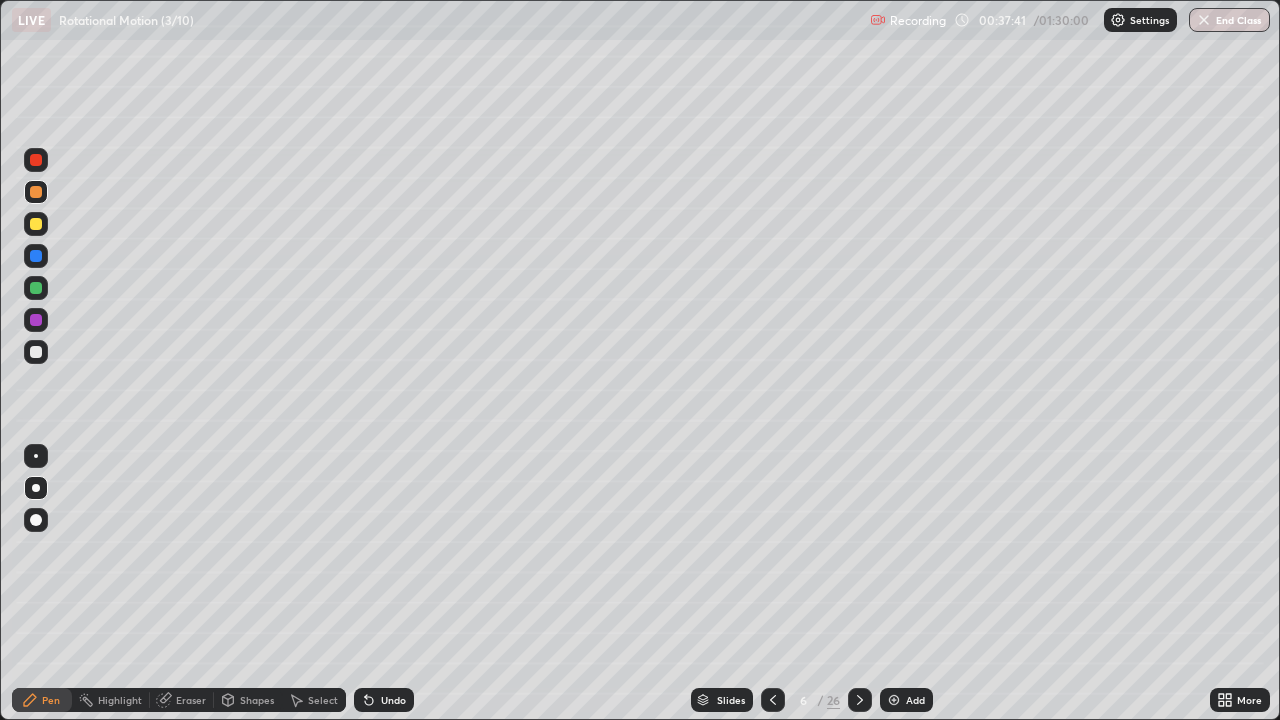 click on "Add" at bounding box center (915, 700) 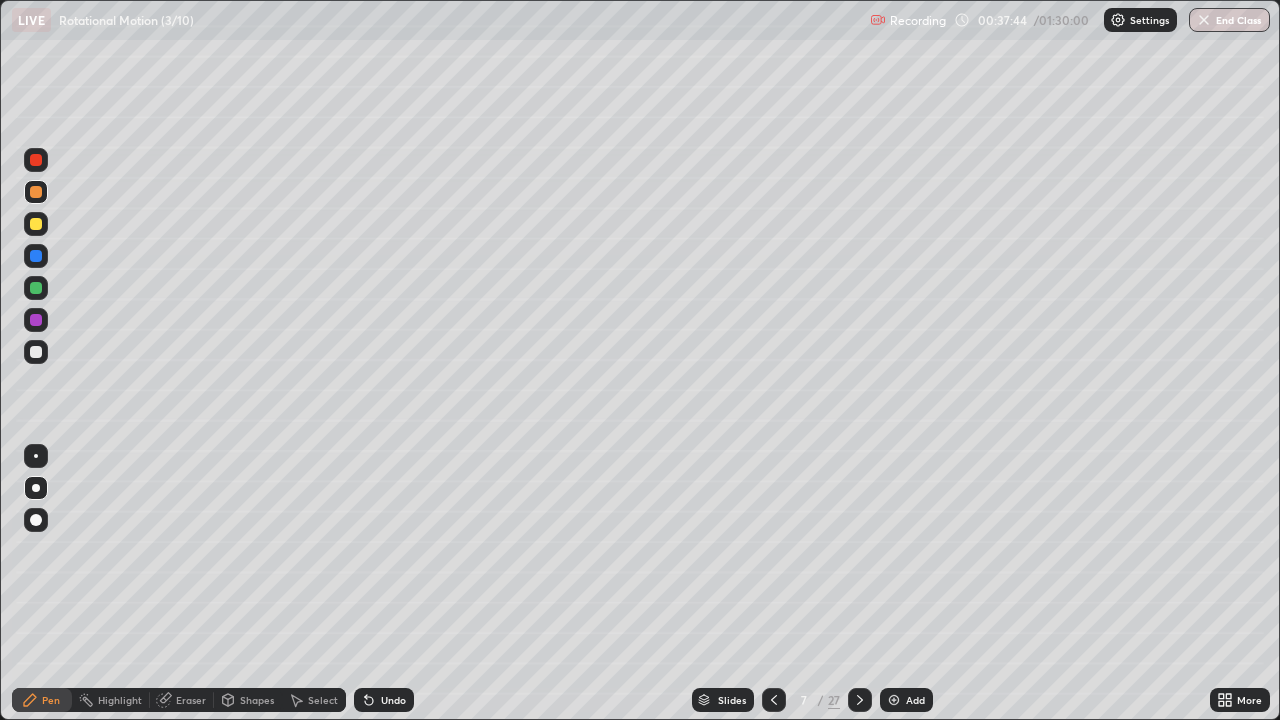 click on "Shapes" at bounding box center (257, 700) 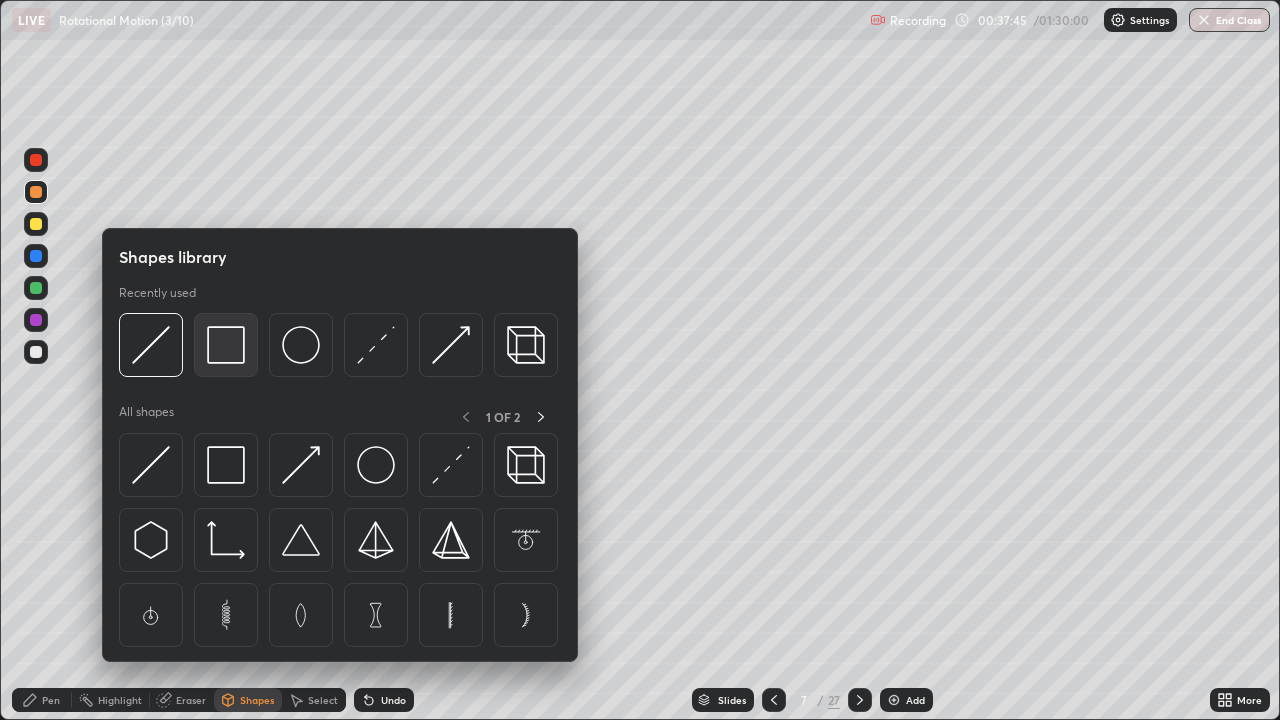 click at bounding box center (226, 345) 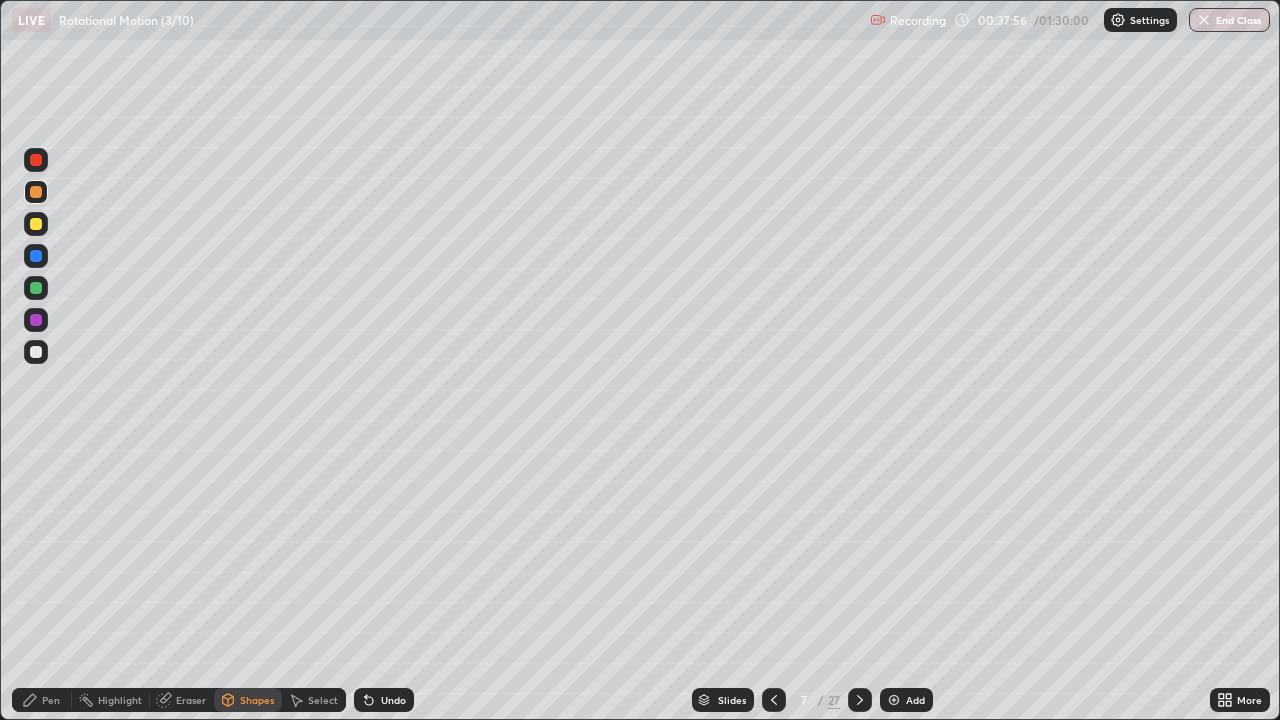 click on "Shapes" at bounding box center (257, 700) 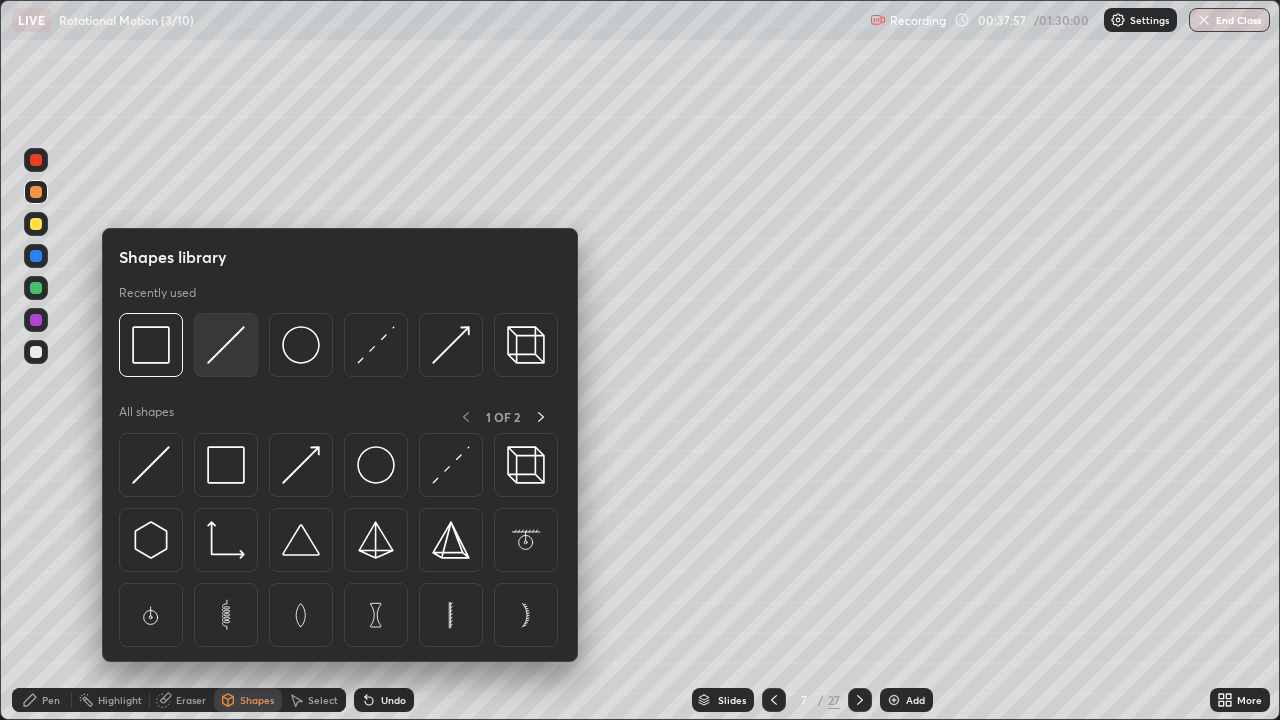 click at bounding box center [226, 345] 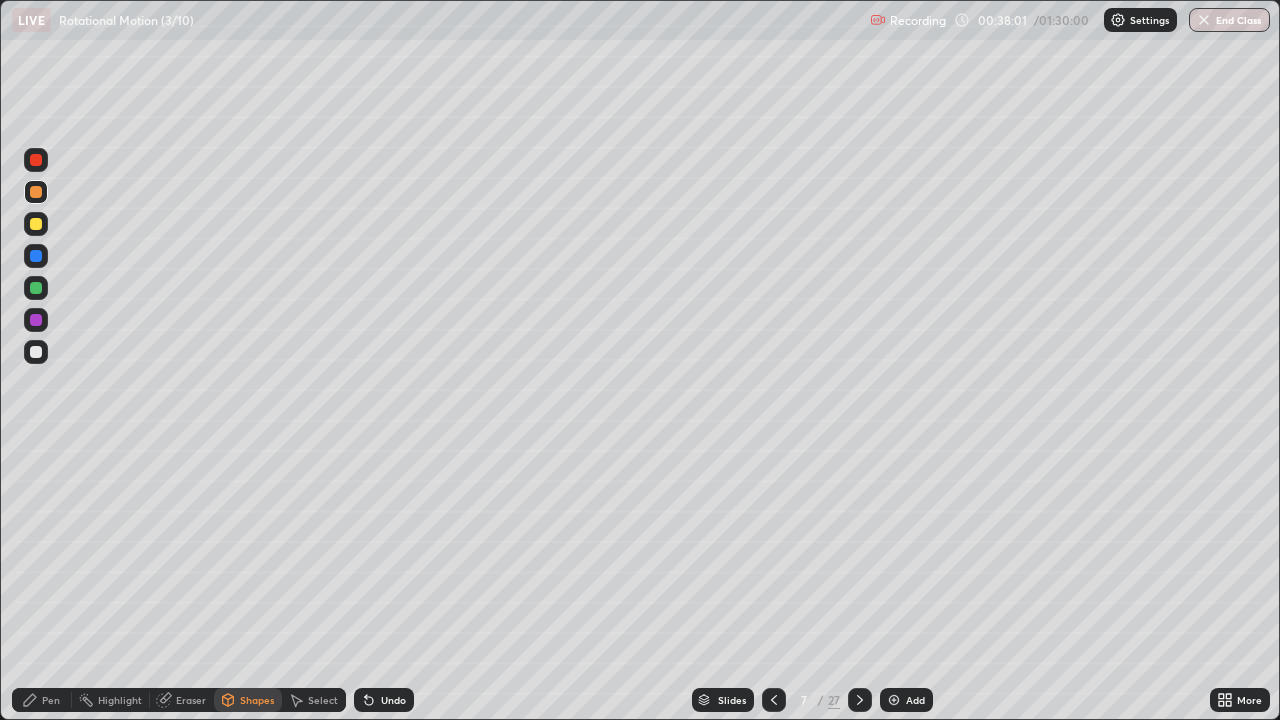 click on "Undo" at bounding box center (393, 700) 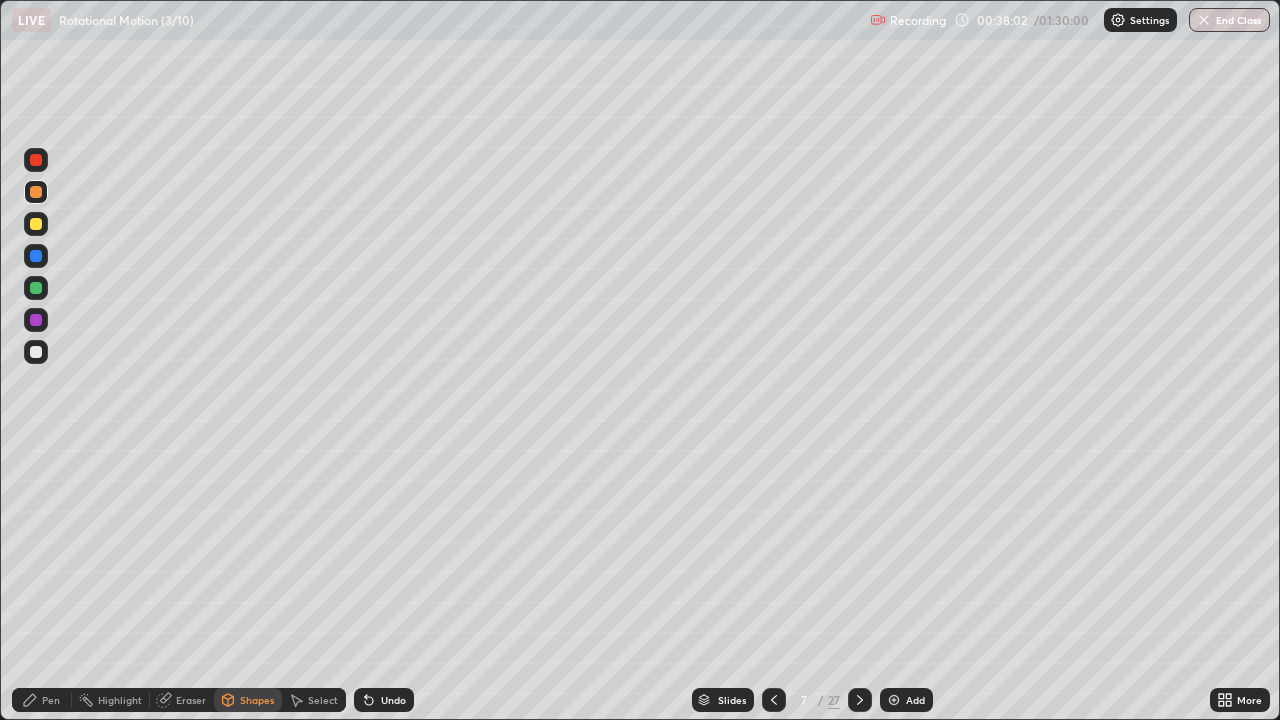 click at bounding box center (36, 352) 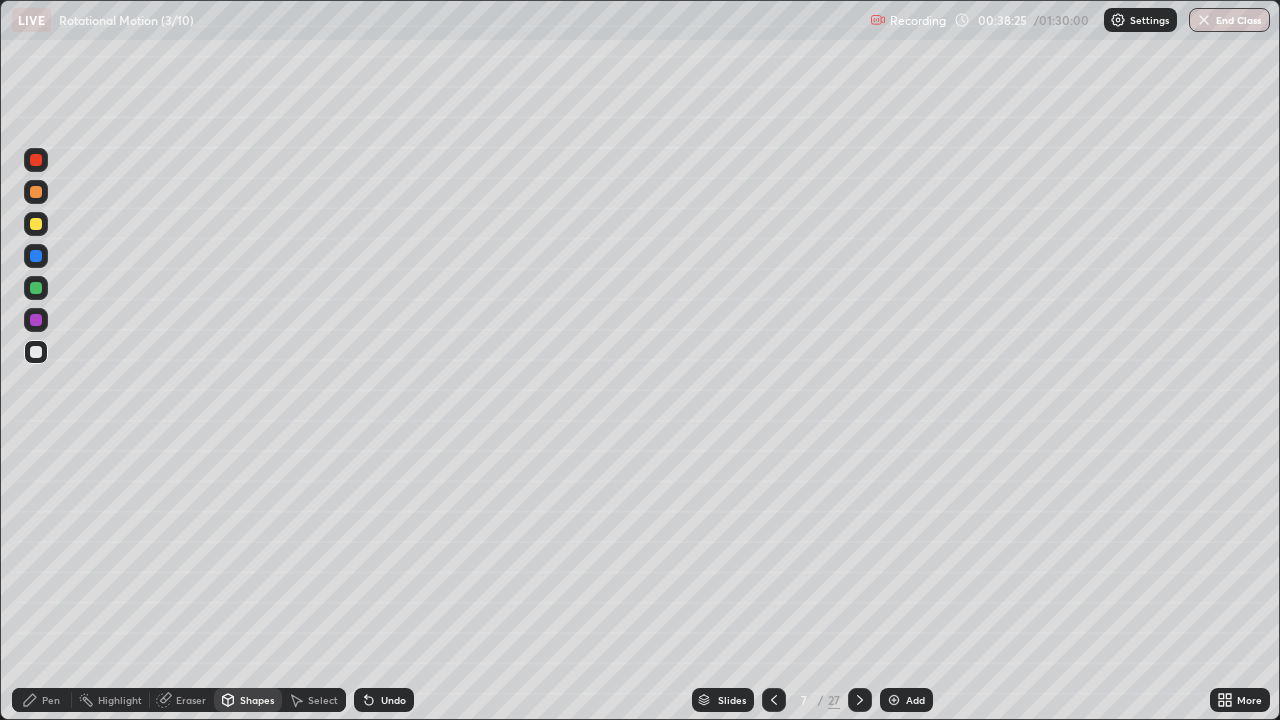 click on "Pen" at bounding box center (51, 700) 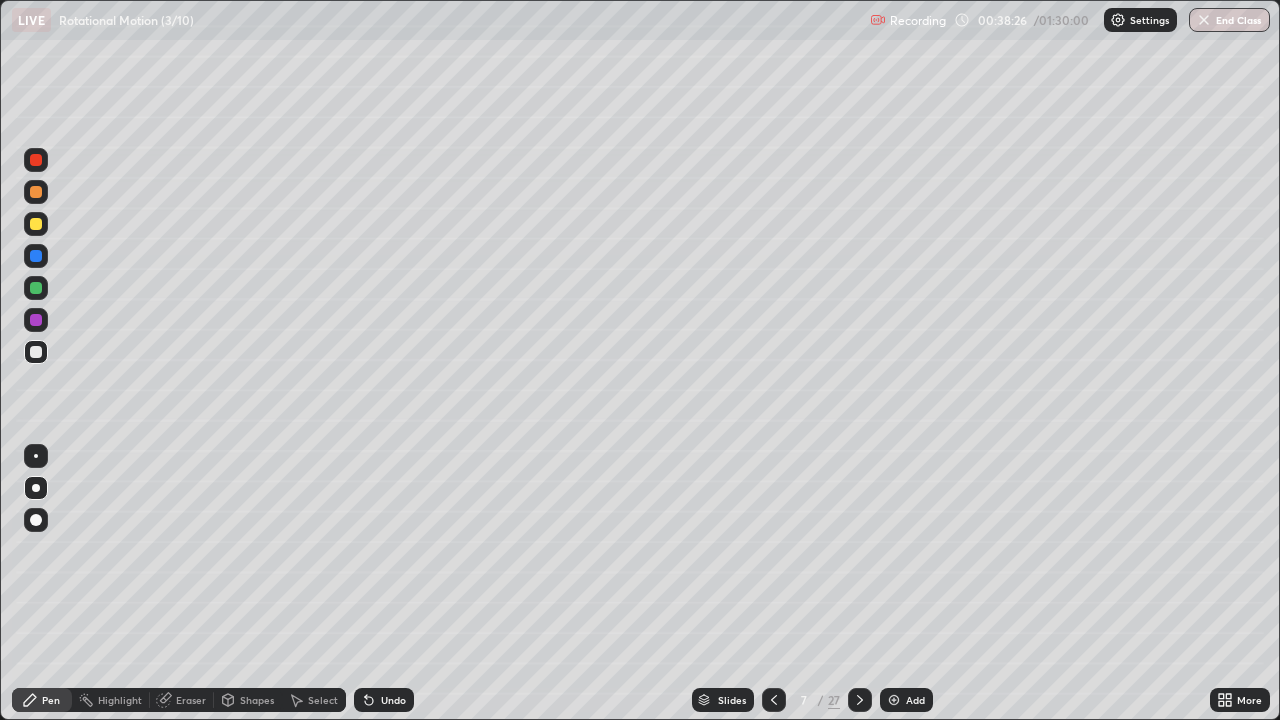 click at bounding box center [36, 288] 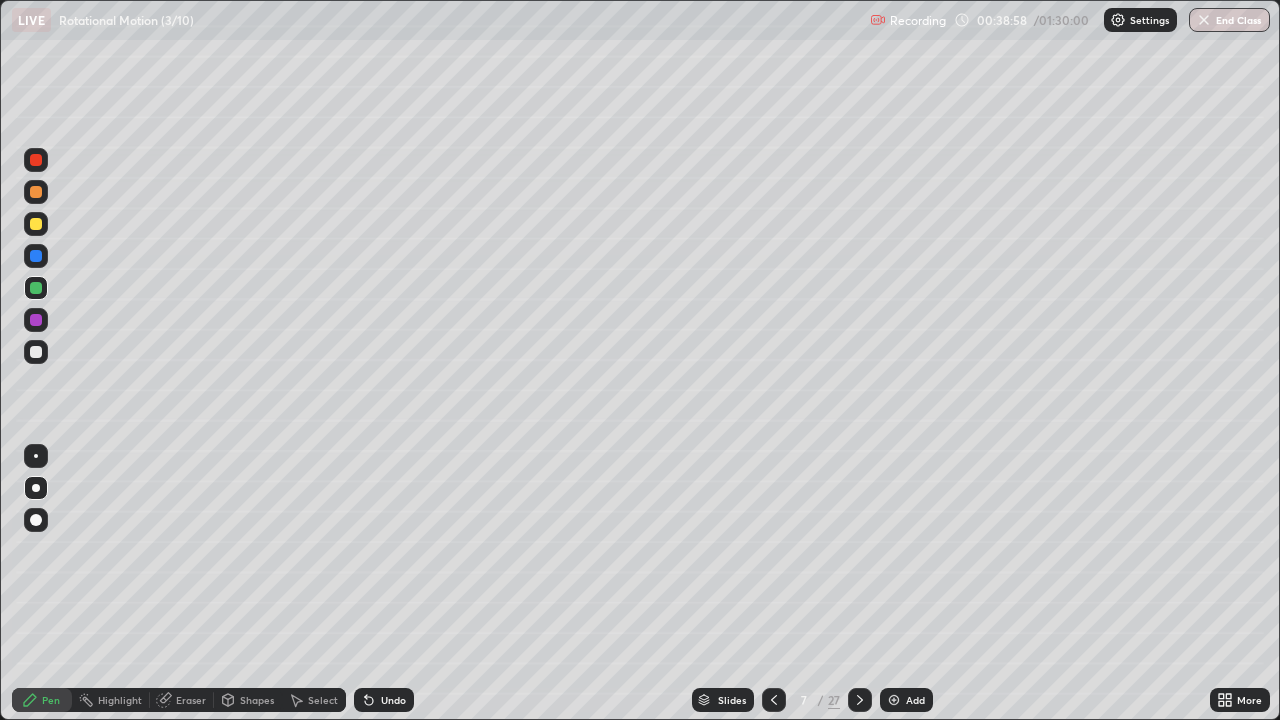 click on "Shapes" at bounding box center (248, 700) 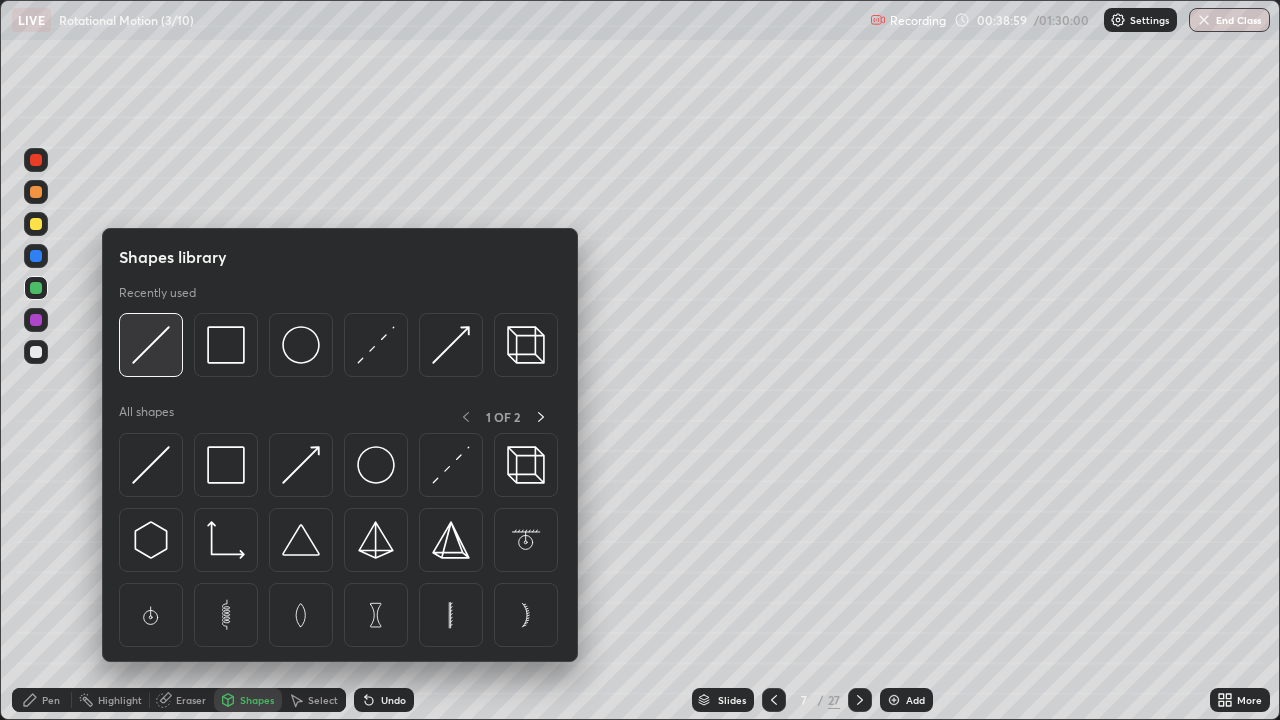 click at bounding box center (151, 345) 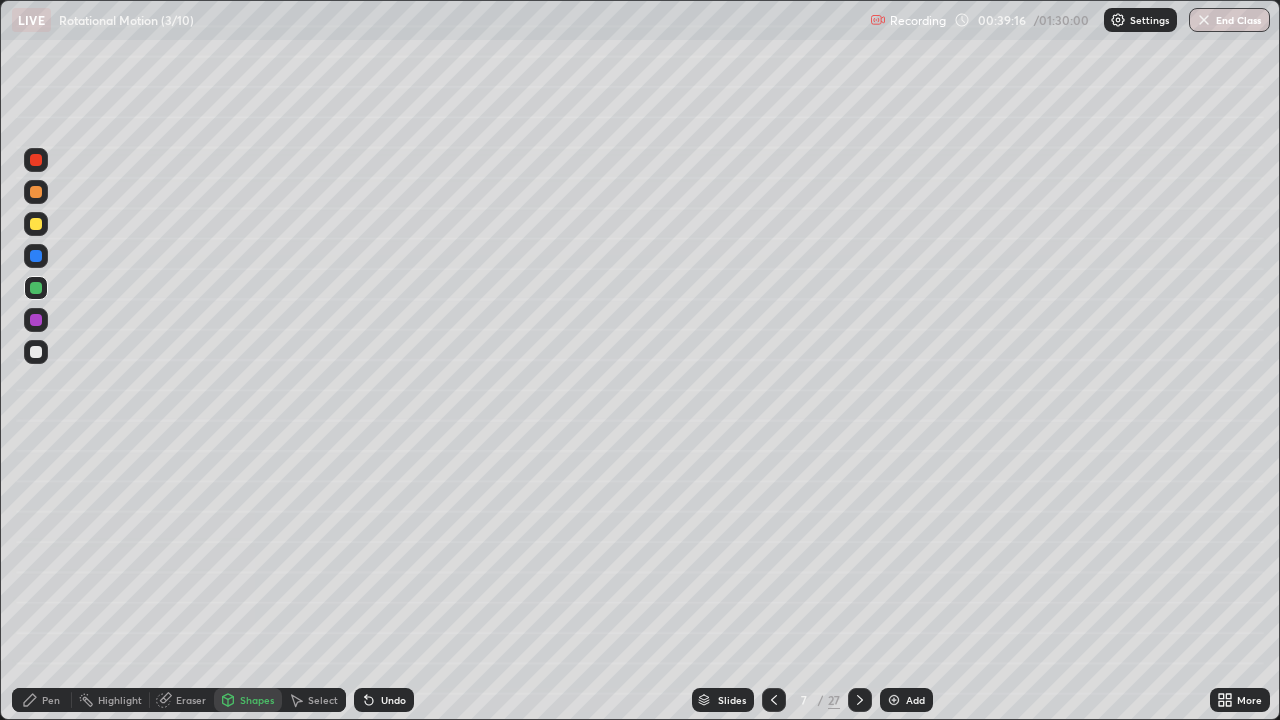 click at bounding box center (36, 352) 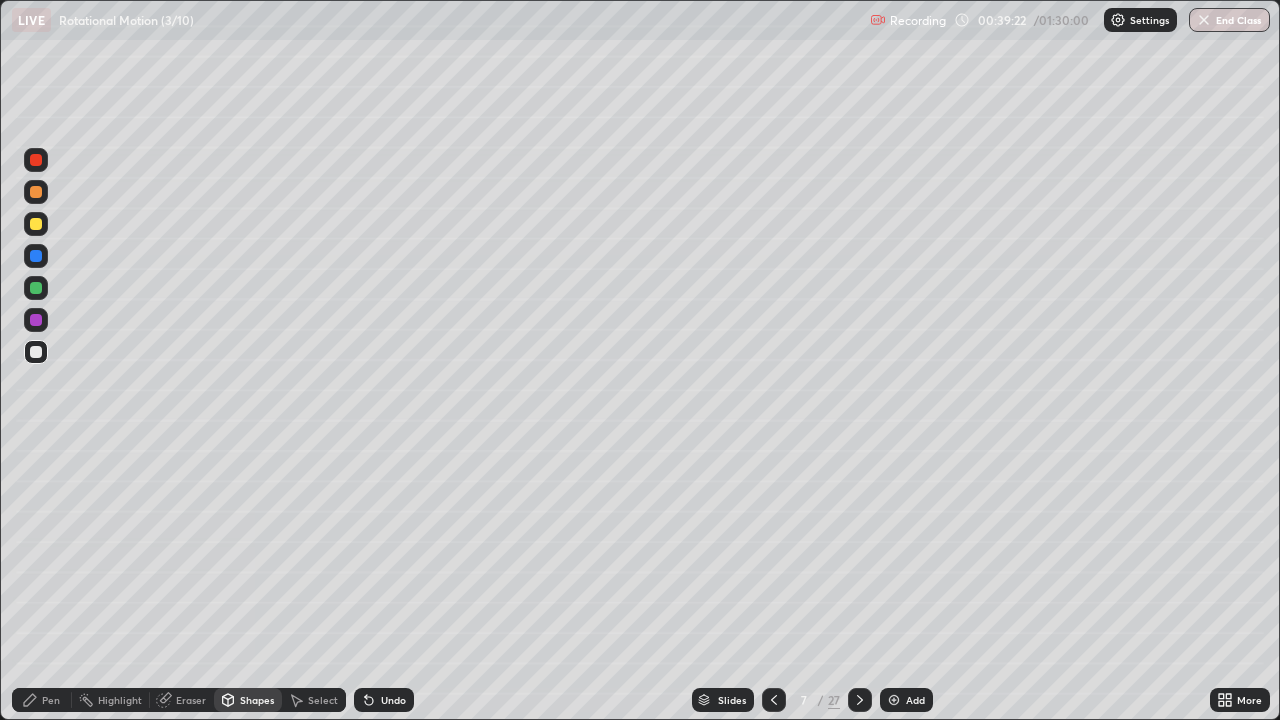 click on "Pen" at bounding box center [51, 700] 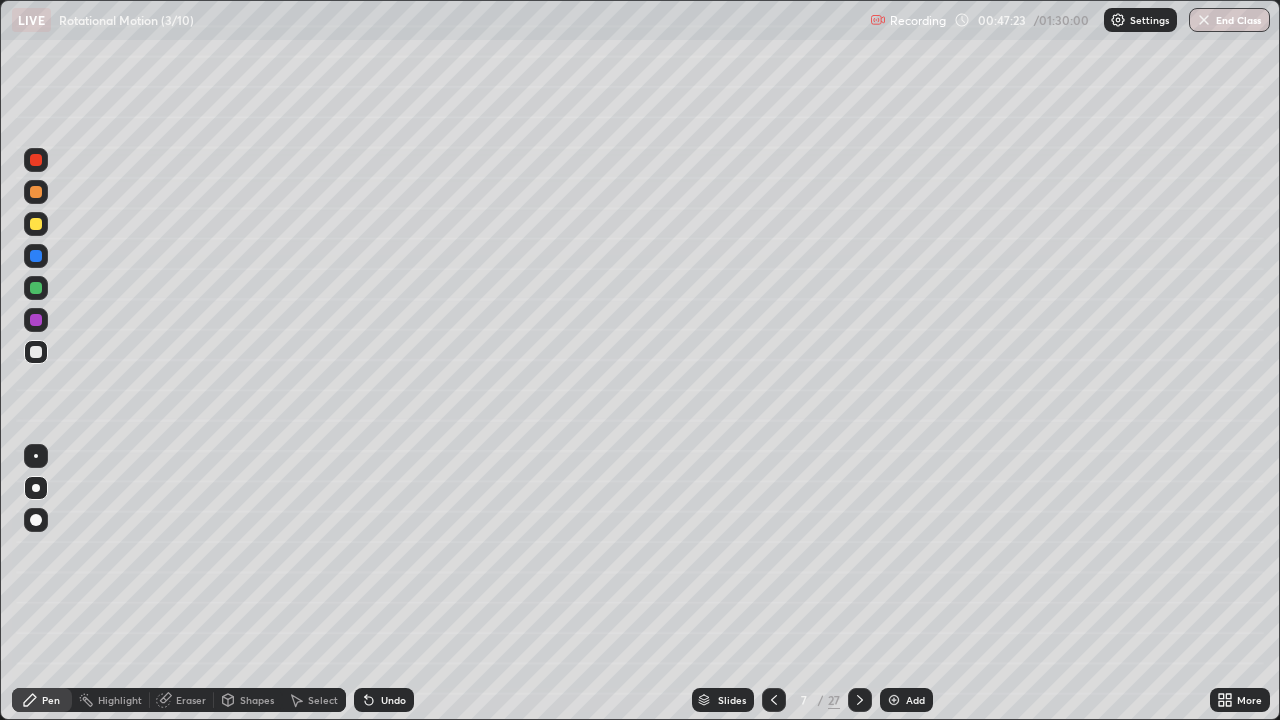 click 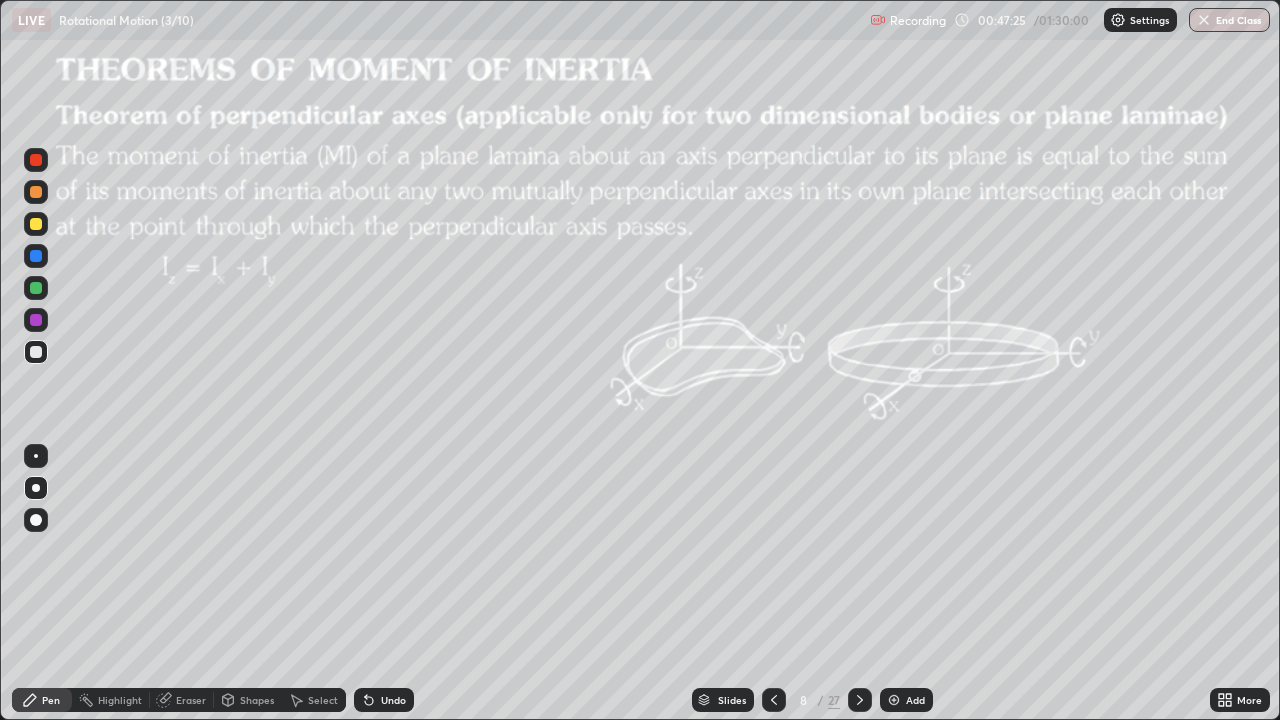 click at bounding box center (860, 700) 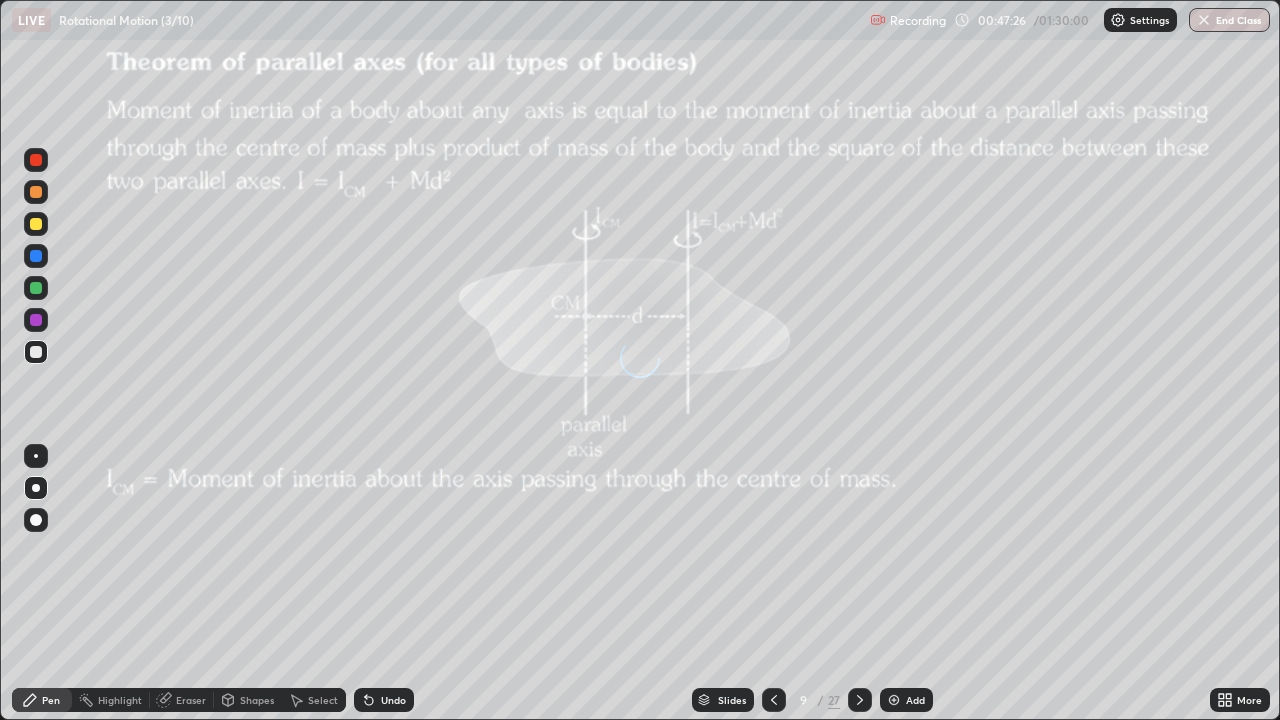 click on "9 / 27" at bounding box center (817, 700) 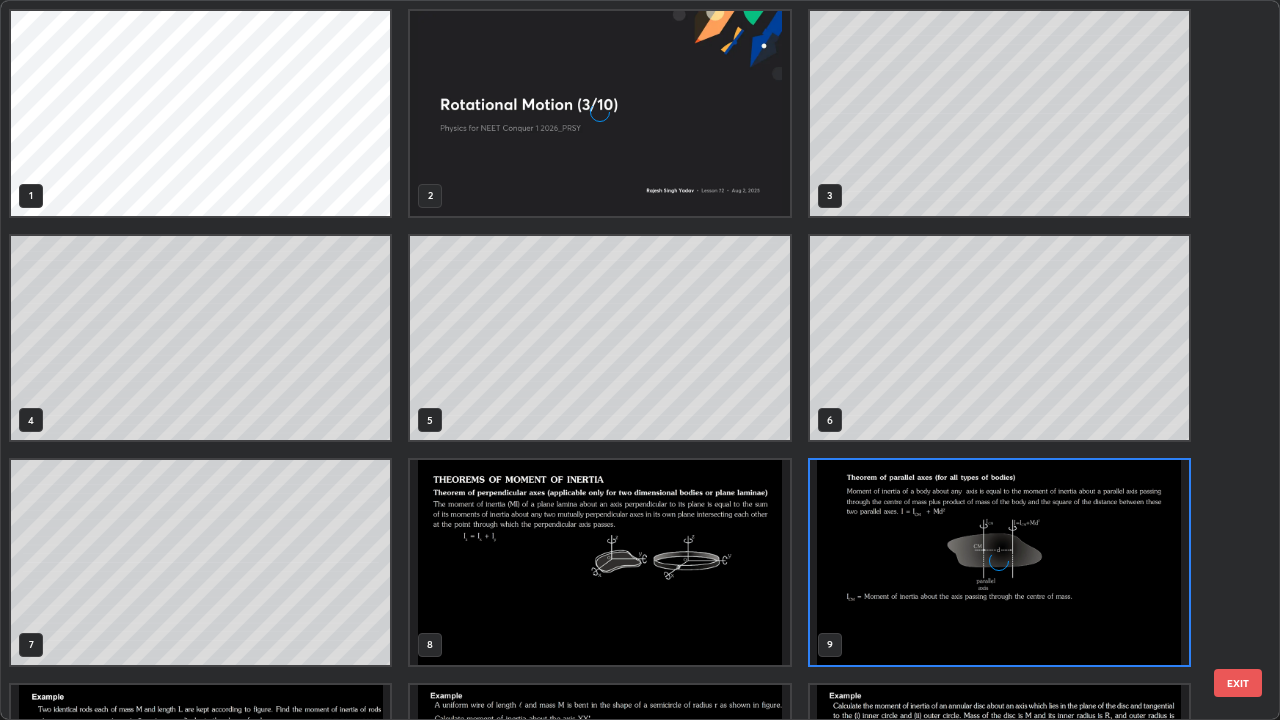 scroll, scrollTop: 7, scrollLeft: 11, axis: both 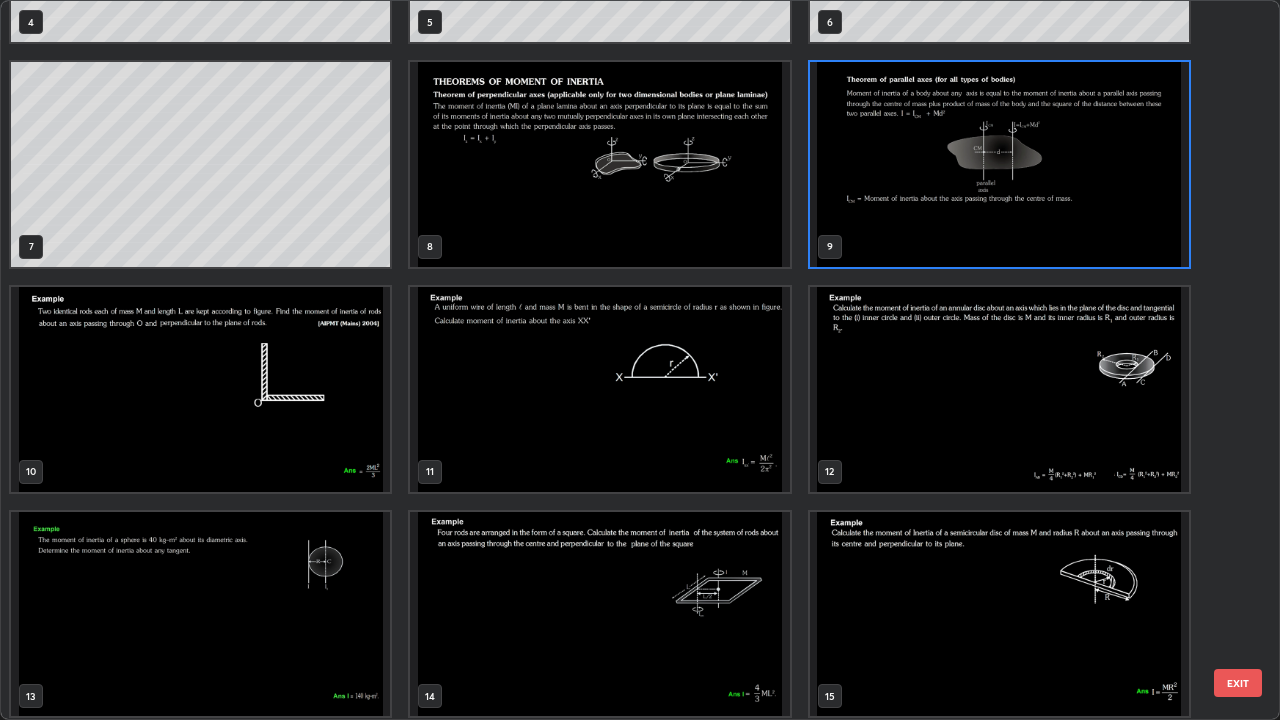 click at bounding box center (200, 389) 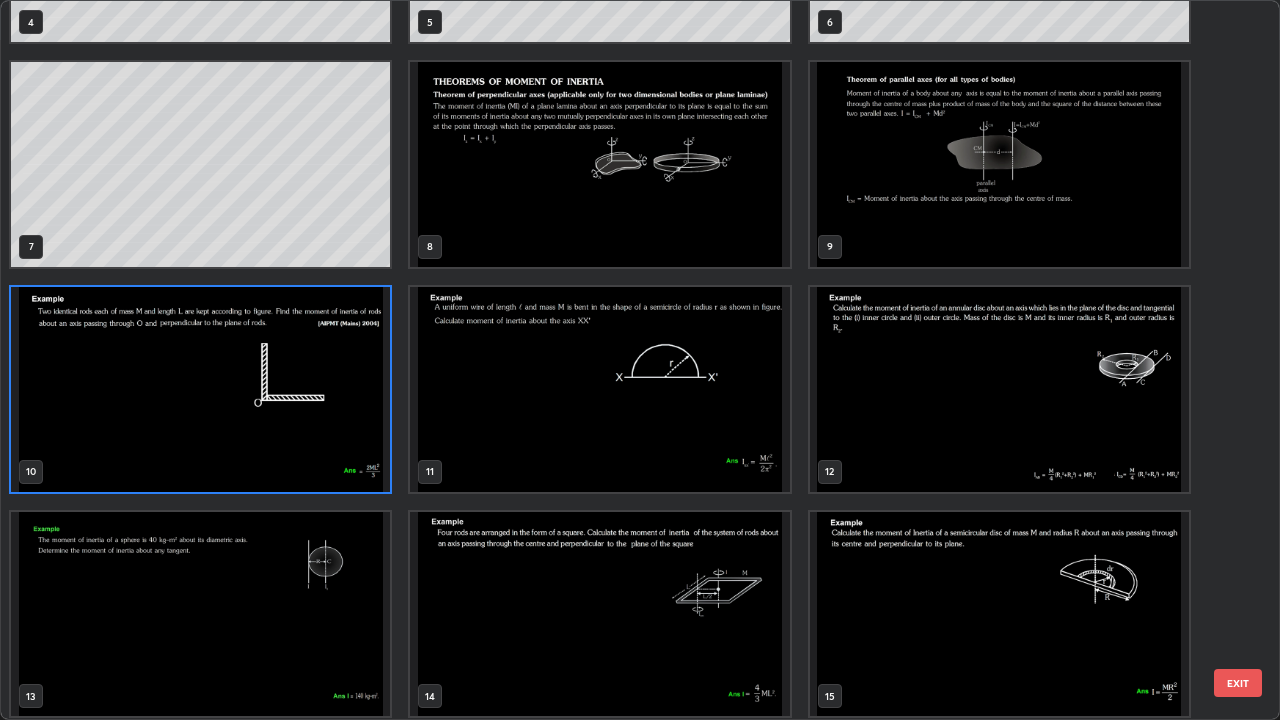 click at bounding box center (200, 389) 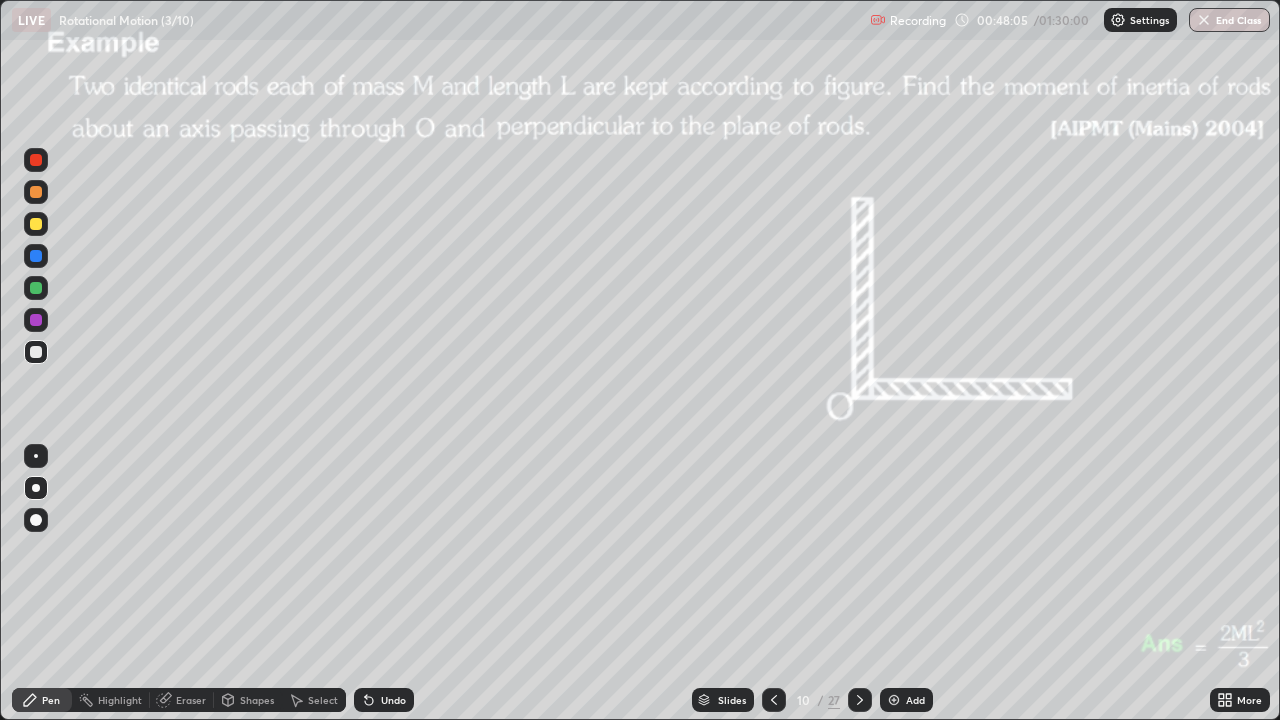 click at bounding box center [36, 320] 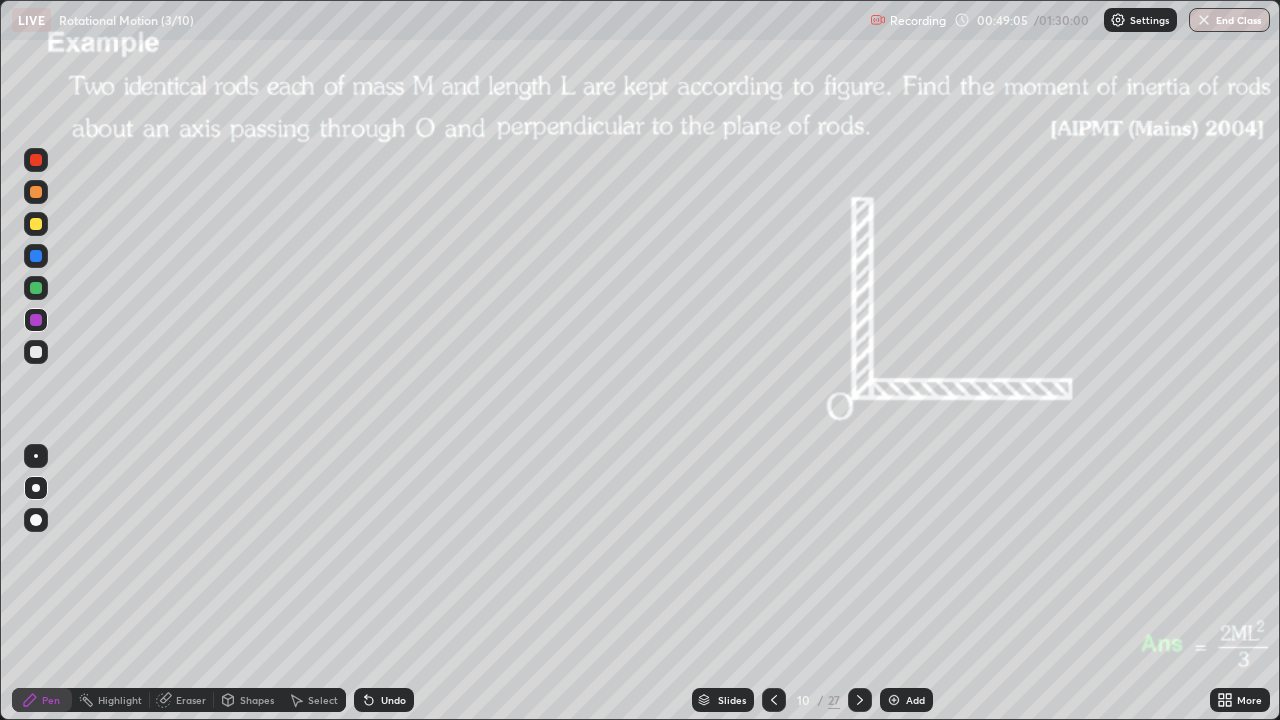 click on "Eraser" at bounding box center [191, 700] 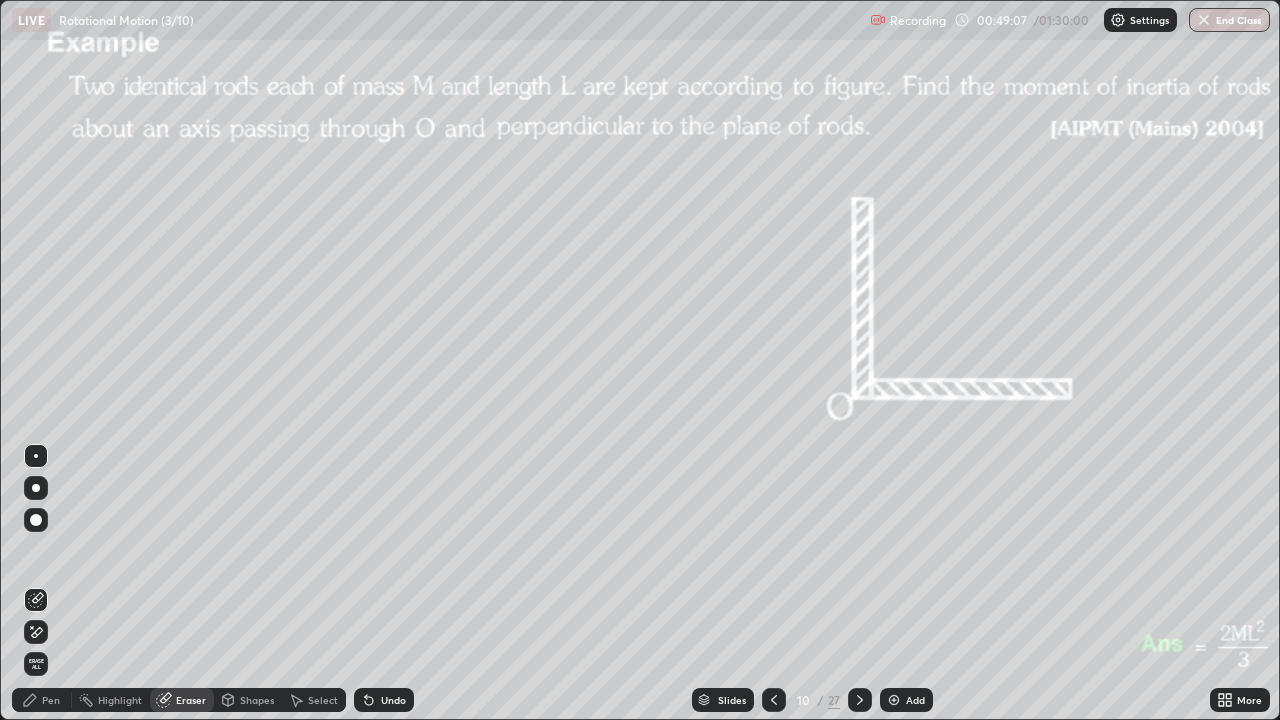 click on "Pen" at bounding box center (51, 700) 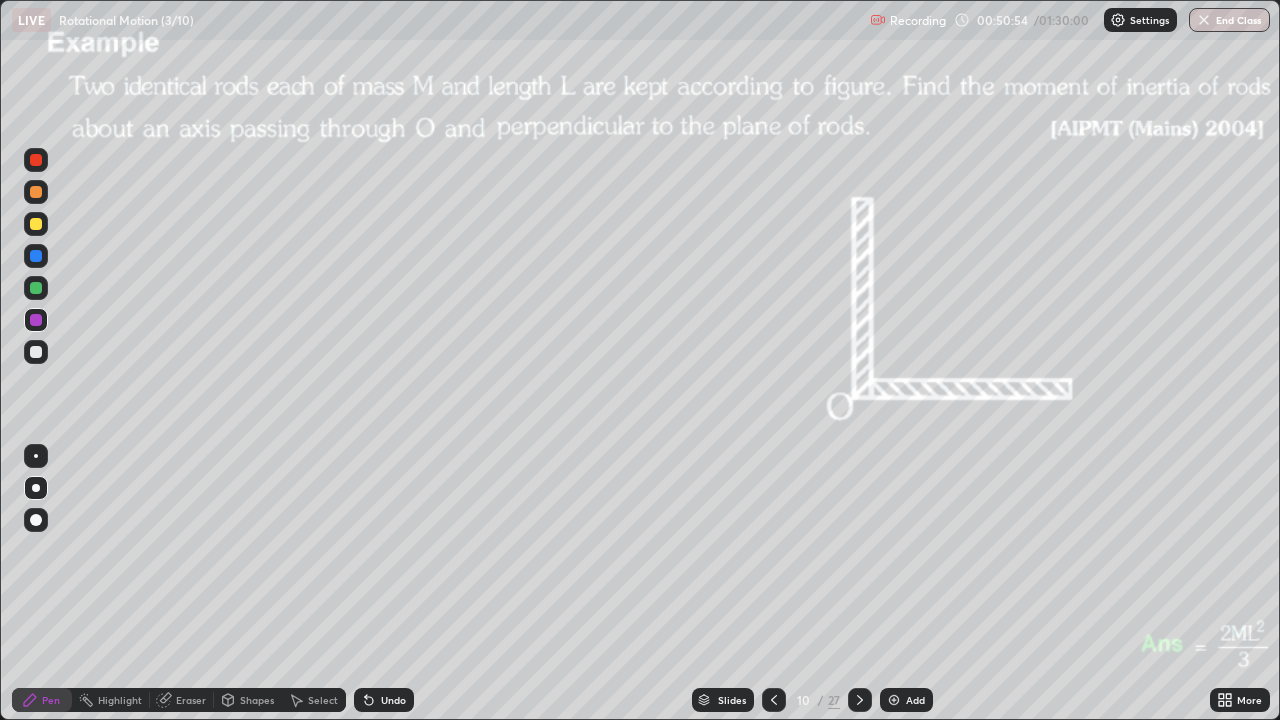 click 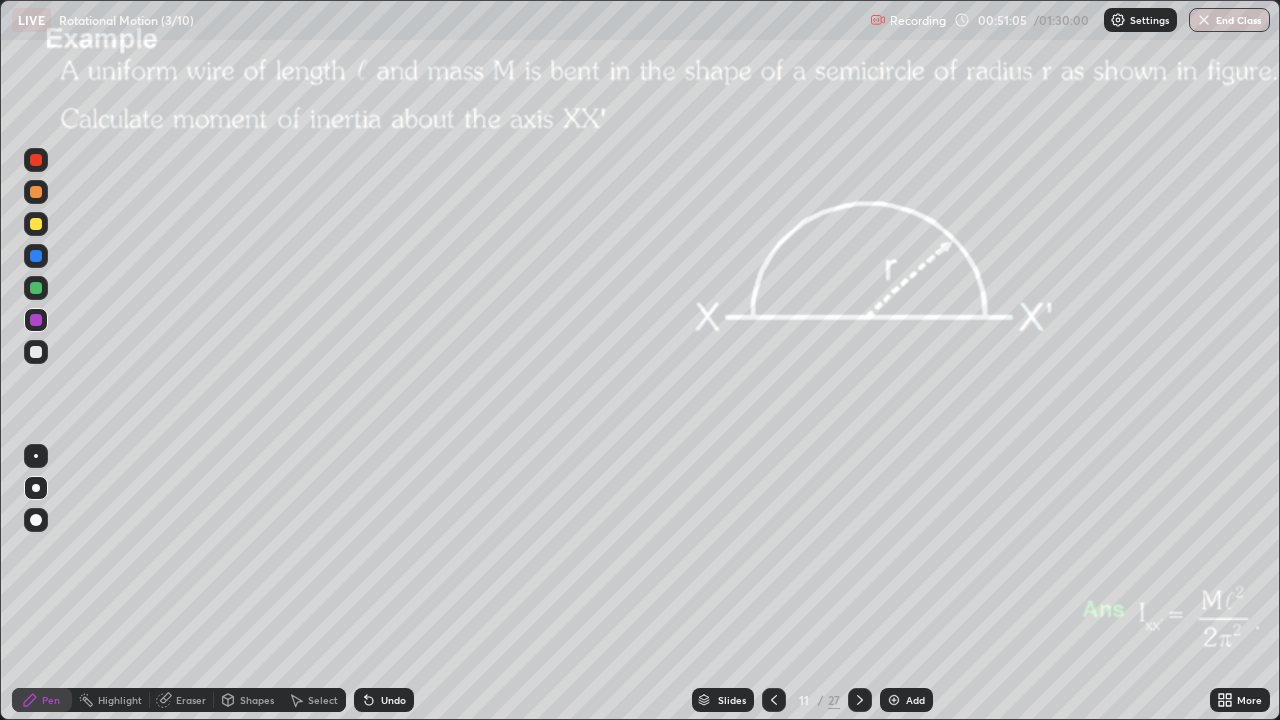 click on "Shapes" at bounding box center (257, 700) 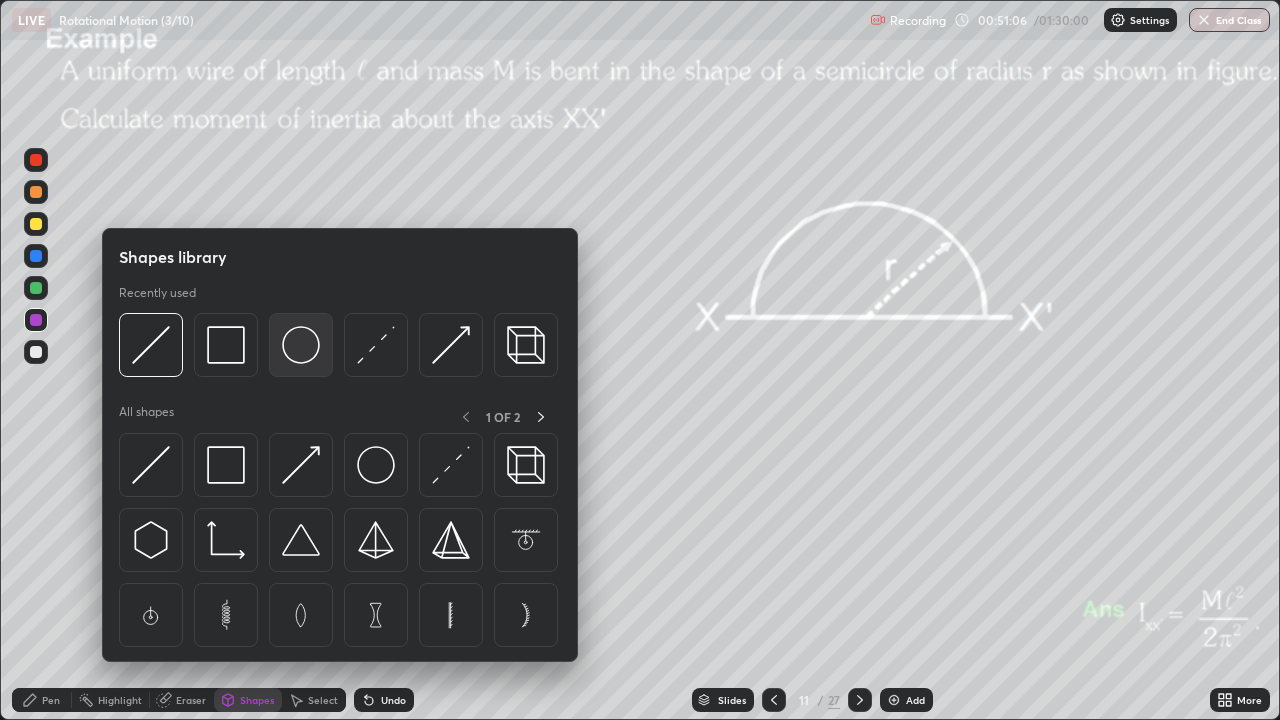 click at bounding box center (301, 345) 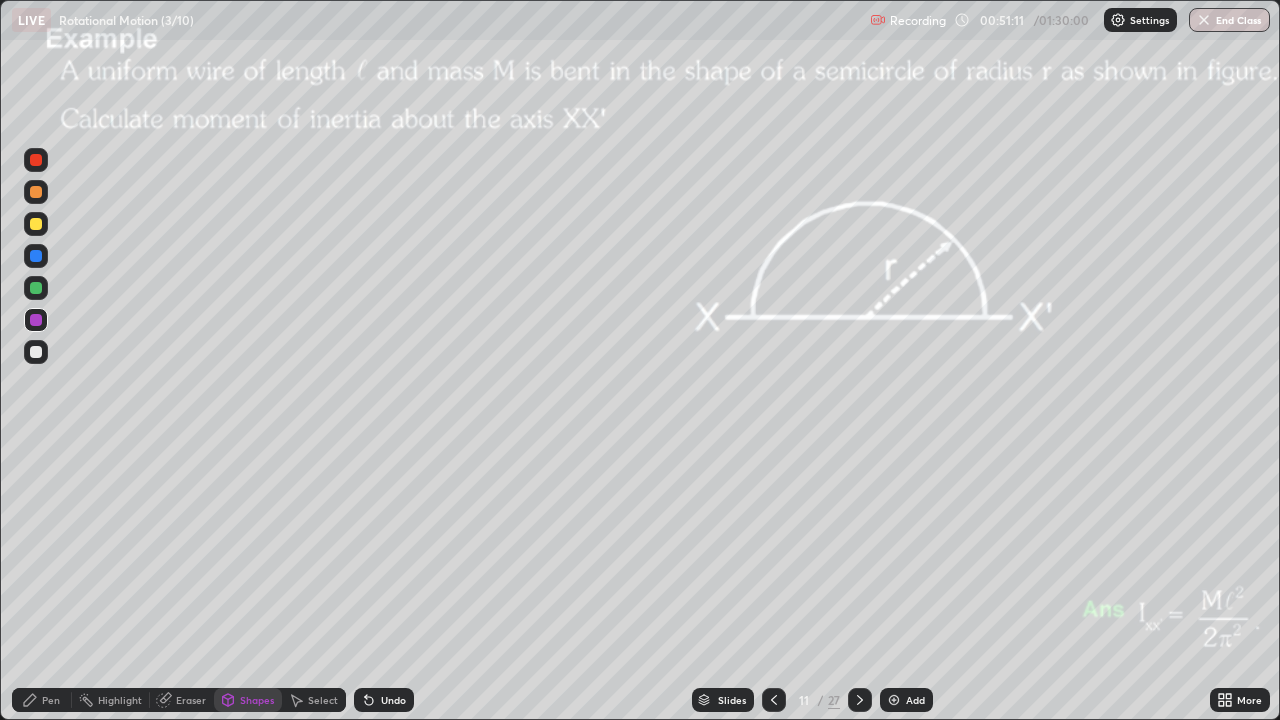 click on "Select" at bounding box center (323, 700) 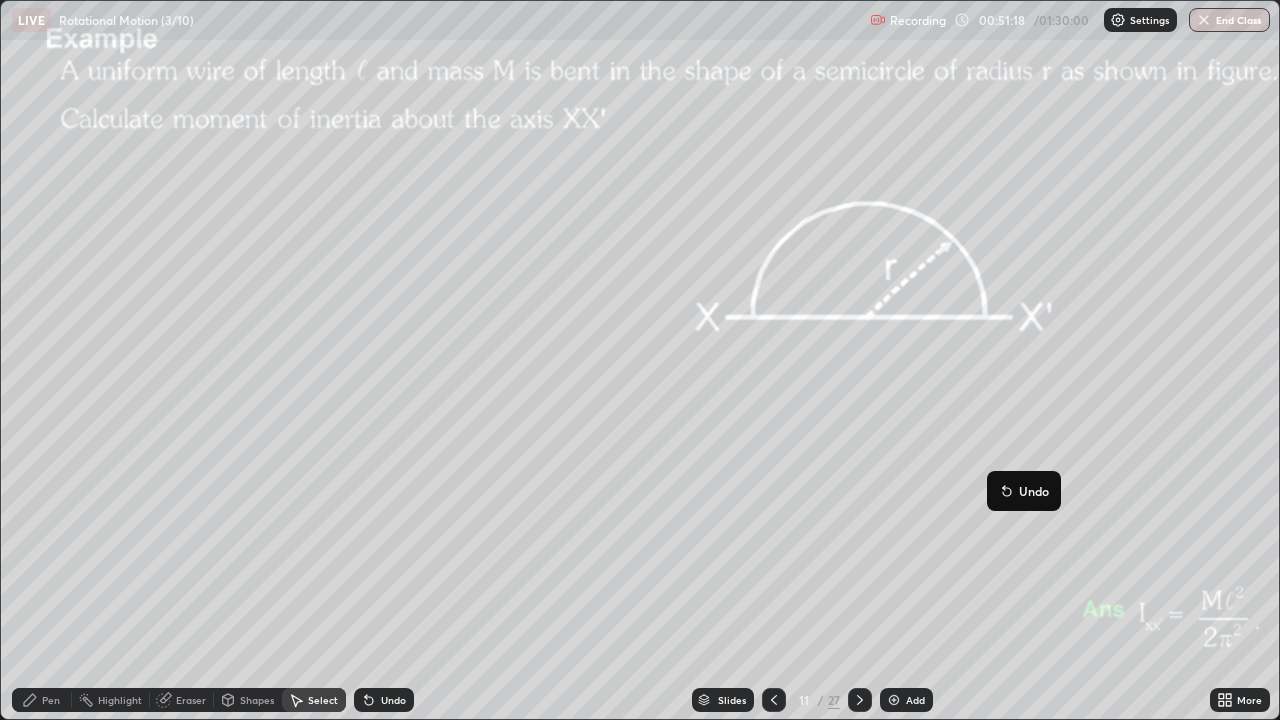 click on "0 ° Undo Copy Duplicate Duplicate to new slide Delete" at bounding box center (640, 360) 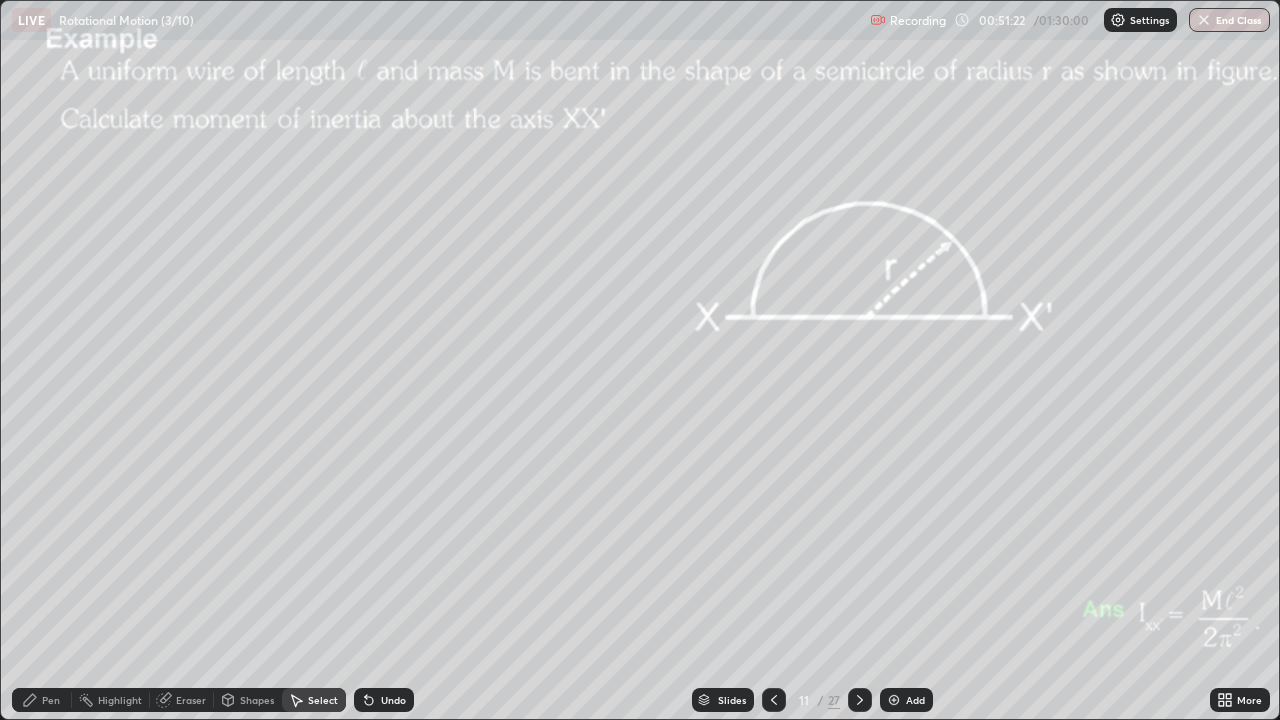 click on "Shapes" at bounding box center (257, 700) 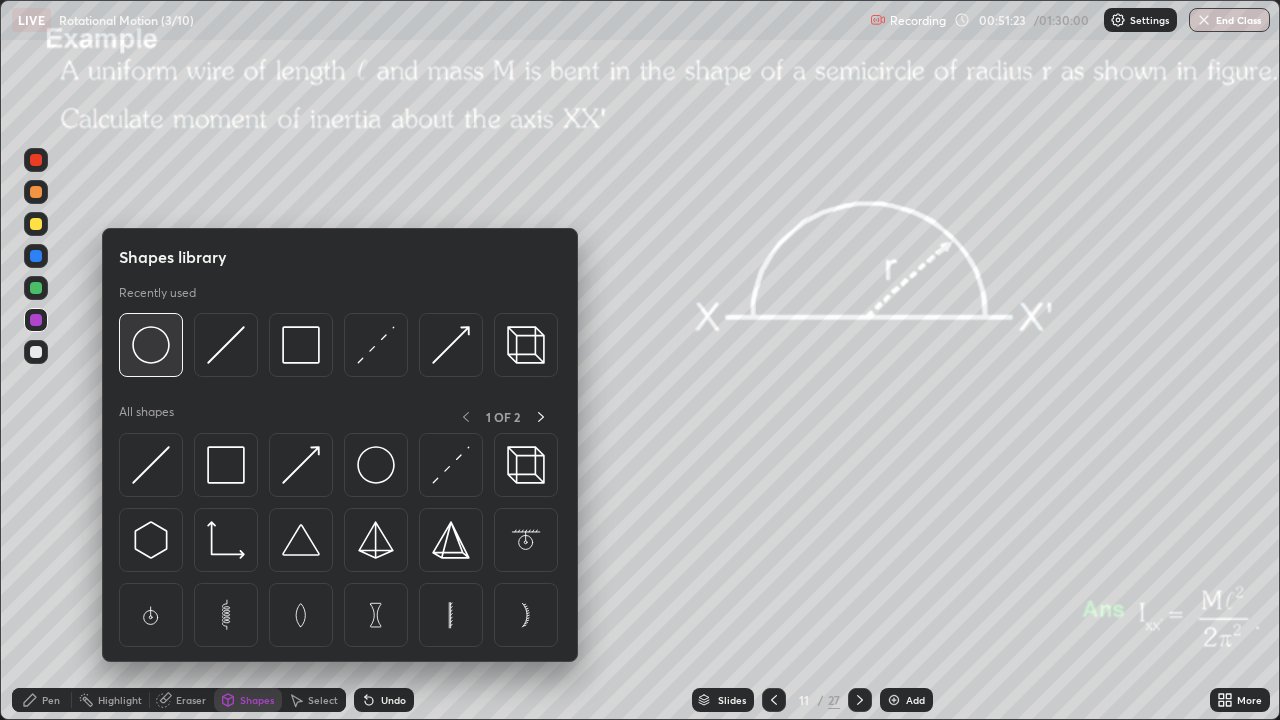 click at bounding box center (151, 345) 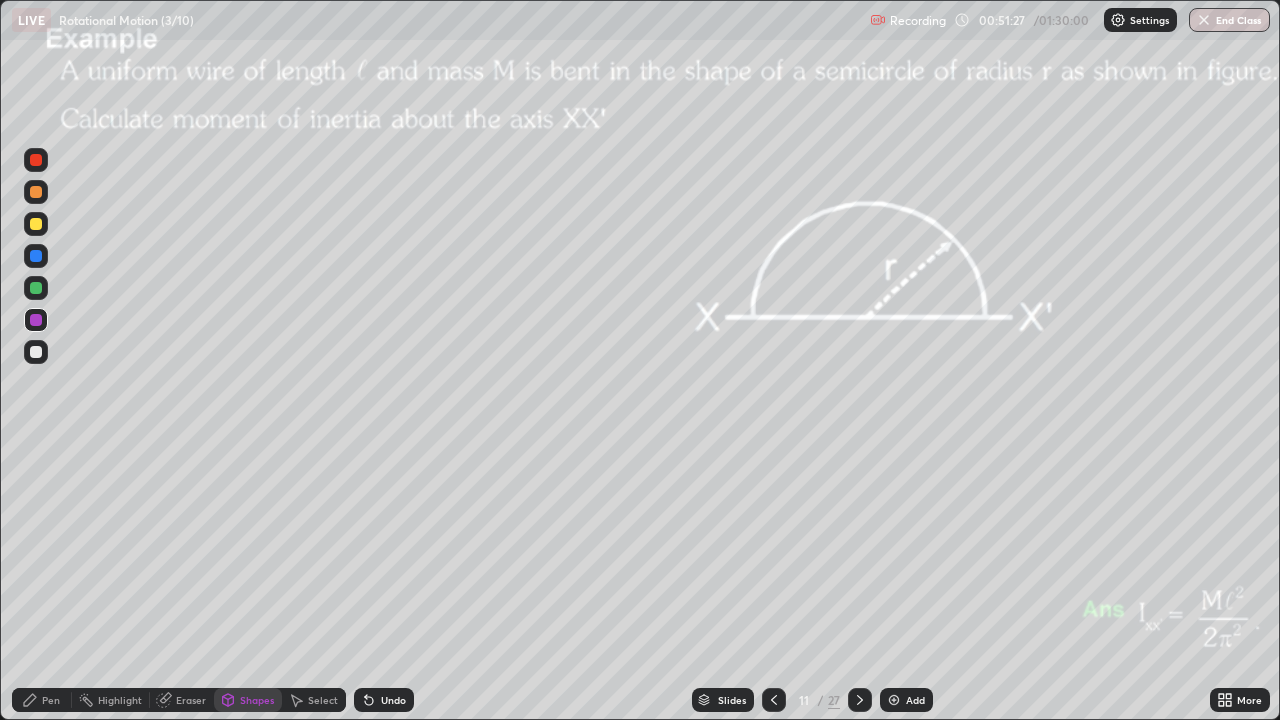 click on "Shapes" at bounding box center [257, 700] 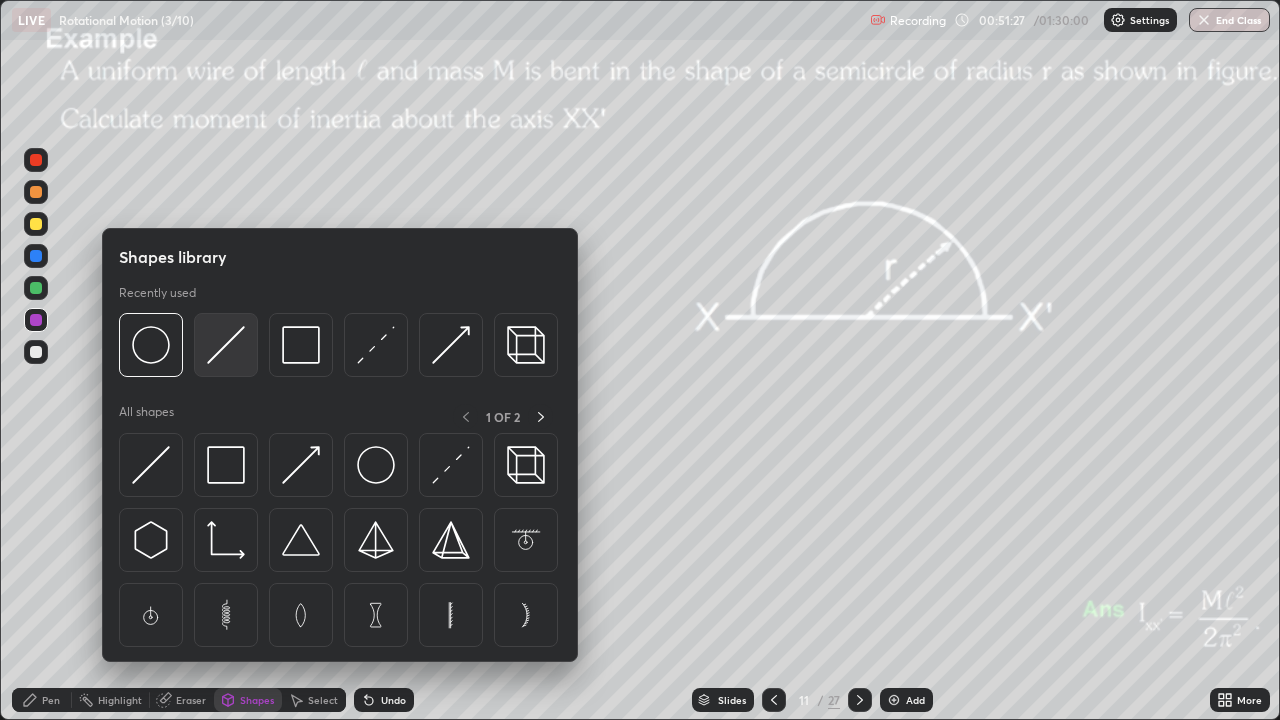 click at bounding box center [226, 345] 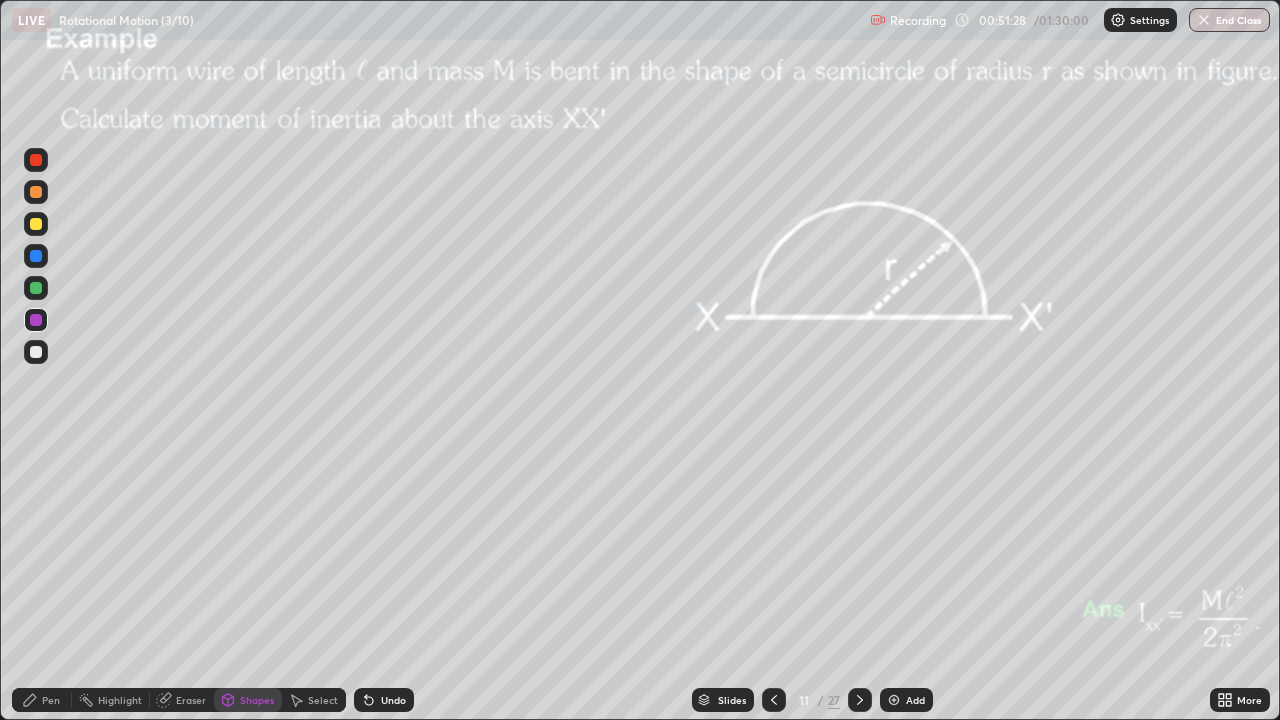 click at bounding box center (36, 352) 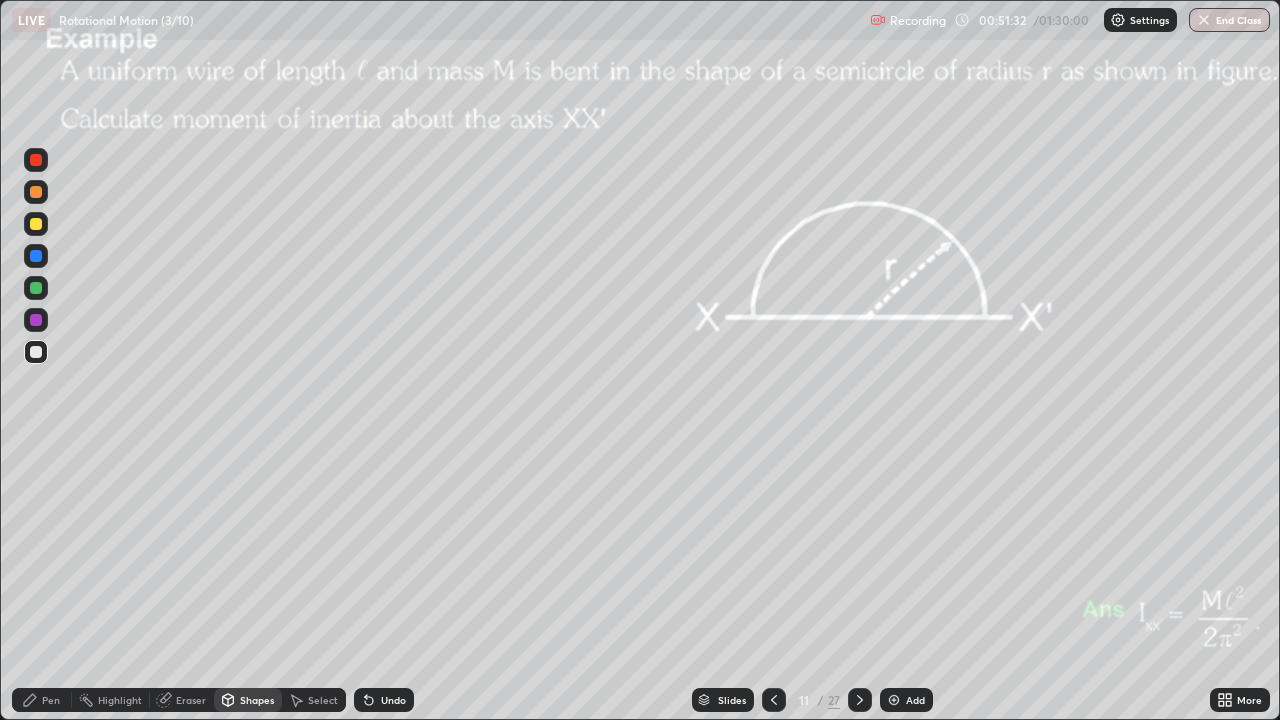 click 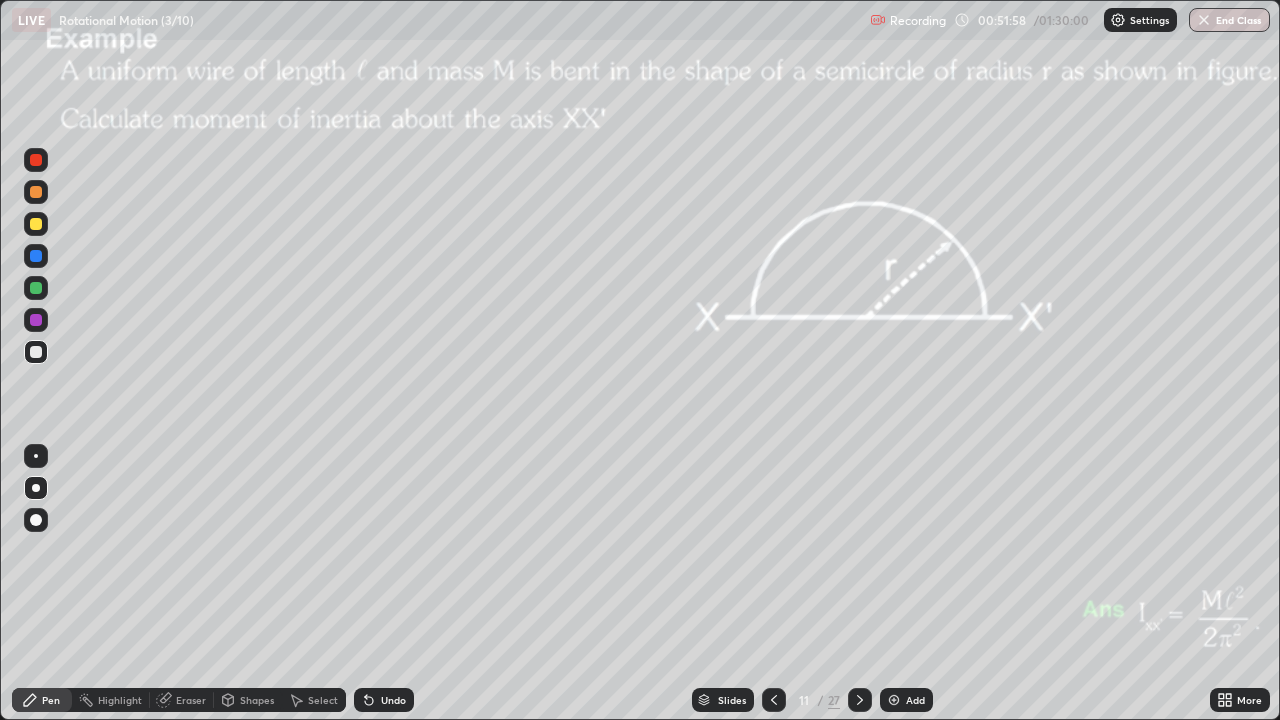 click on "Undo" at bounding box center [384, 700] 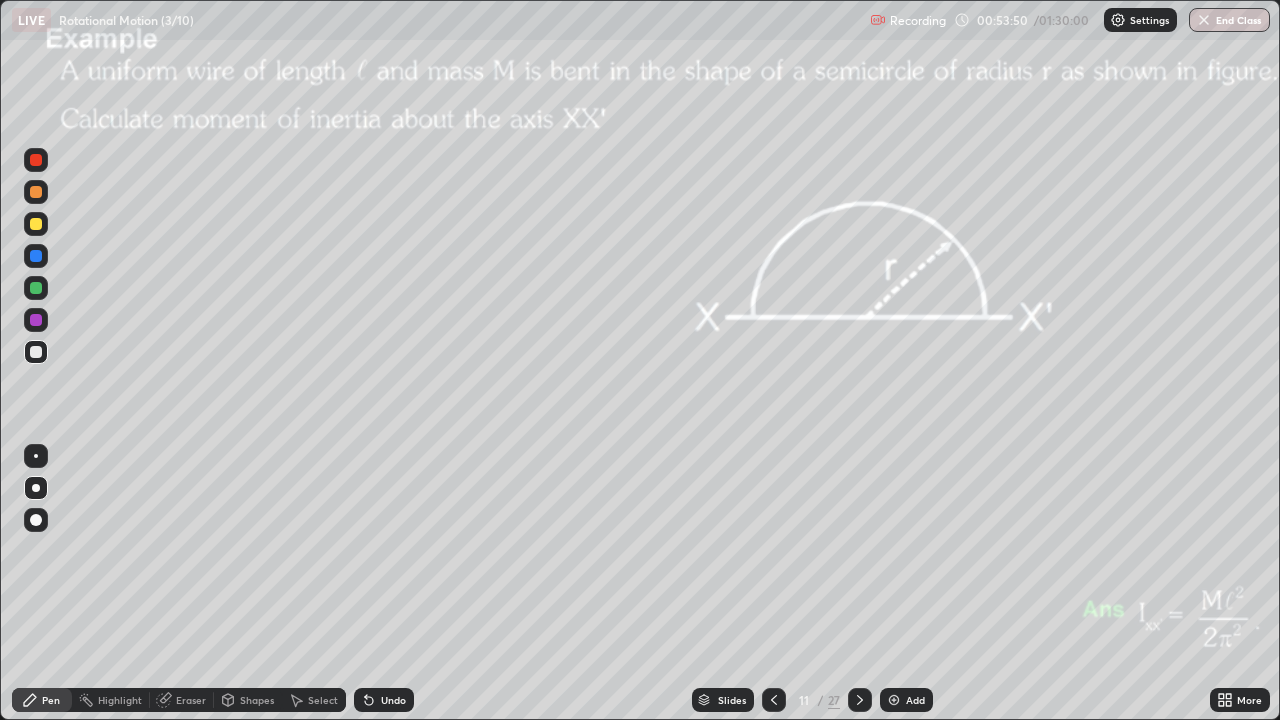 click on "Select" at bounding box center (323, 700) 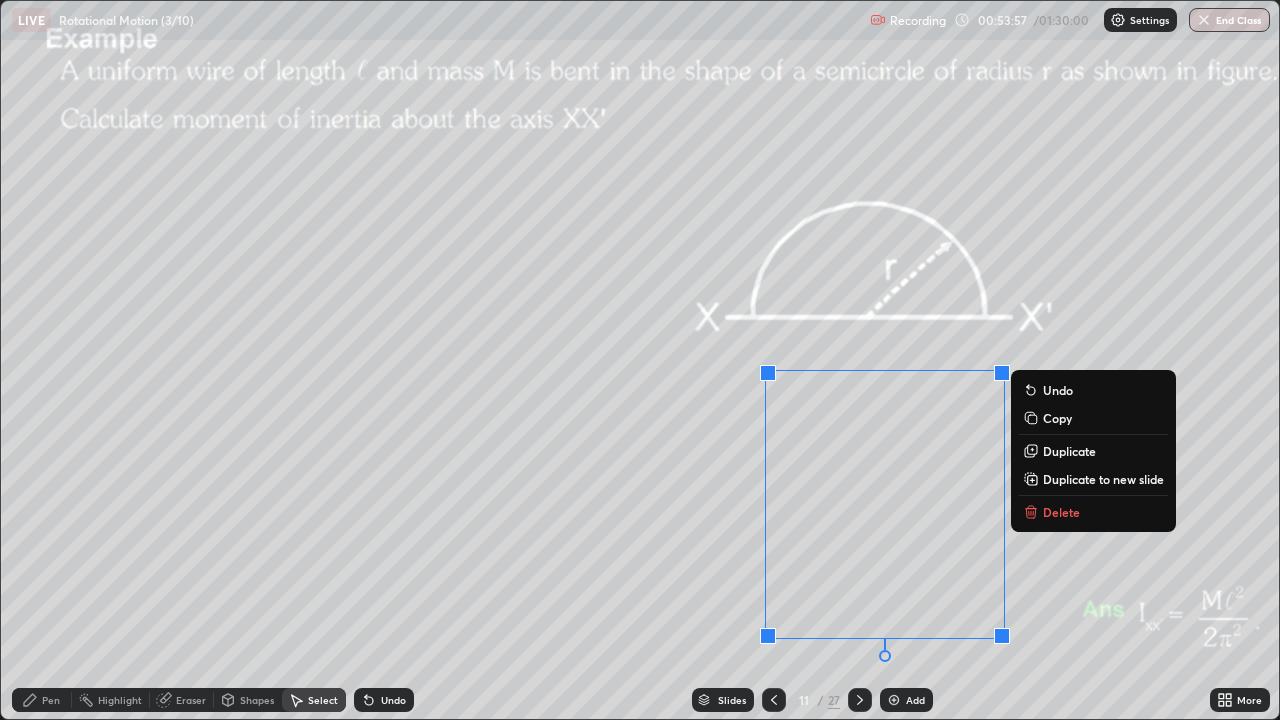 click on "Shapes" at bounding box center (257, 700) 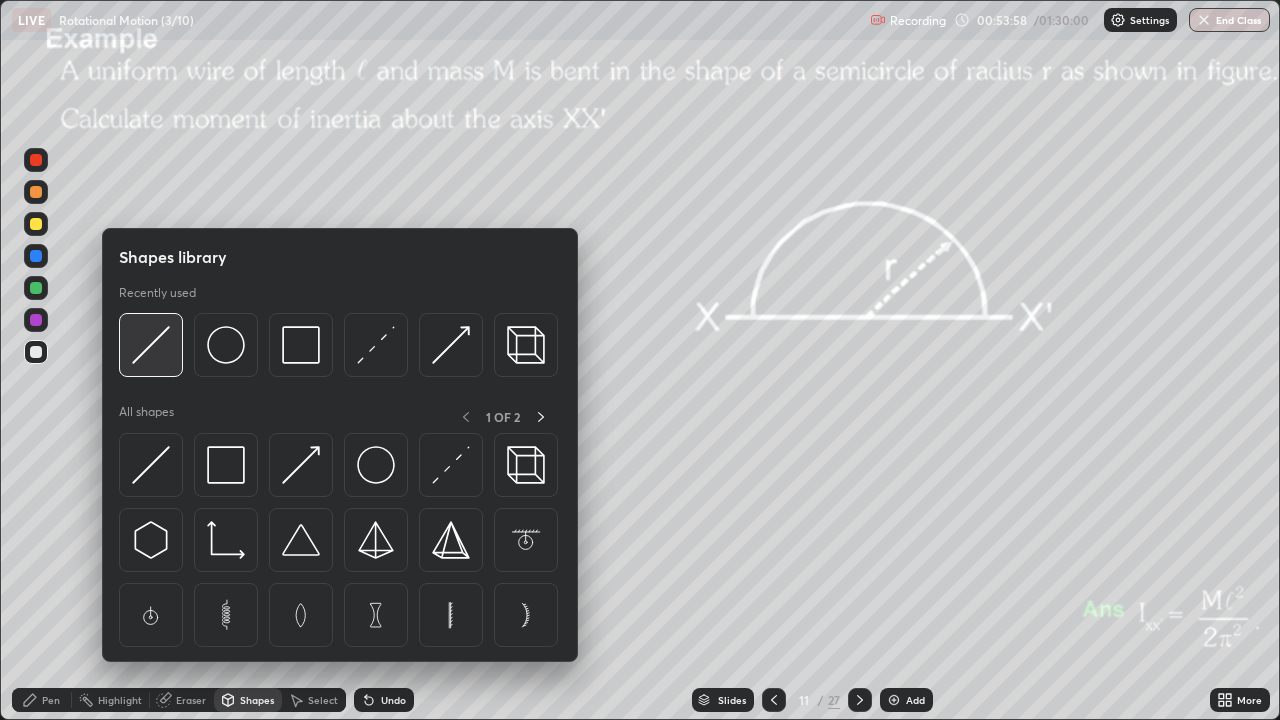 click at bounding box center [151, 345] 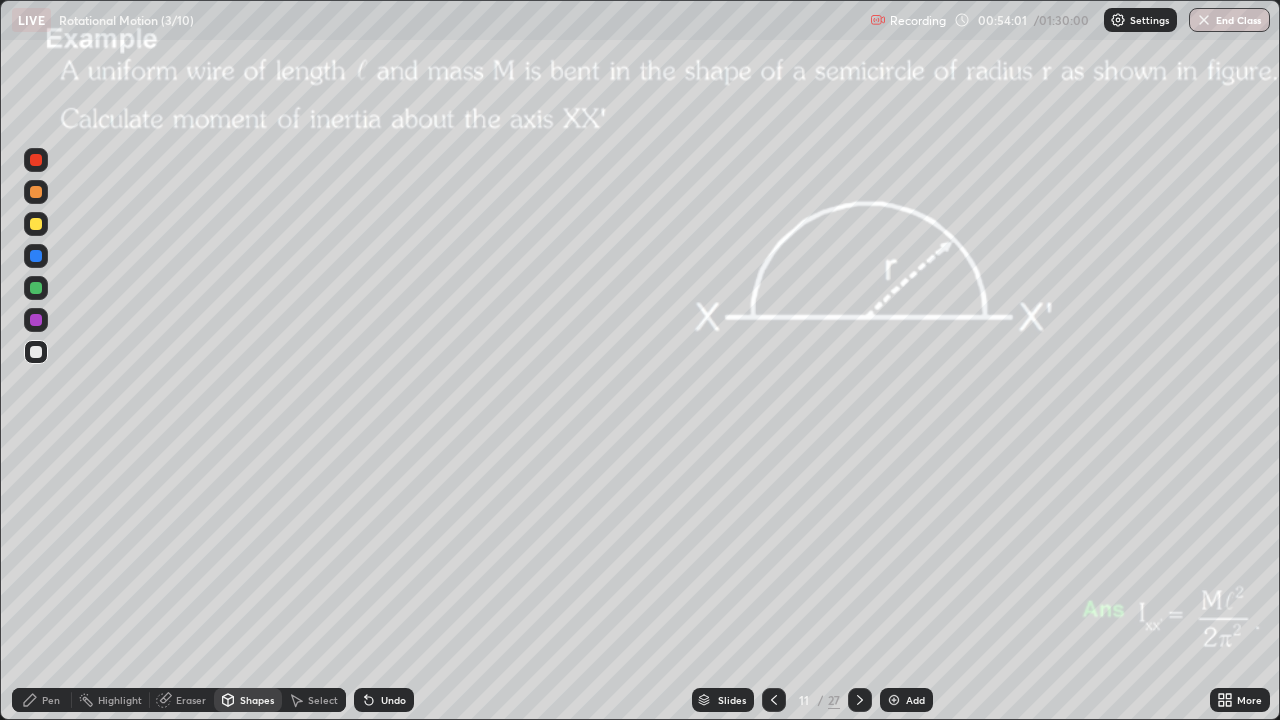 click on "Pen" at bounding box center (51, 700) 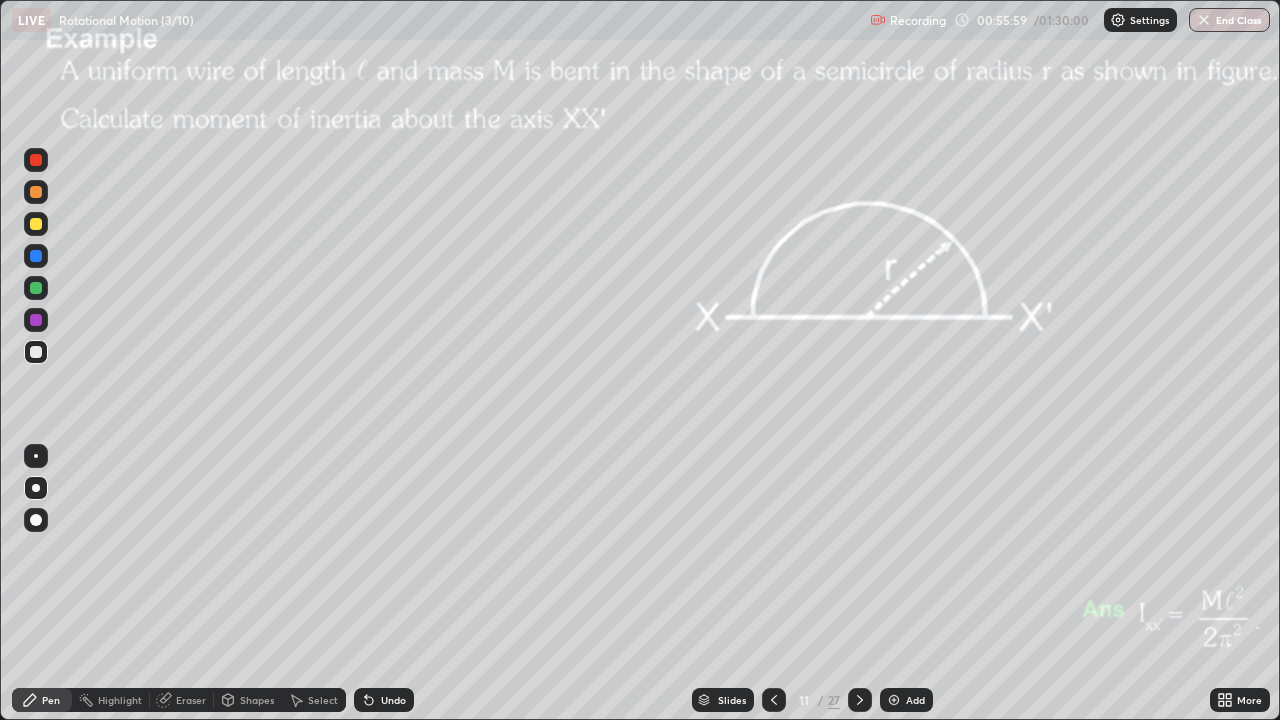 click at bounding box center (36, 224) 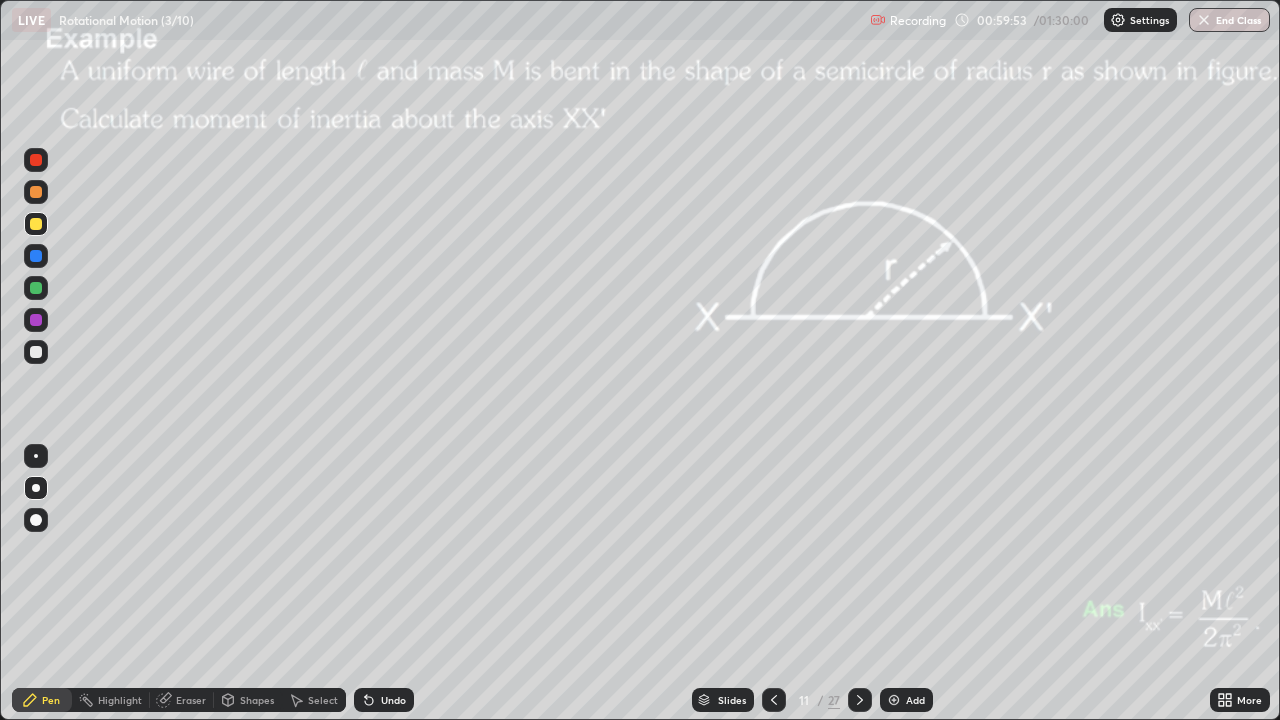 click on "Add" at bounding box center [906, 700] 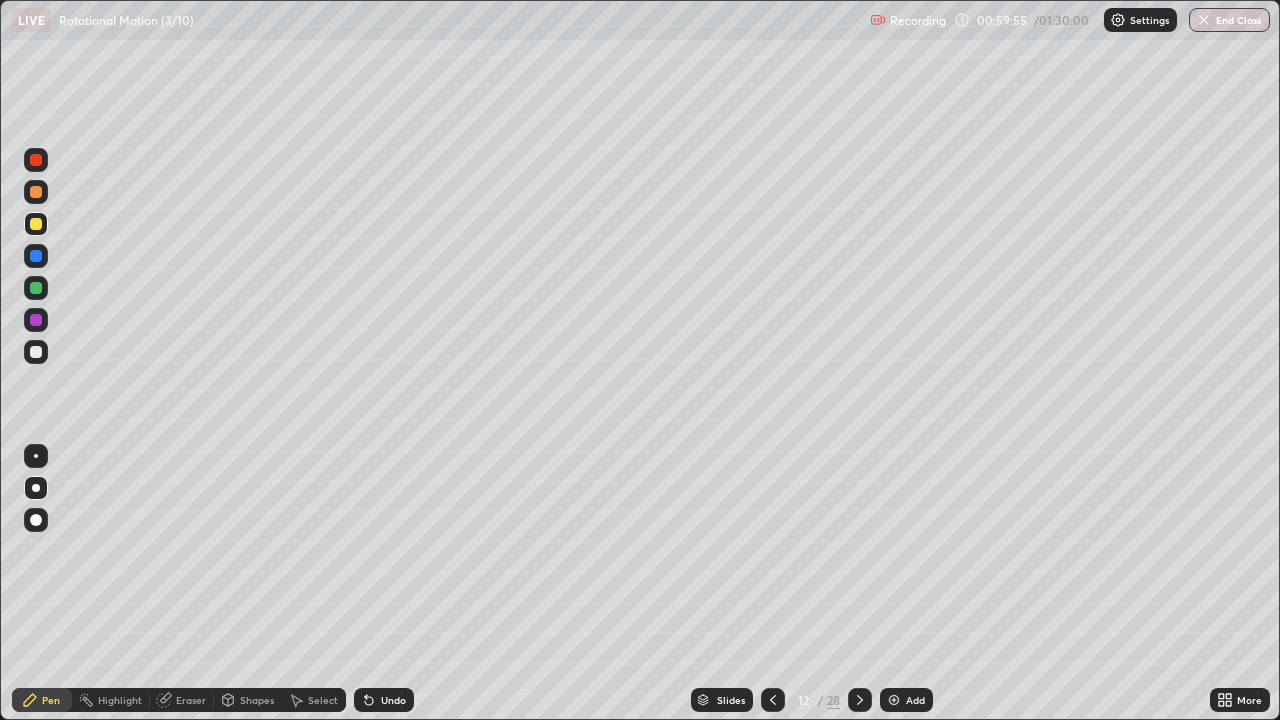 click on "Shapes" at bounding box center [257, 700] 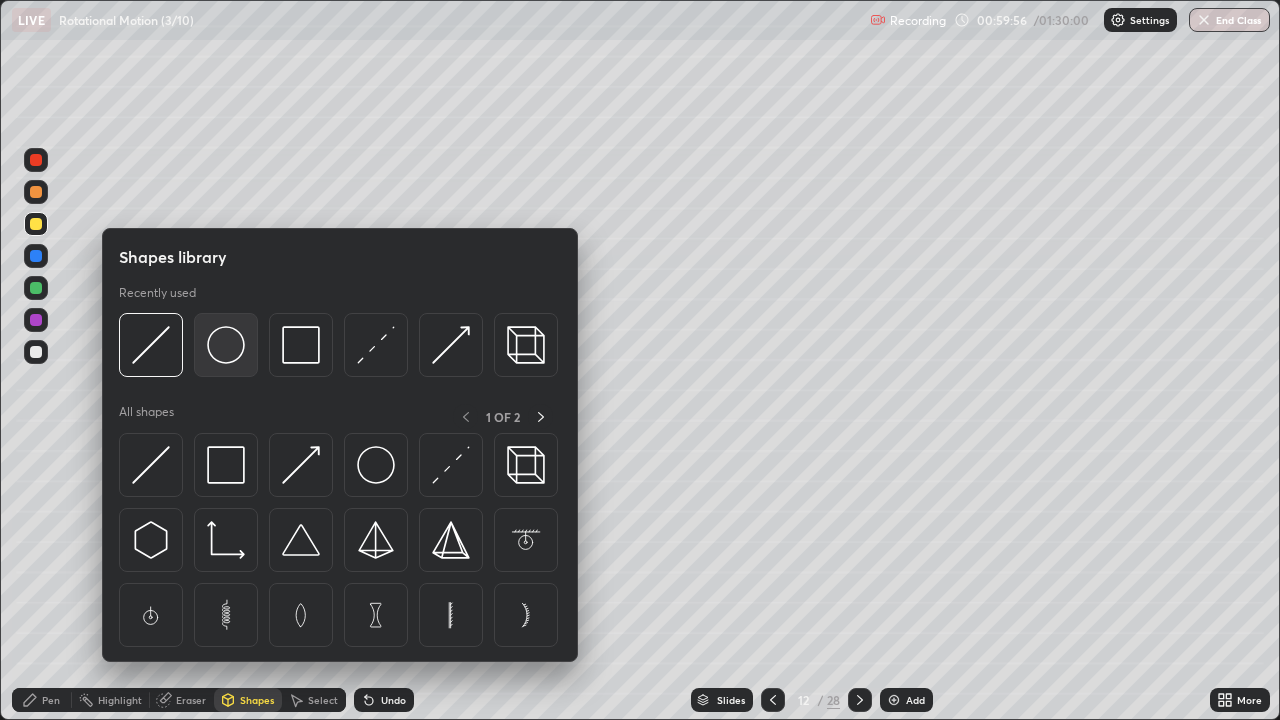 click at bounding box center [226, 345] 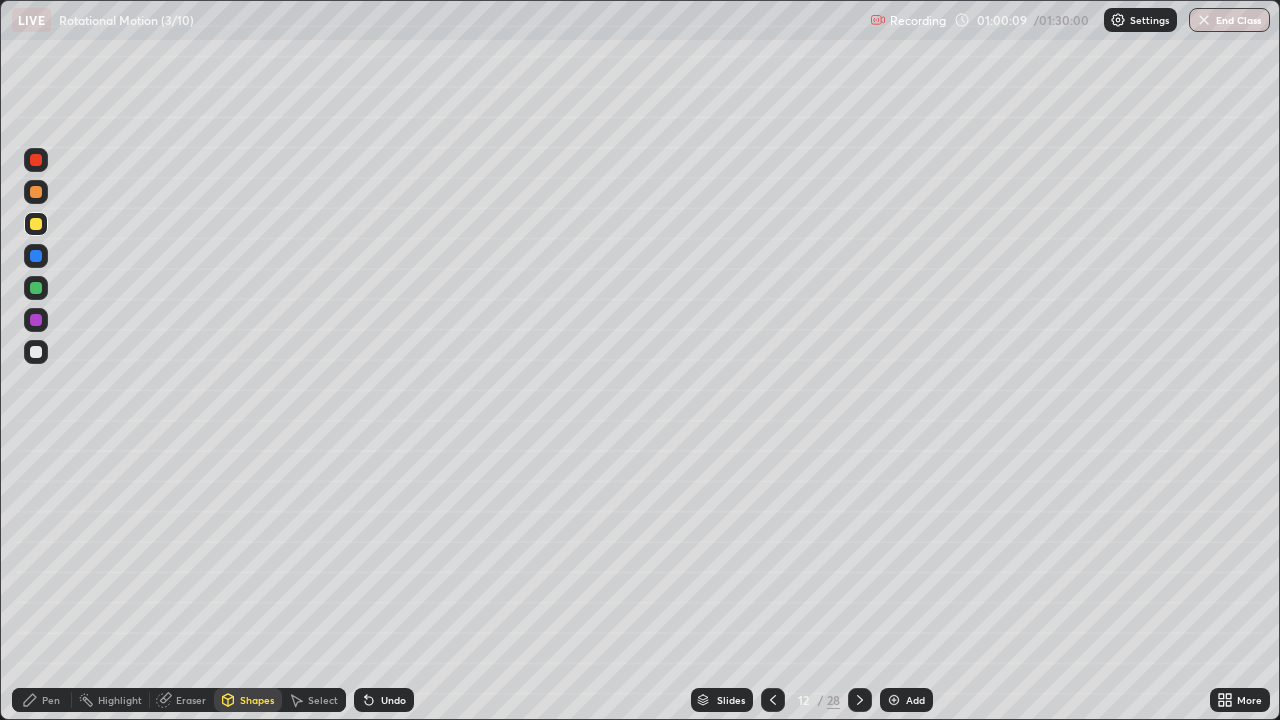 click at bounding box center (36, 352) 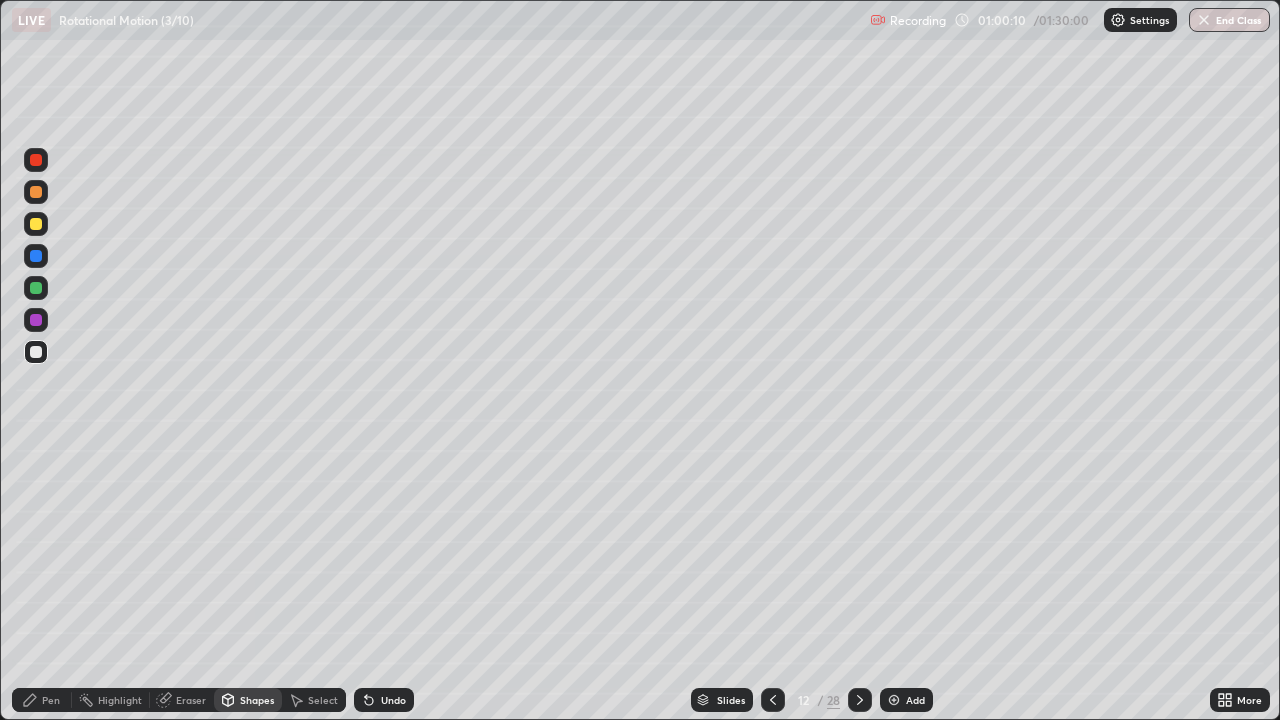 click on "Pen" at bounding box center [51, 700] 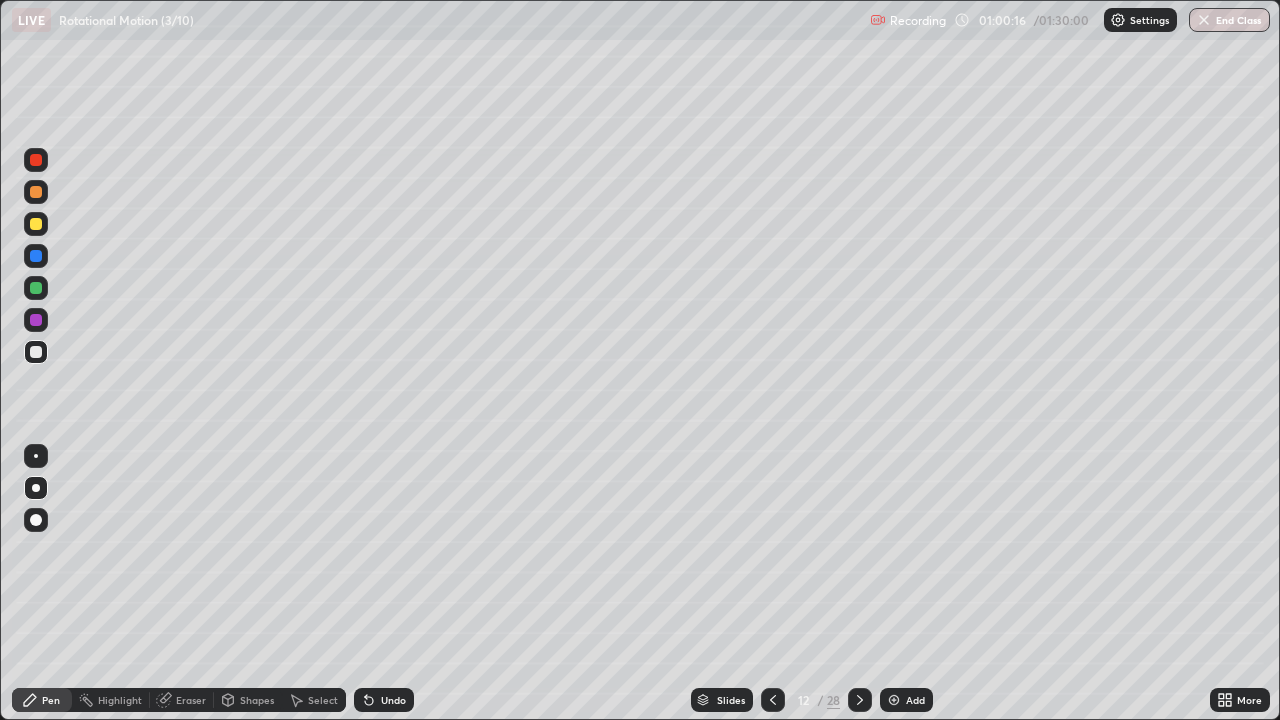 click on "Shapes" at bounding box center [257, 700] 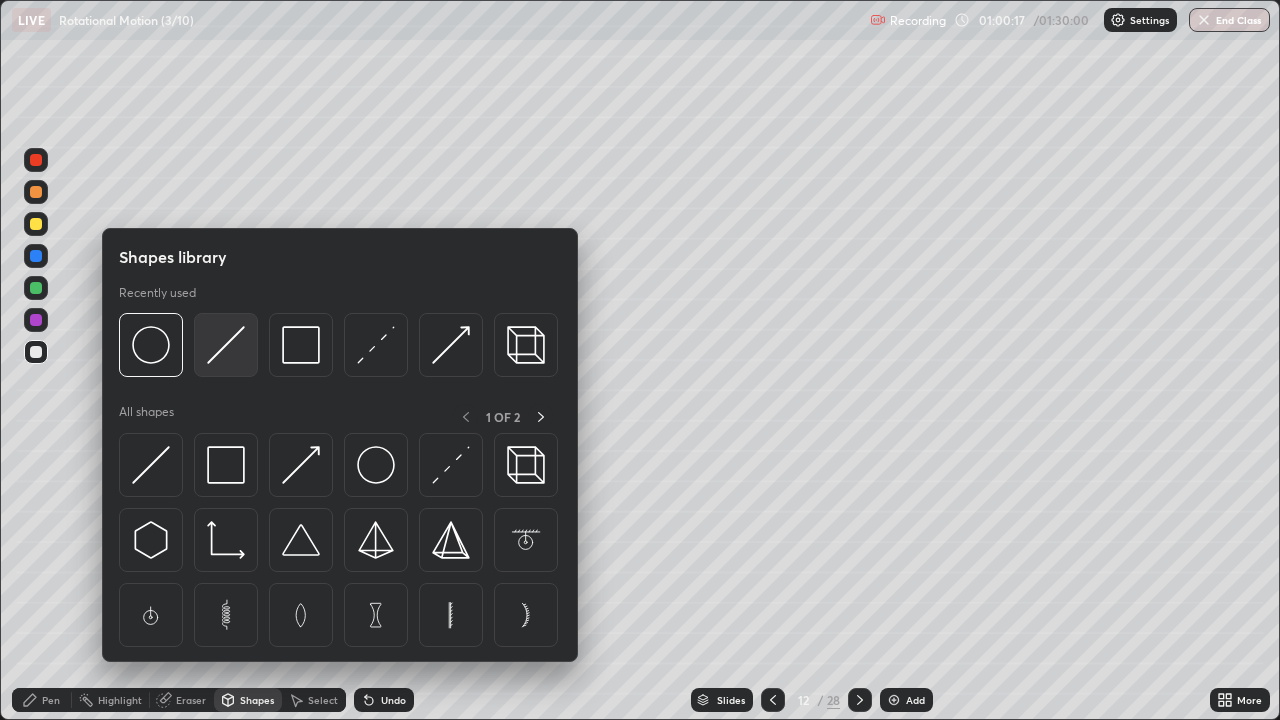 click at bounding box center [226, 345] 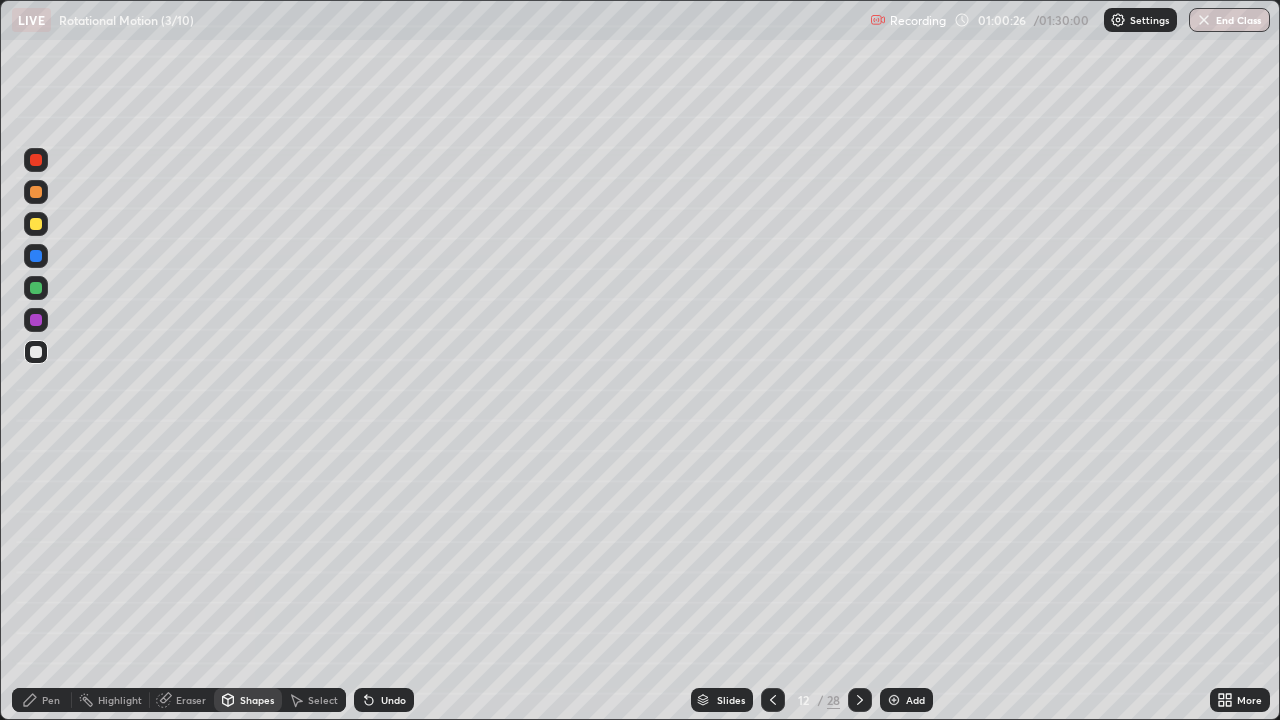 click at bounding box center (36, 352) 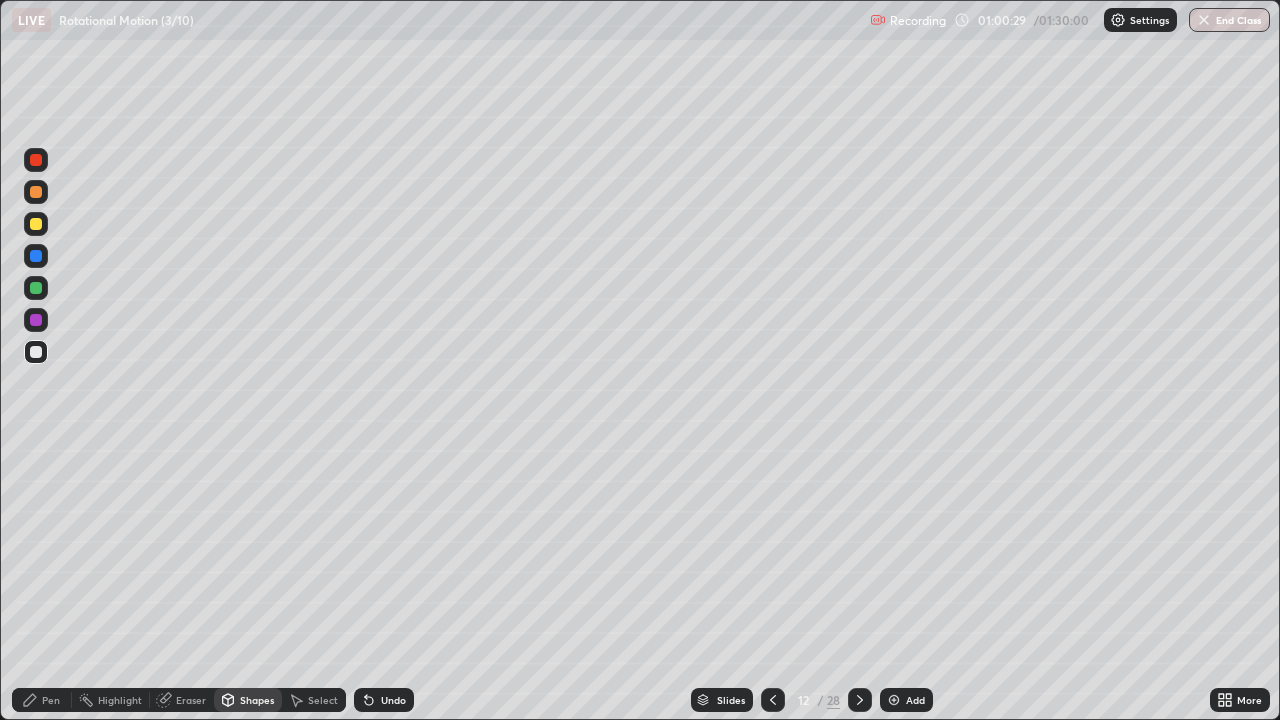 click on "Pen" at bounding box center [51, 700] 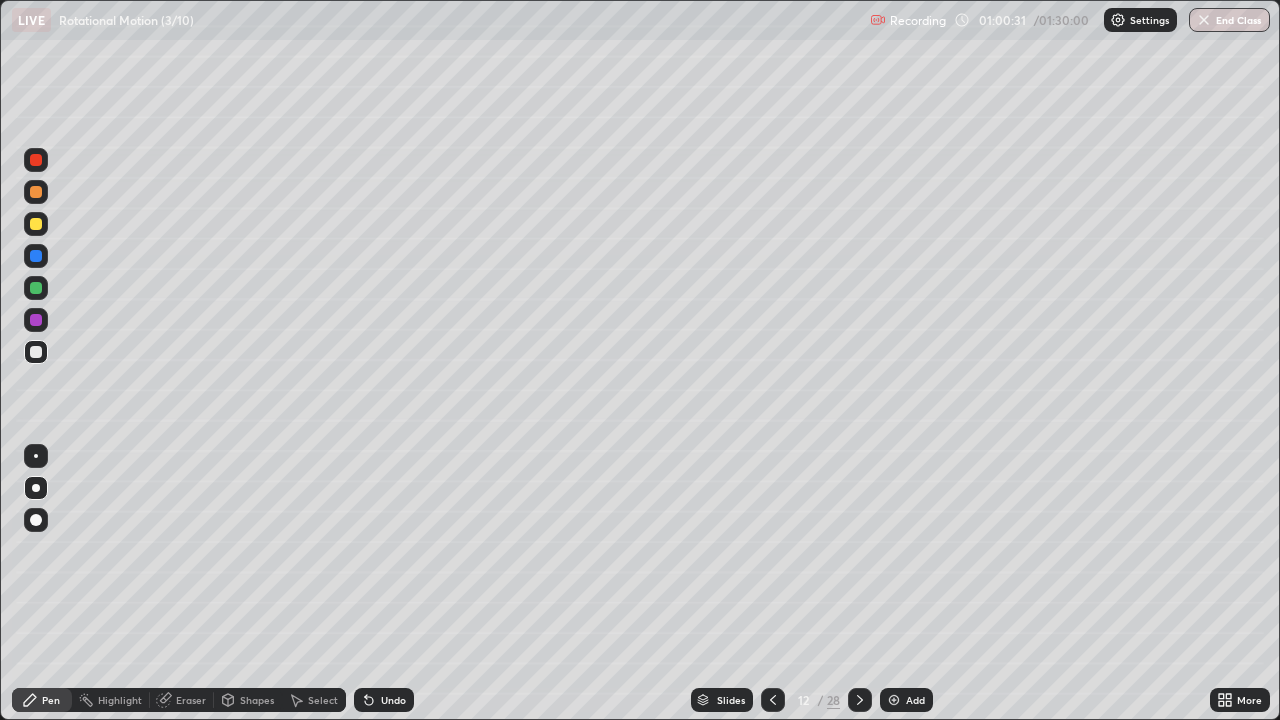 click at bounding box center [36, 320] 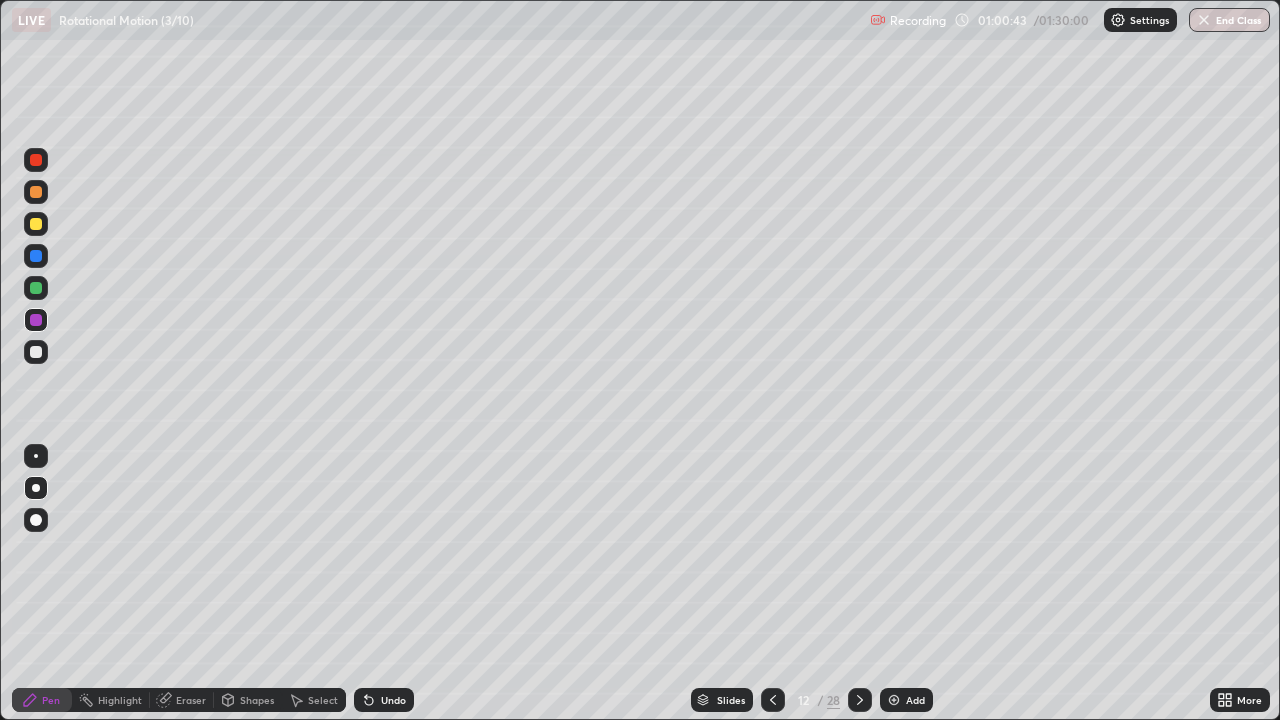 click at bounding box center [36, 352] 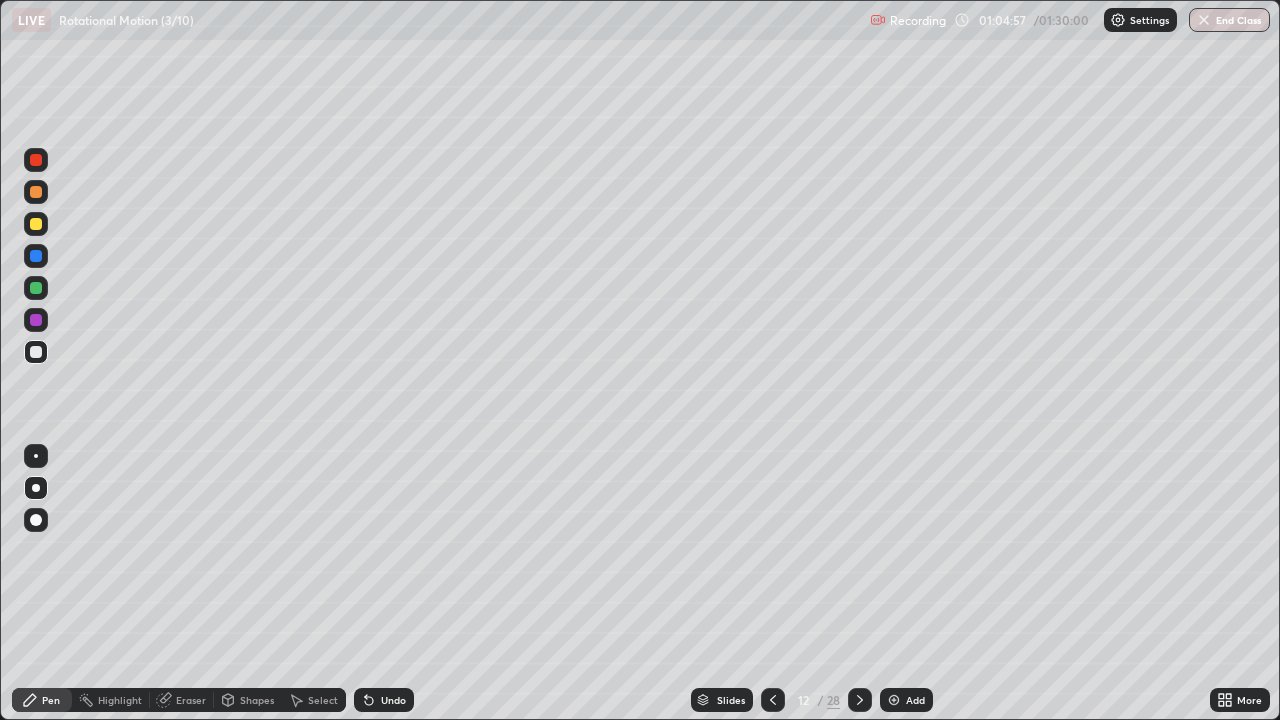 click on "Shapes" at bounding box center (248, 700) 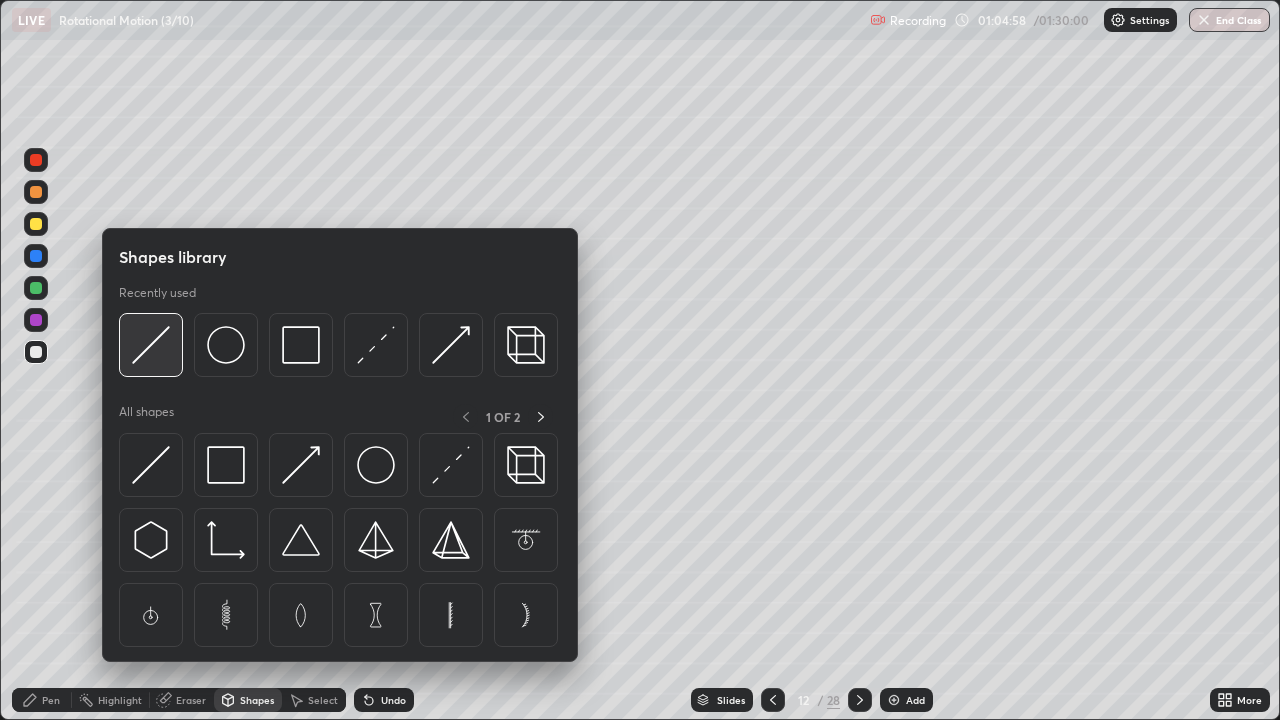 click at bounding box center [151, 345] 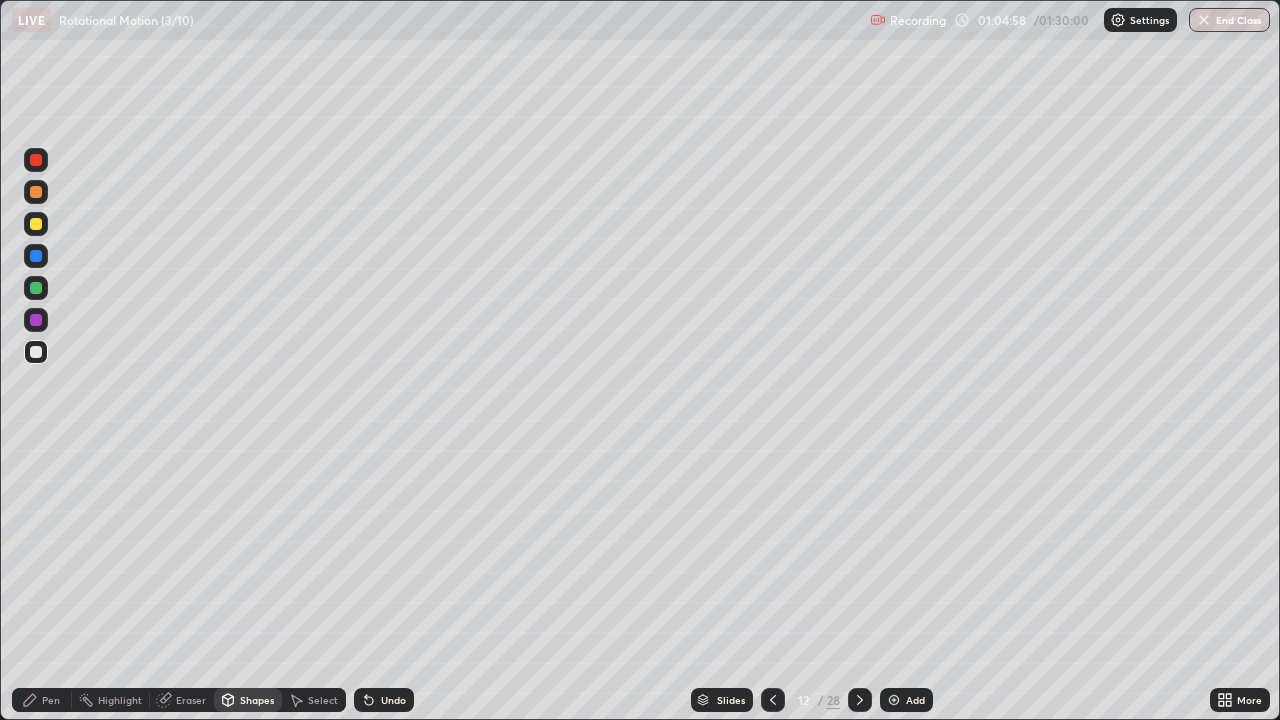 click at bounding box center [36, 288] 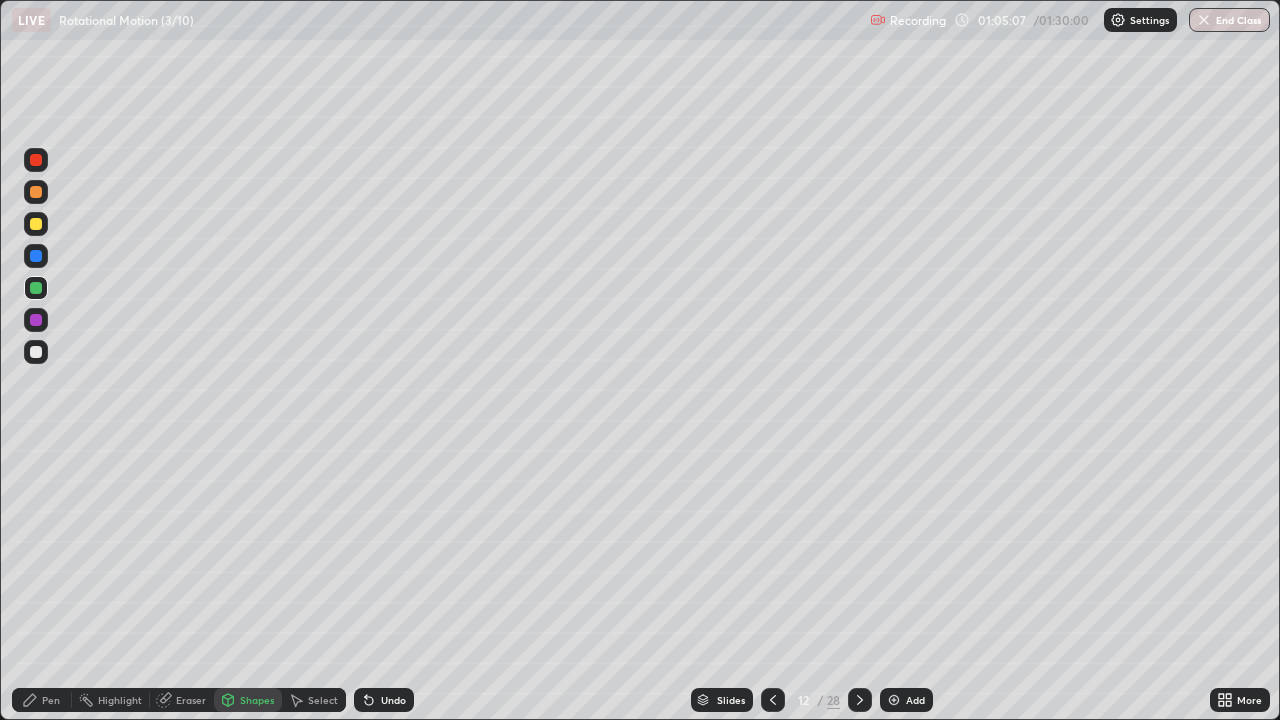 click at bounding box center (36, 320) 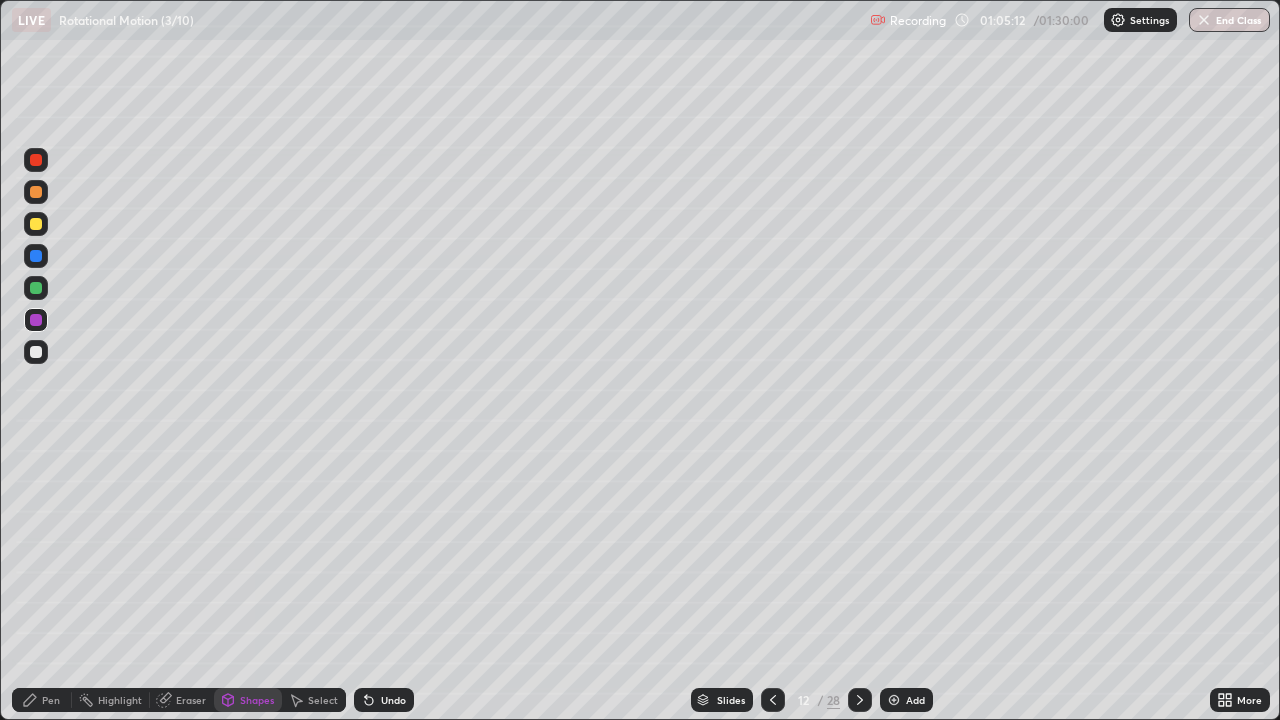 click on "Pen" at bounding box center [51, 700] 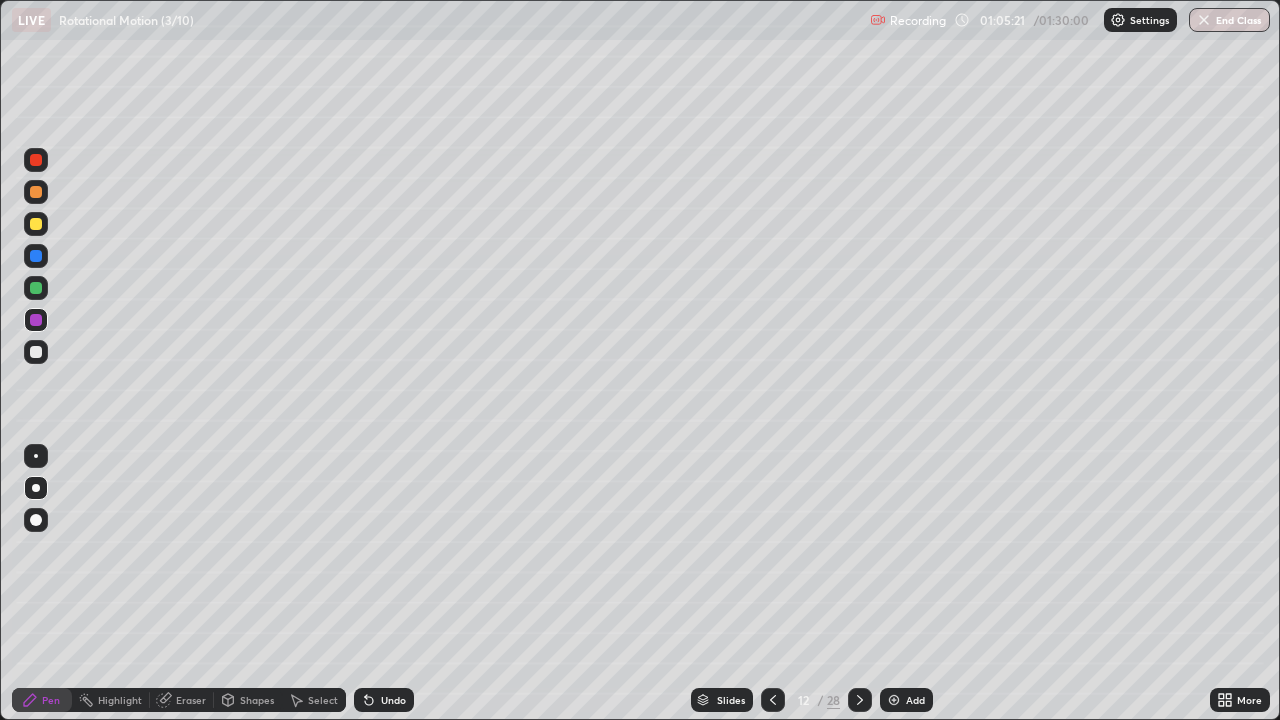 click at bounding box center (36, 352) 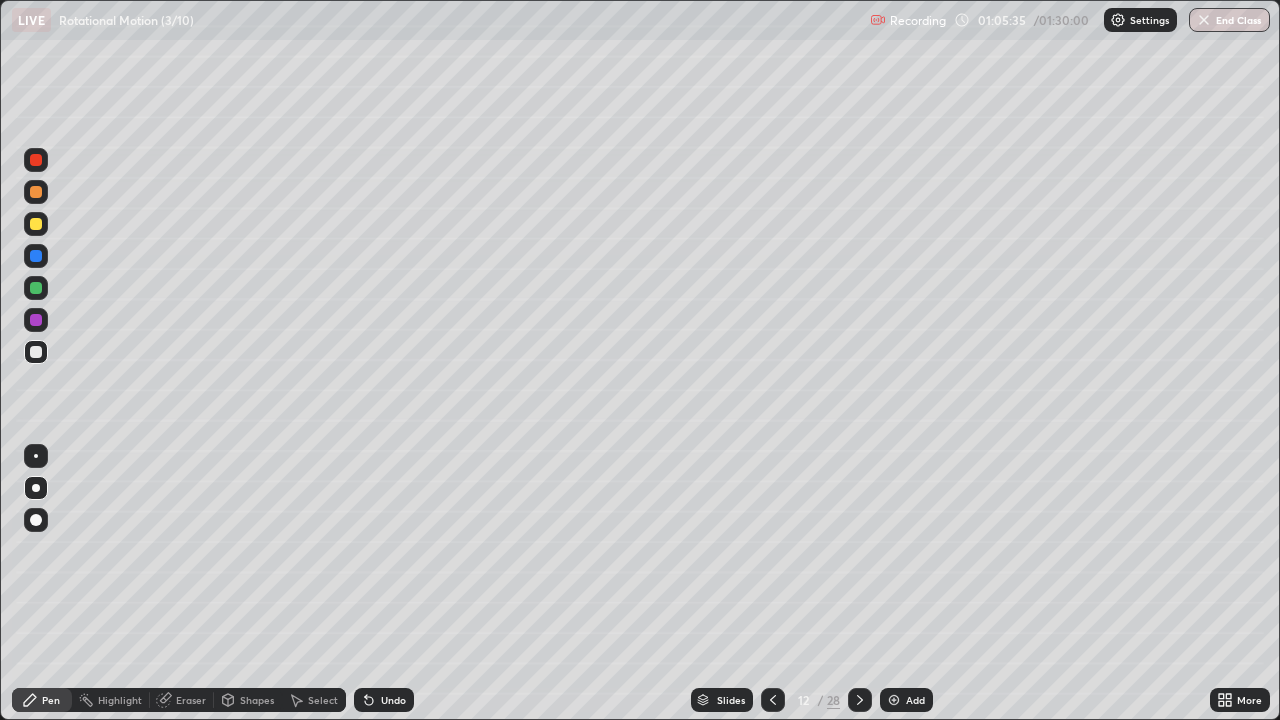click at bounding box center [36, 320] 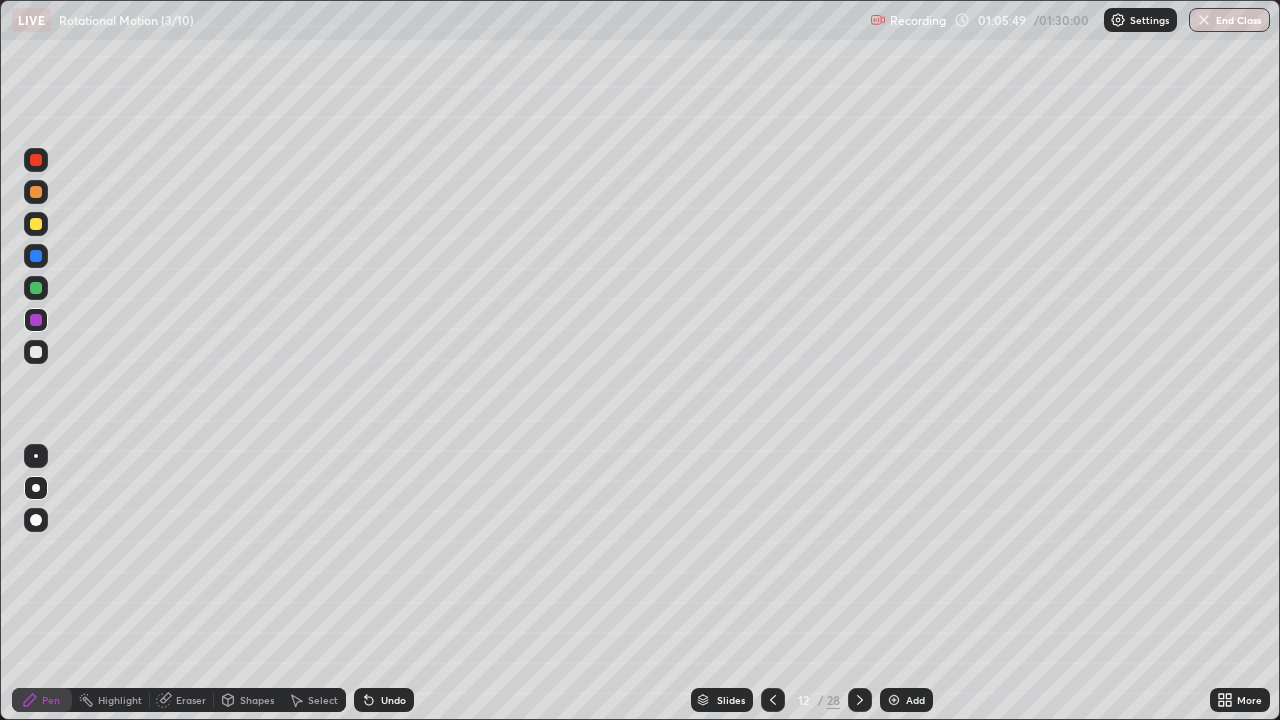 click at bounding box center [36, 224] 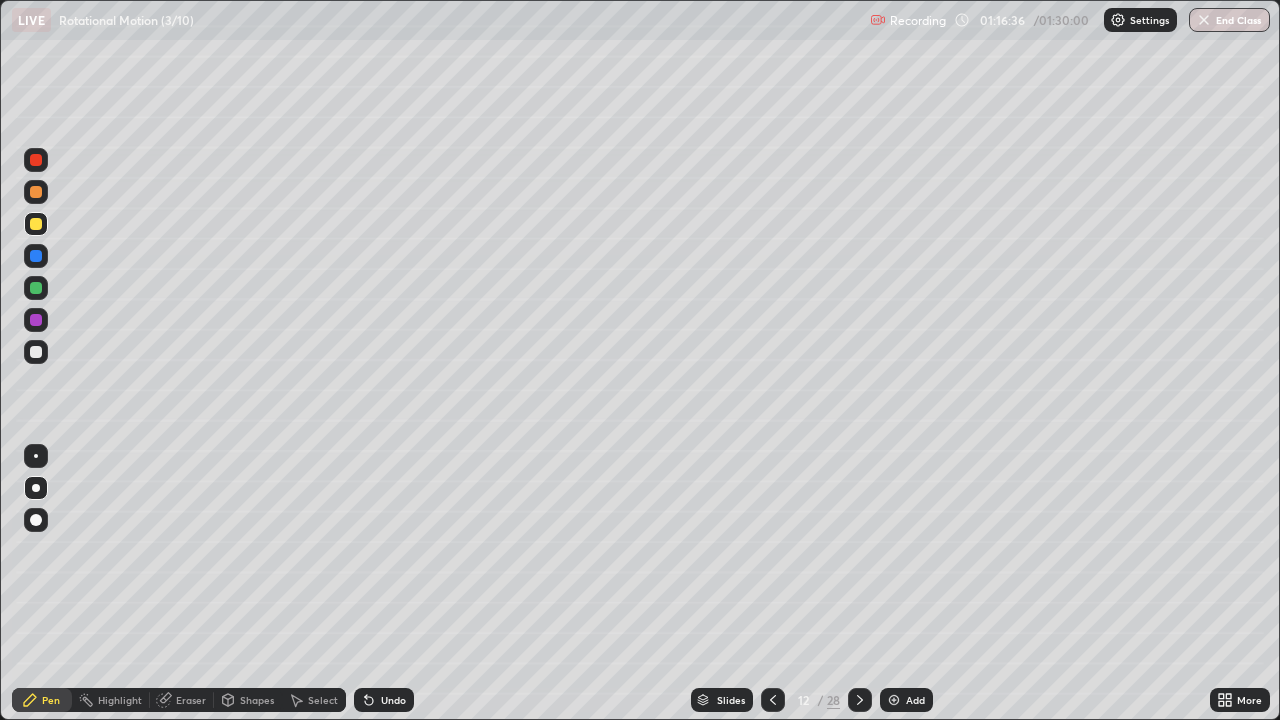 click 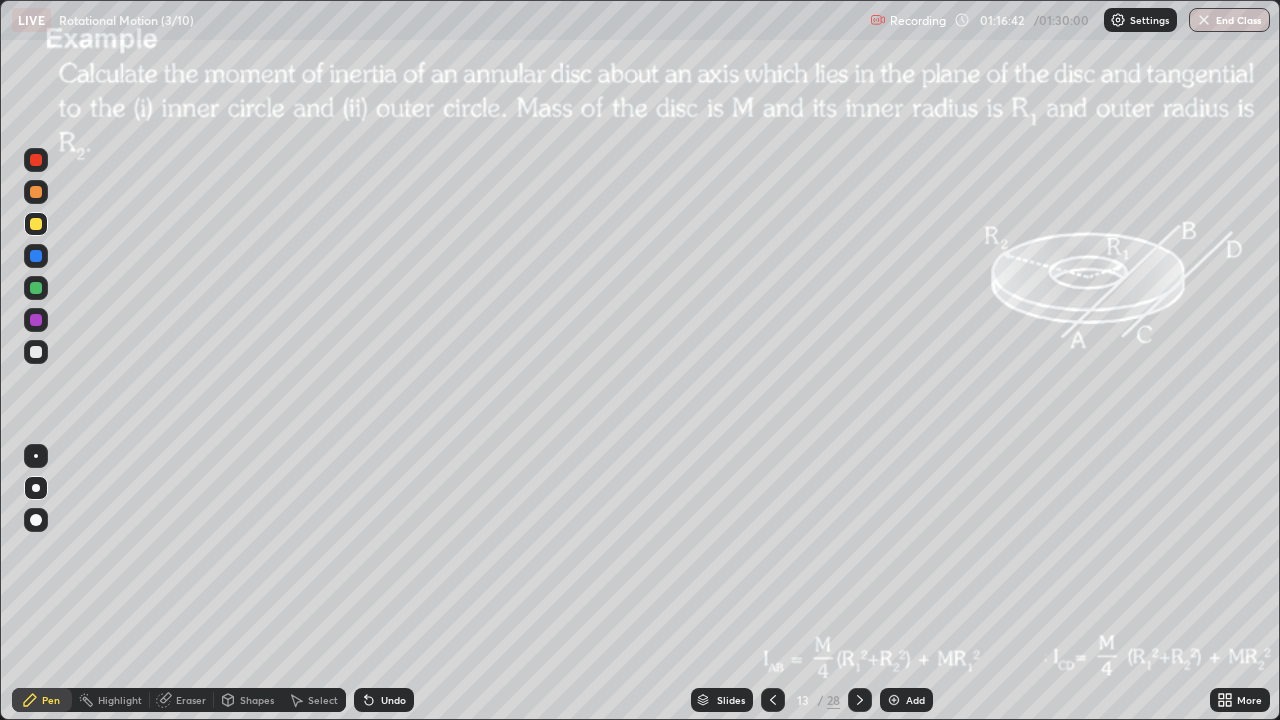 click 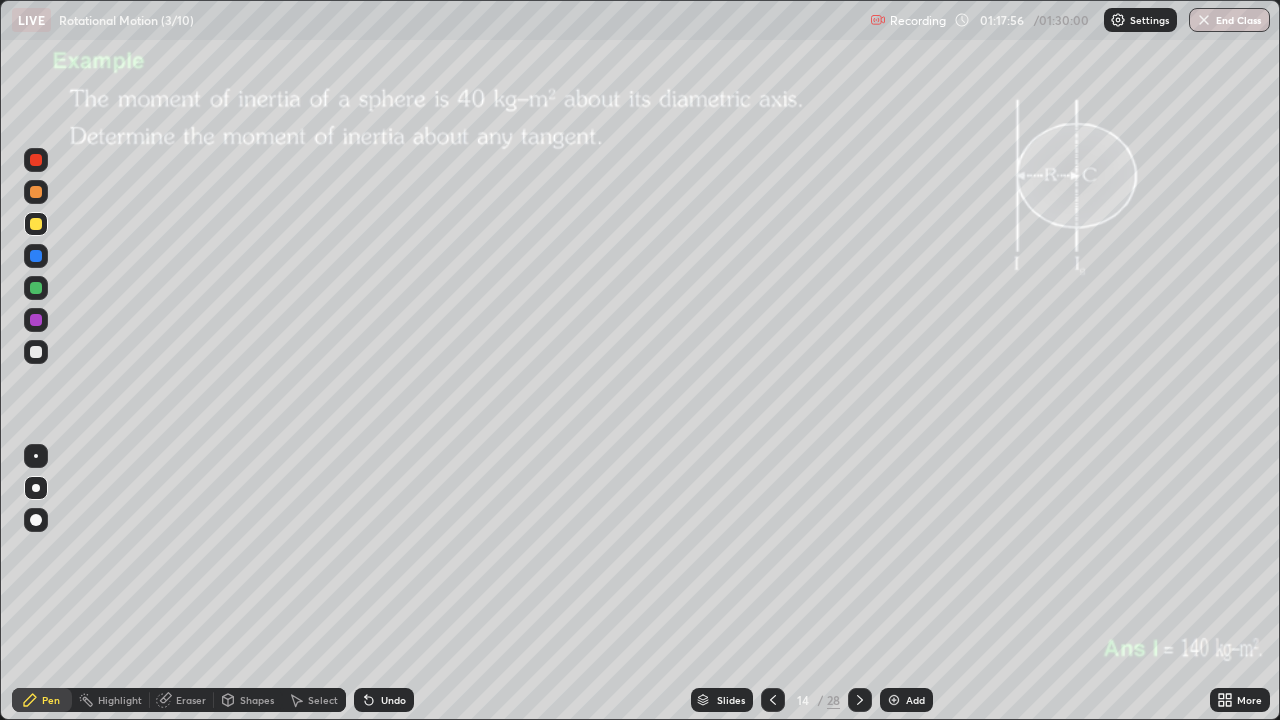 click on "Eraser" at bounding box center [191, 700] 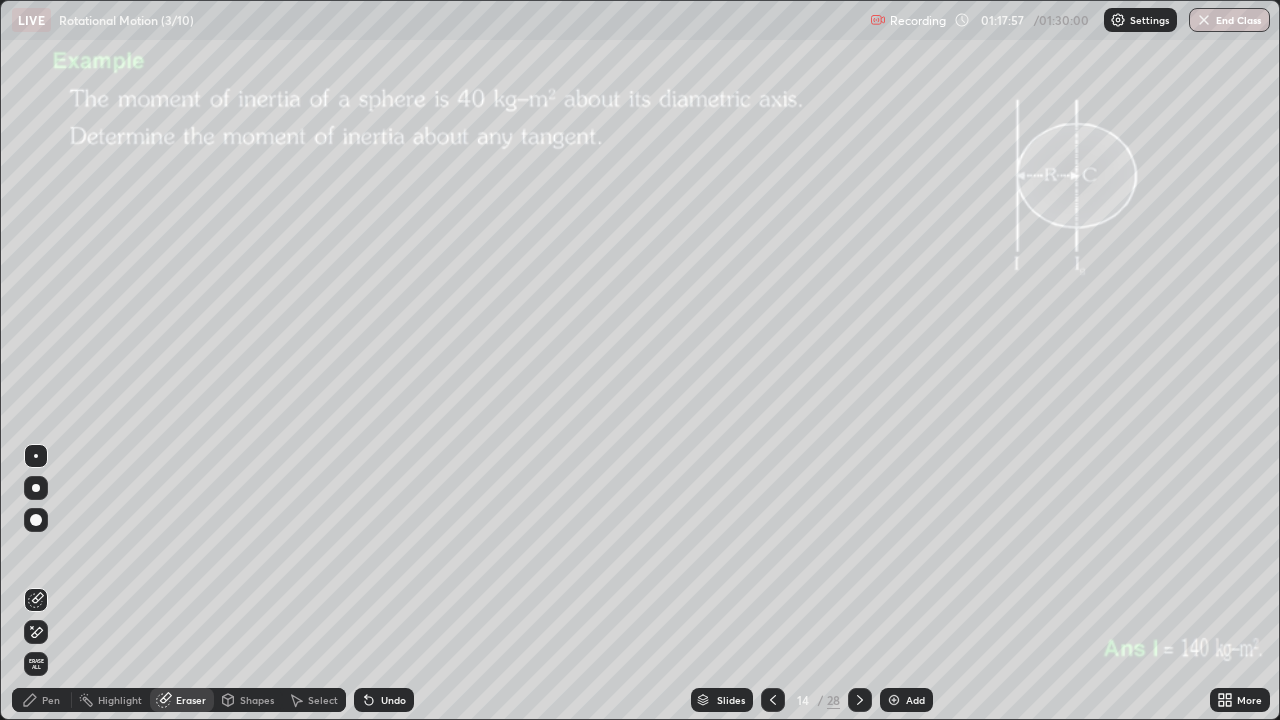 click on "Pen" at bounding box center [51, 700] 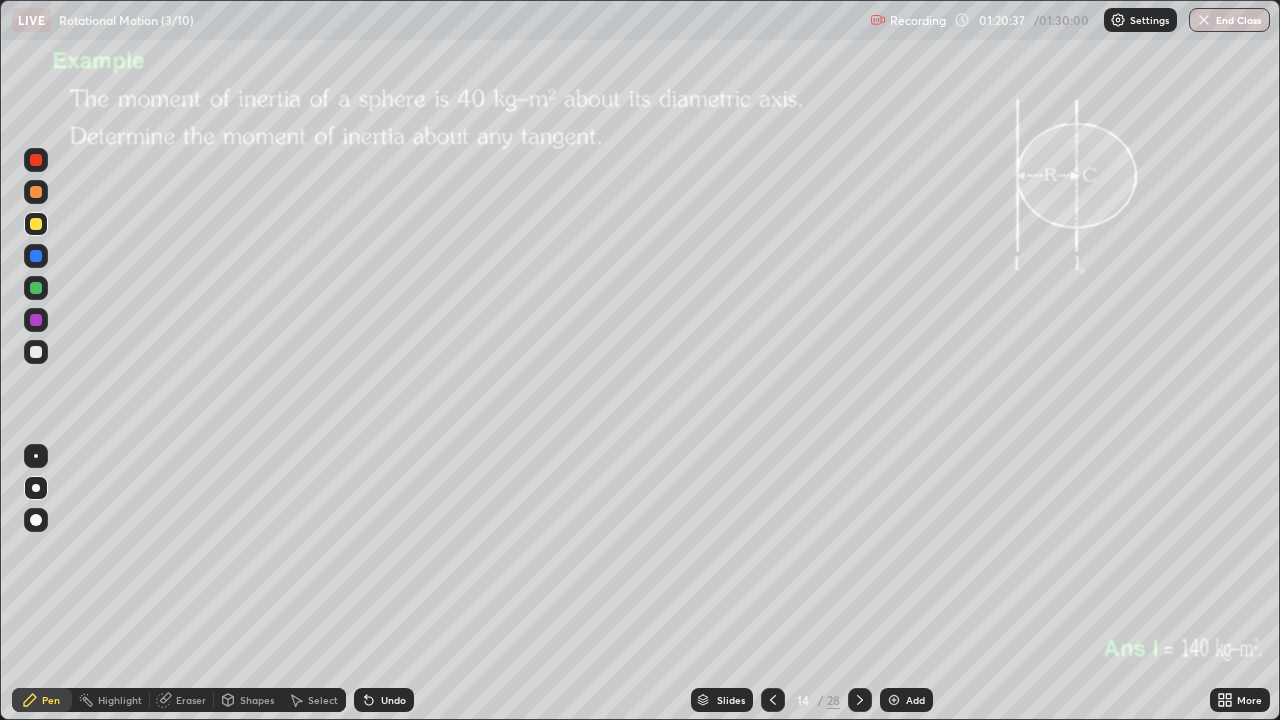 click at bounding box center (860, 700) 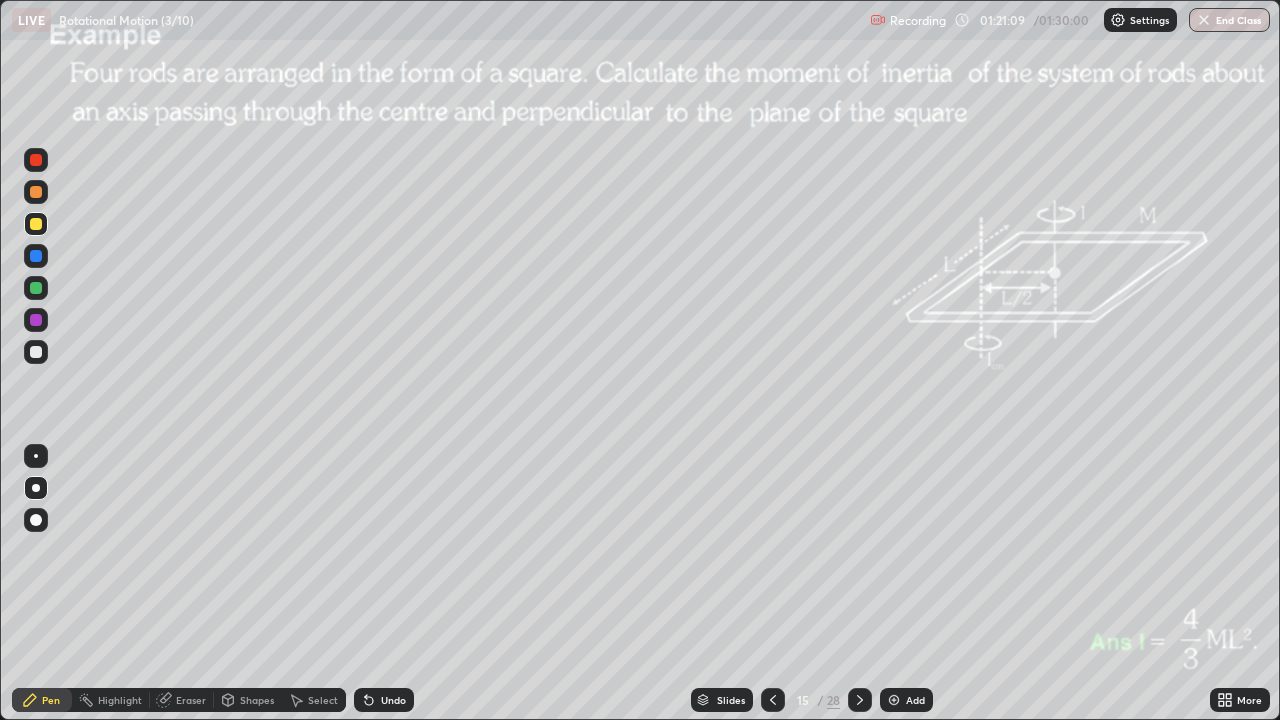click on "Shapes" at bounding box center (257, 700) 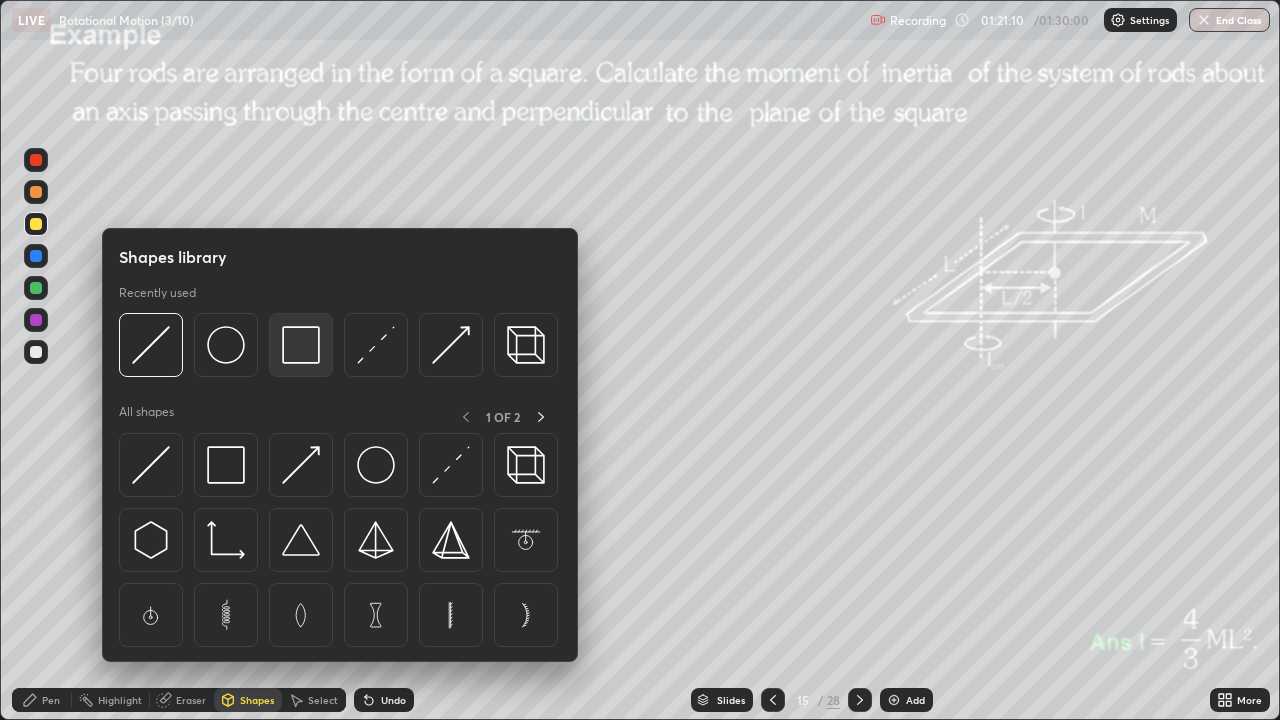 click at bounding box center (301, 345) 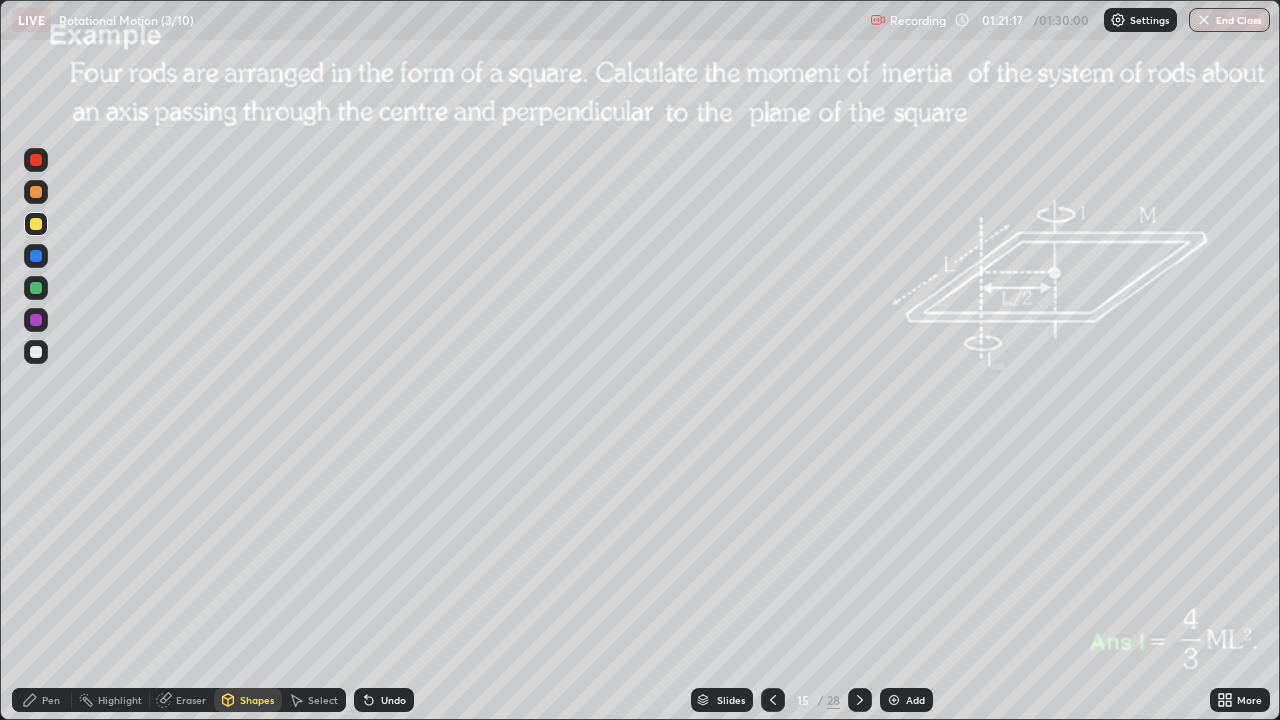 click at bounding box center (36, 352) 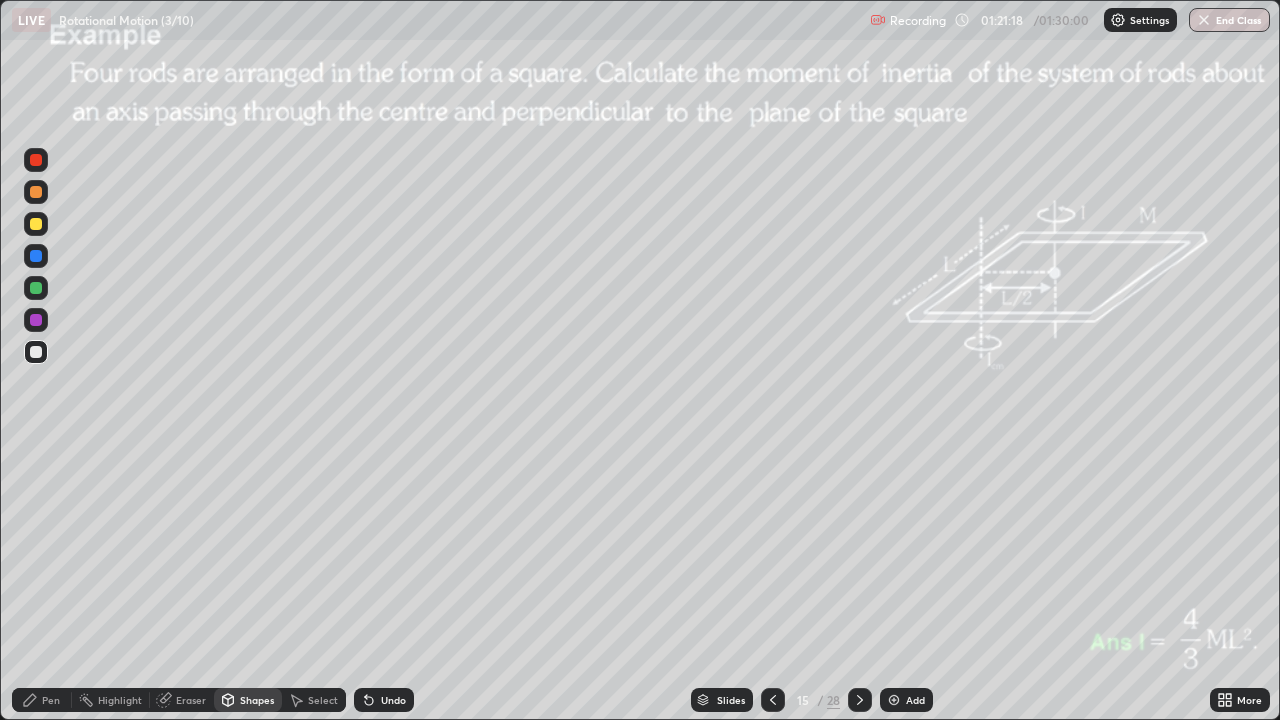 click on "Shapes" at bounding box center (257, 700) 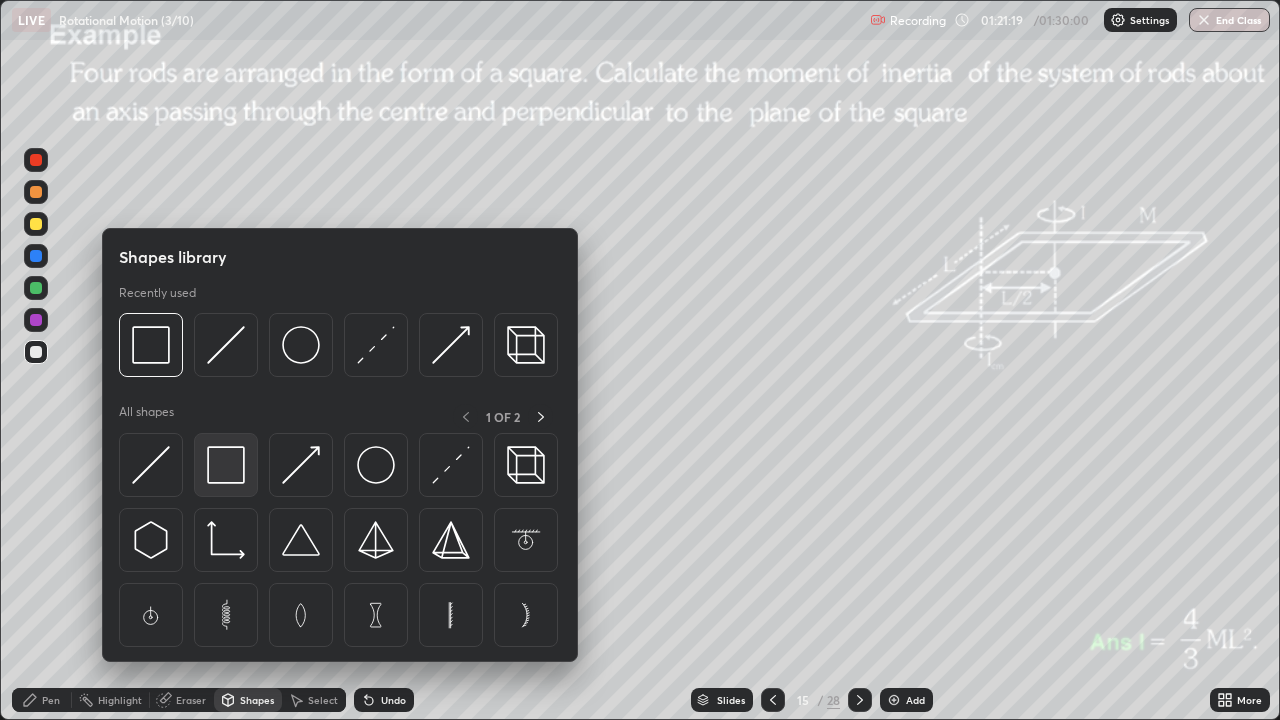 click at bounding box center (226, 465) 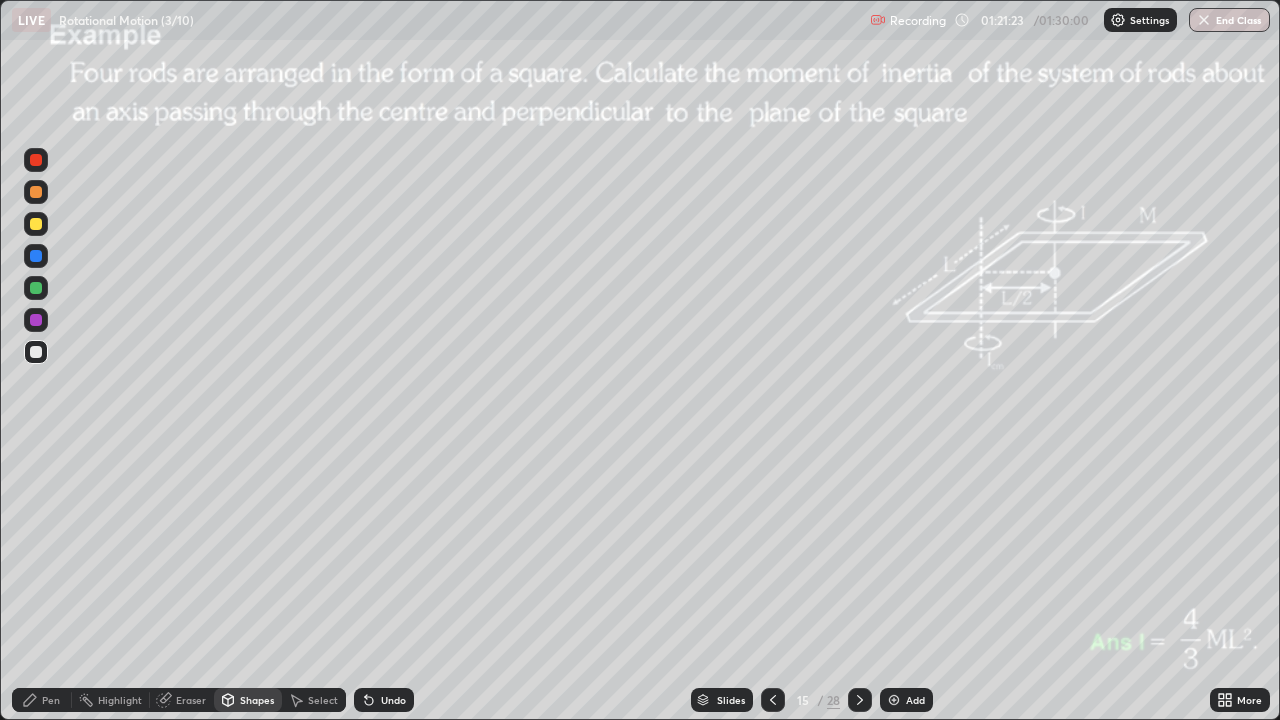 click at bounding box center [36, 320] 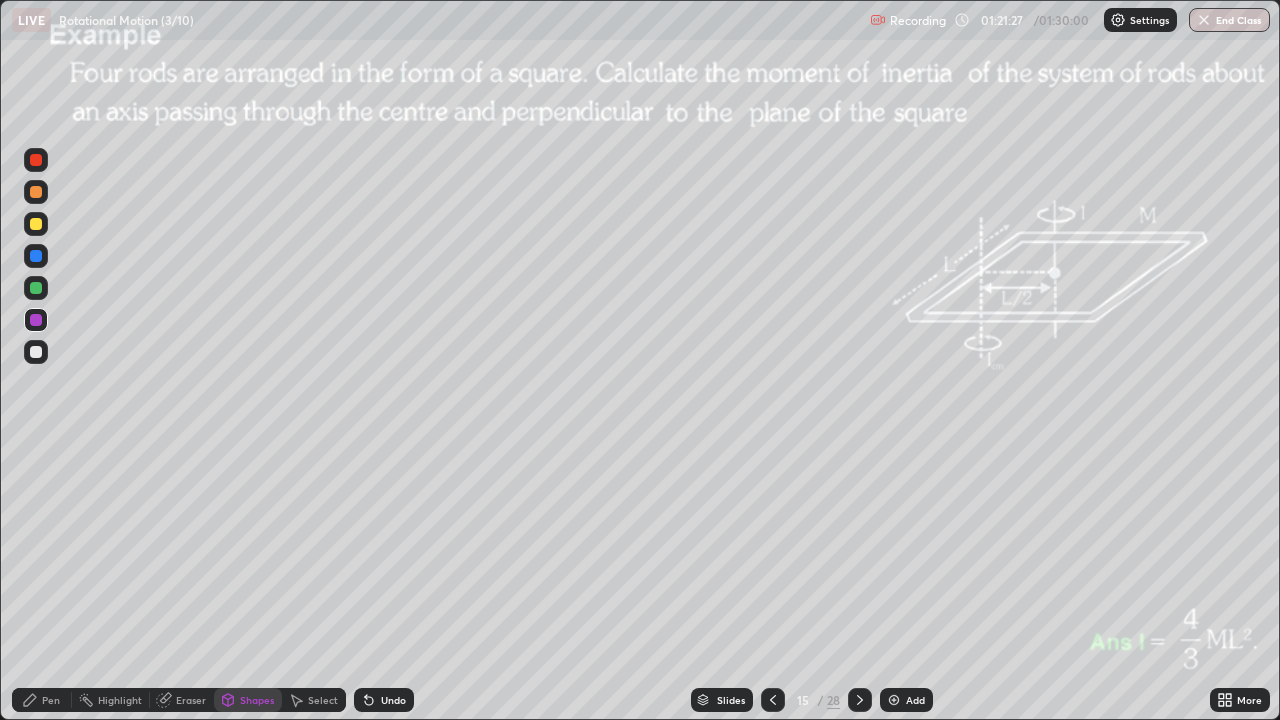 click on "Pen" at bounding box center (51, 700) 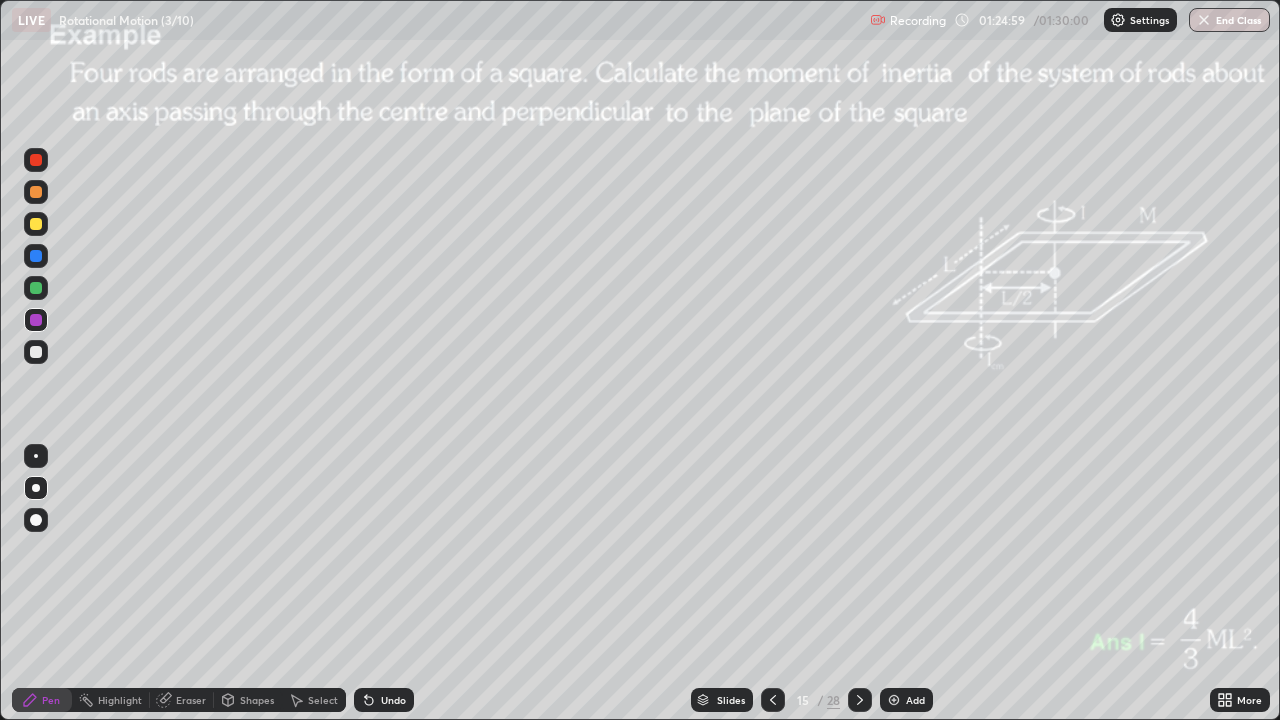 click on "End Class" at bounding box center (1229, 20) 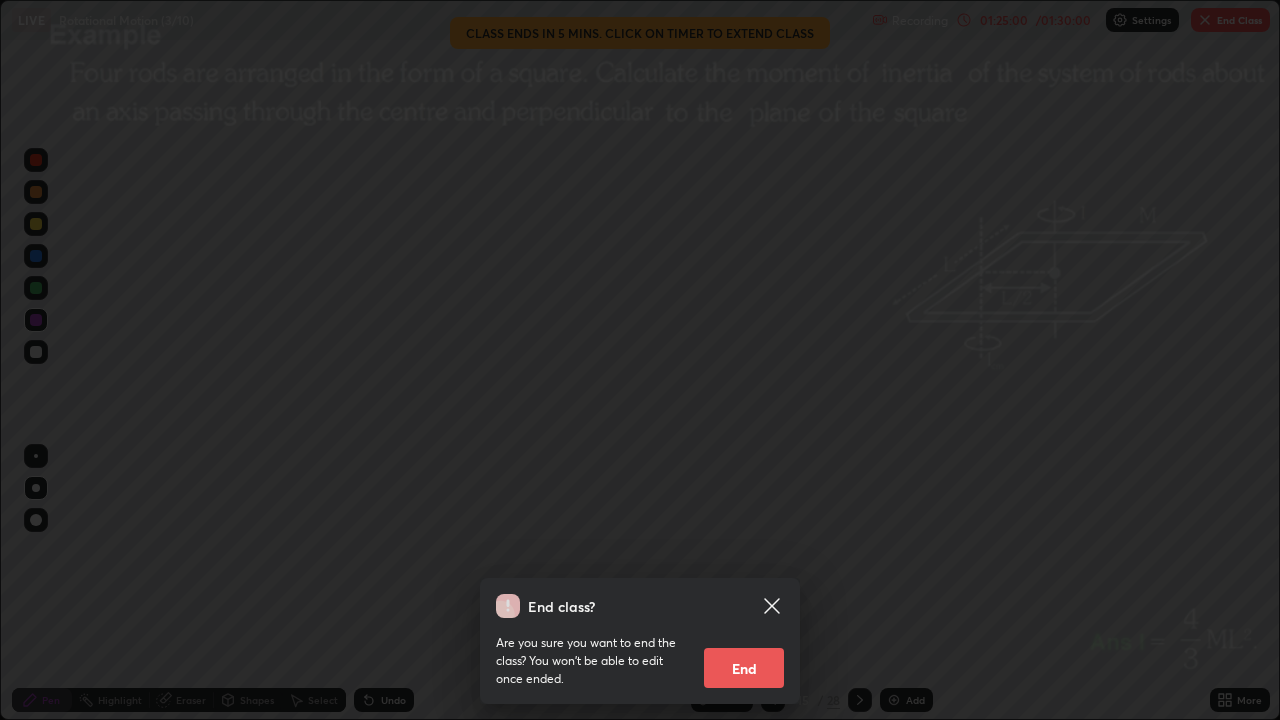 click on "End class? Are you sure you want to end the class? You won’t be able to edit once ended. End" at bounding box center [640, 360] 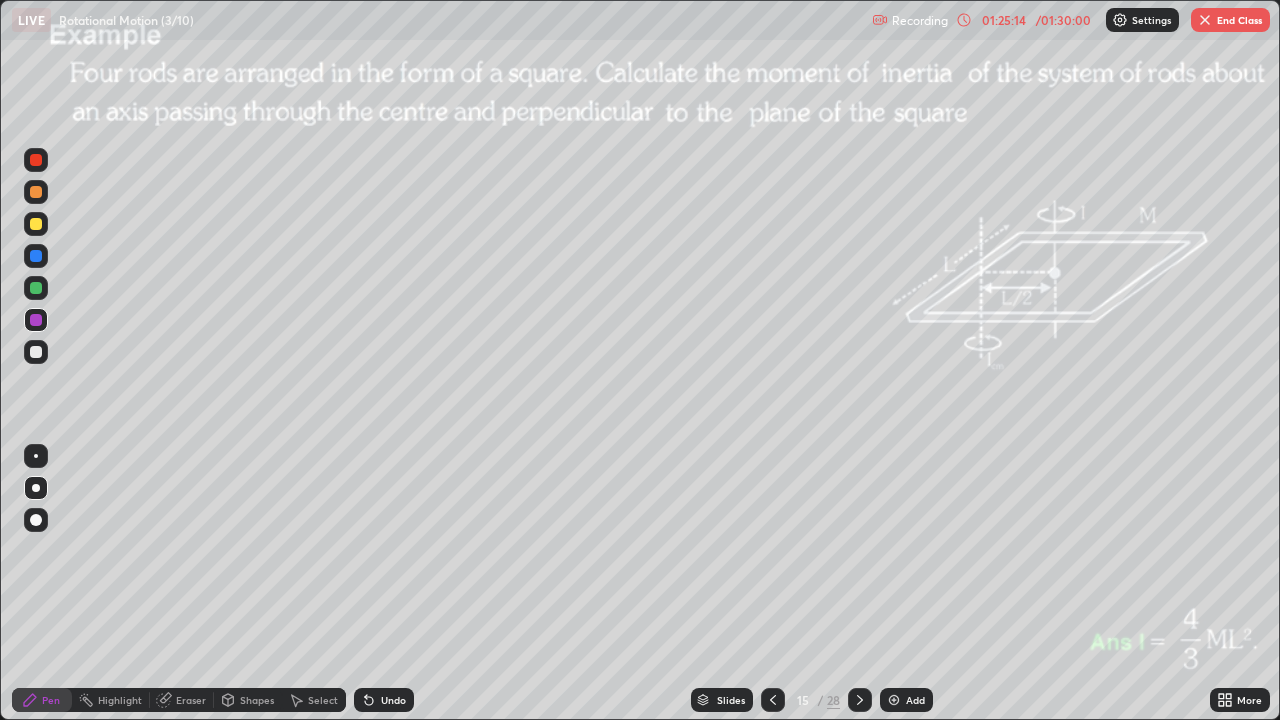 click on "End Class" at bounding box center (1230, 20) 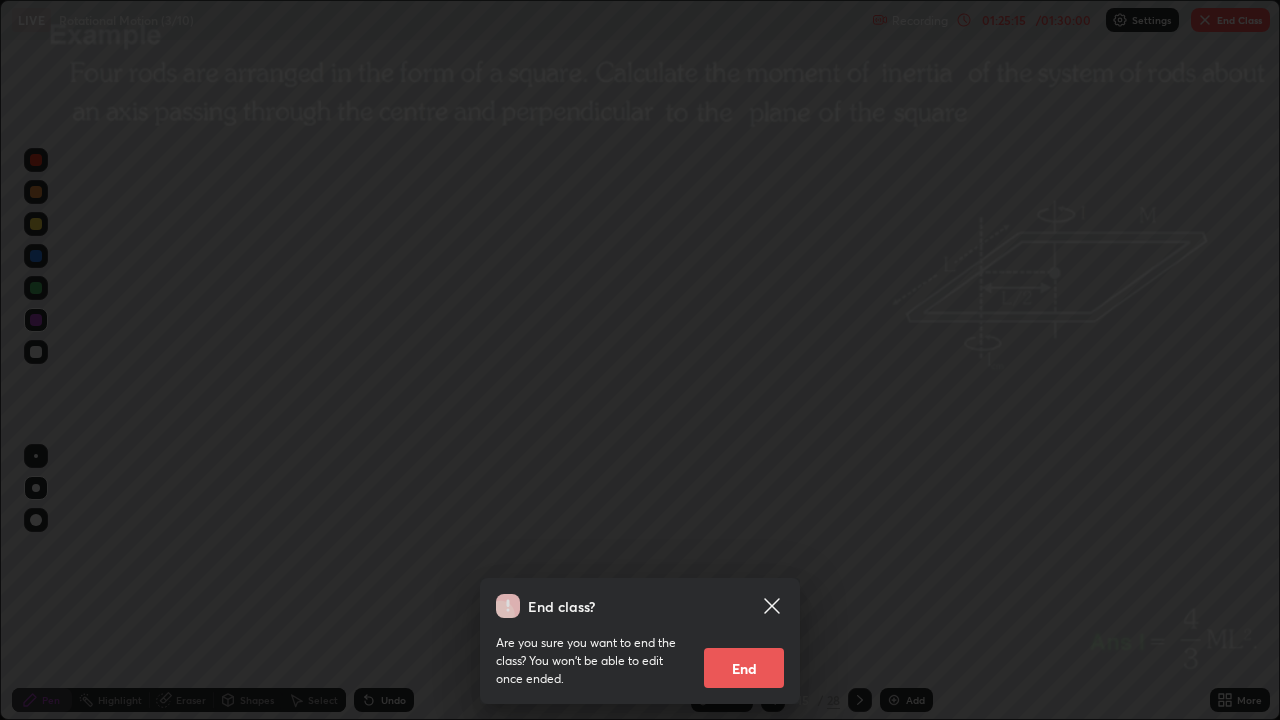 click on "End" at bounding box center (744, 668) 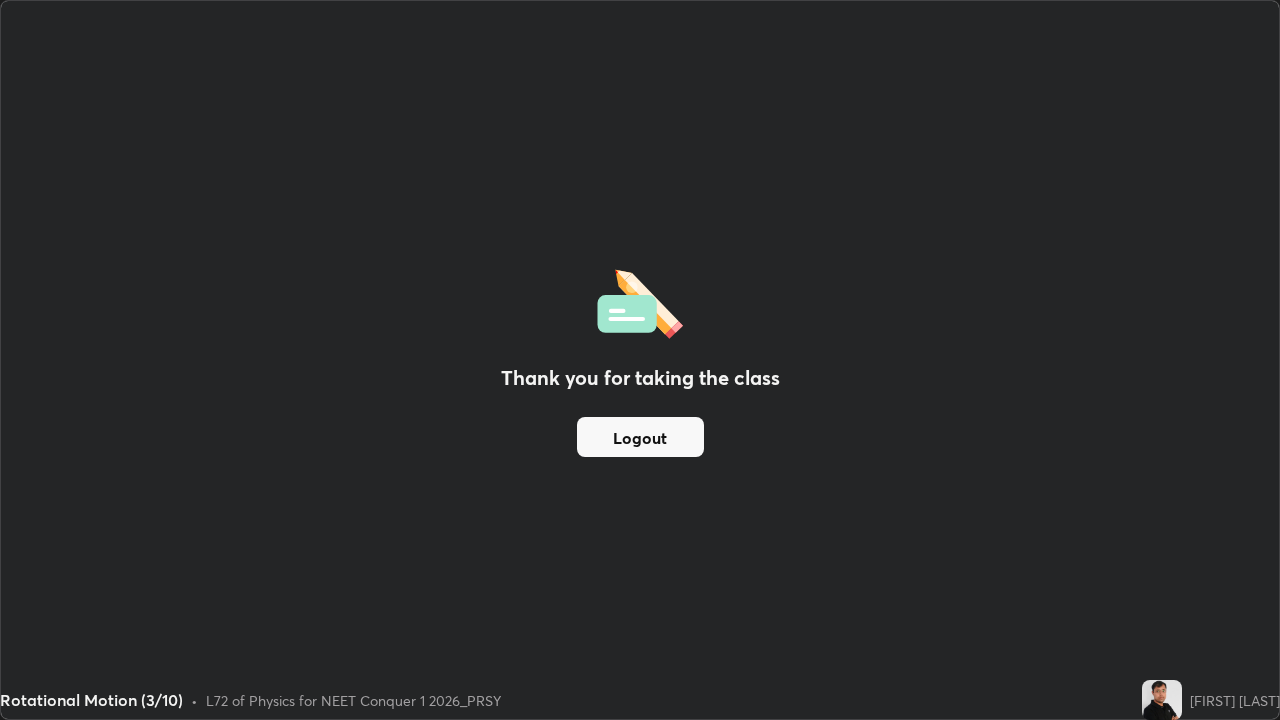click on "Logout" at bounding box center (640, 437) 